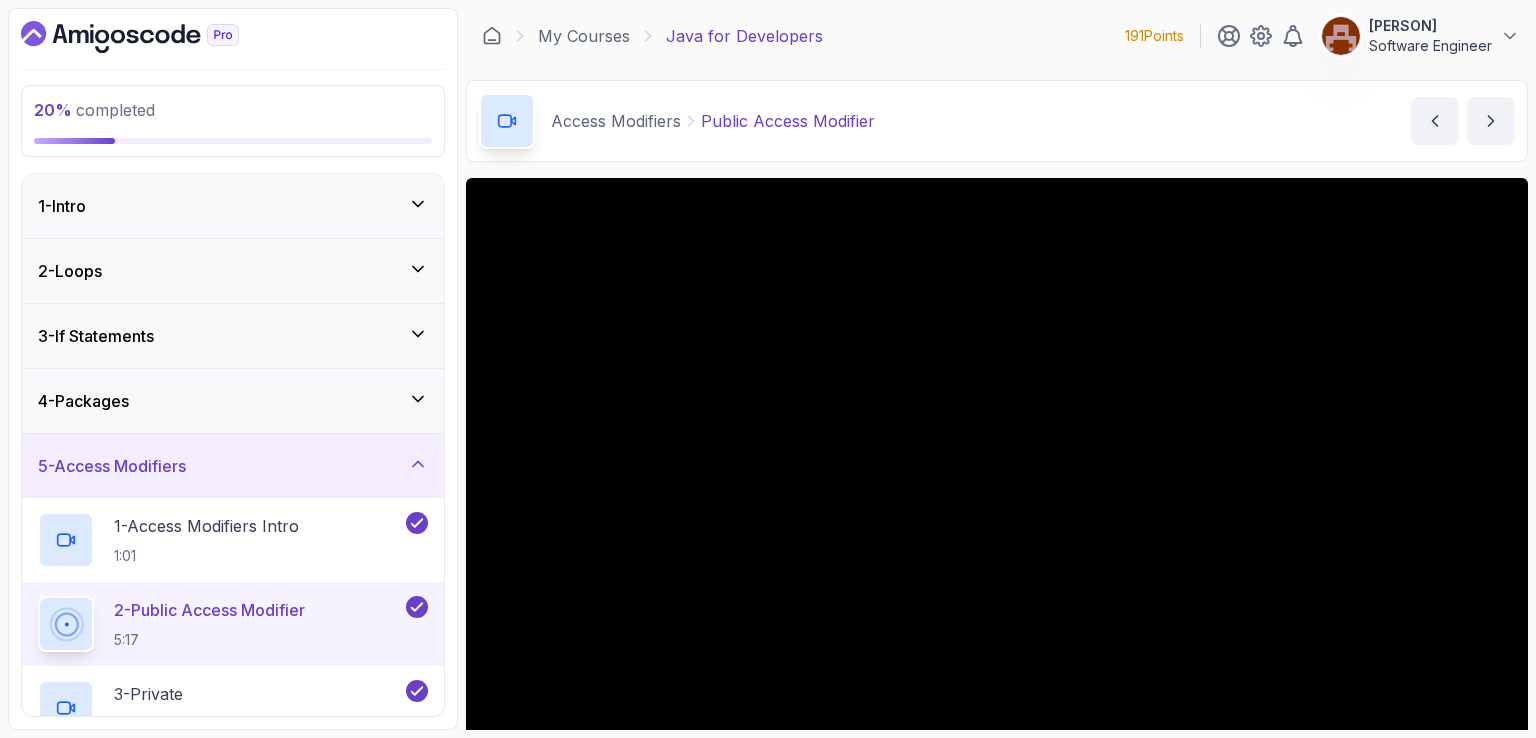 scroll, scrollTop: 0, scrollLeft: 0, axis: both 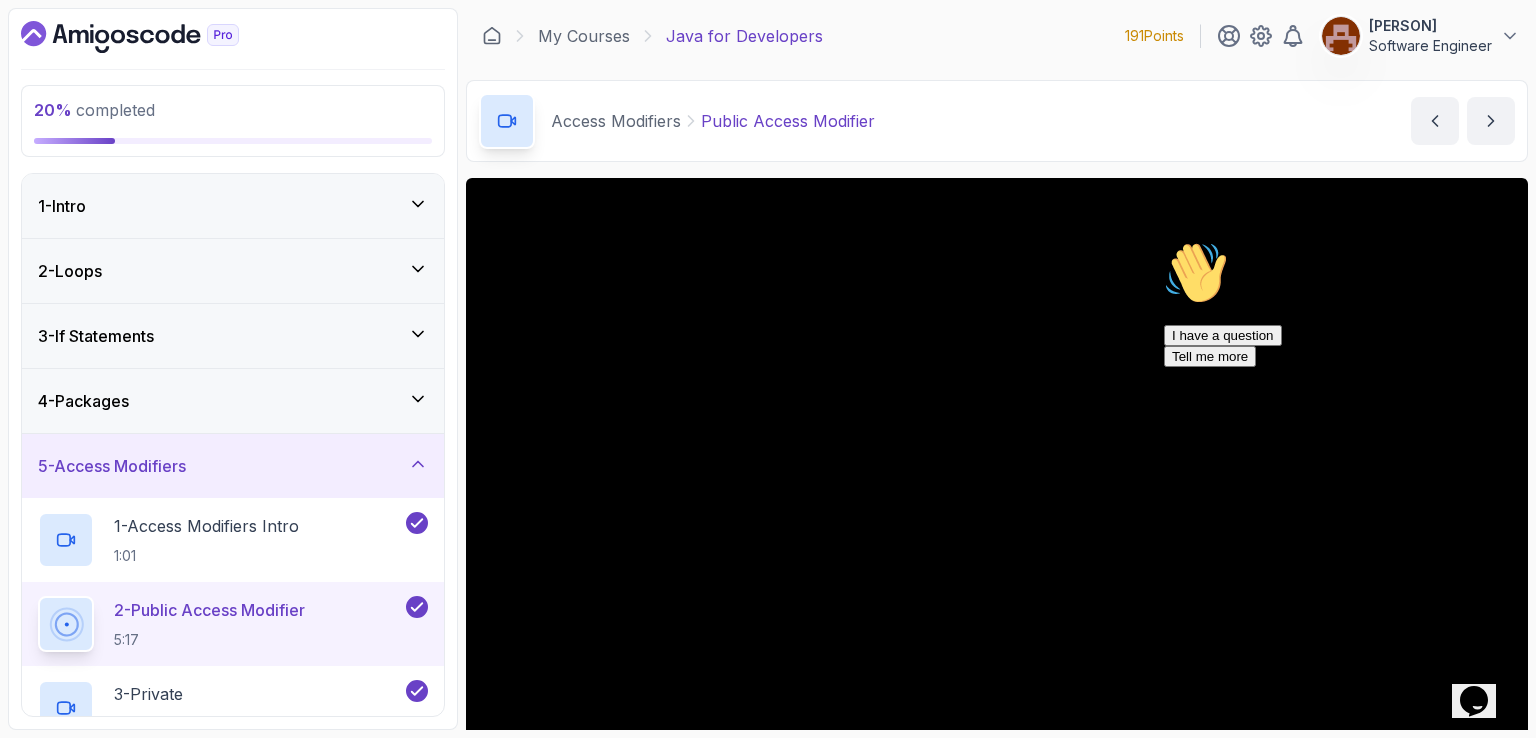click at bounding box center [1164, 241] 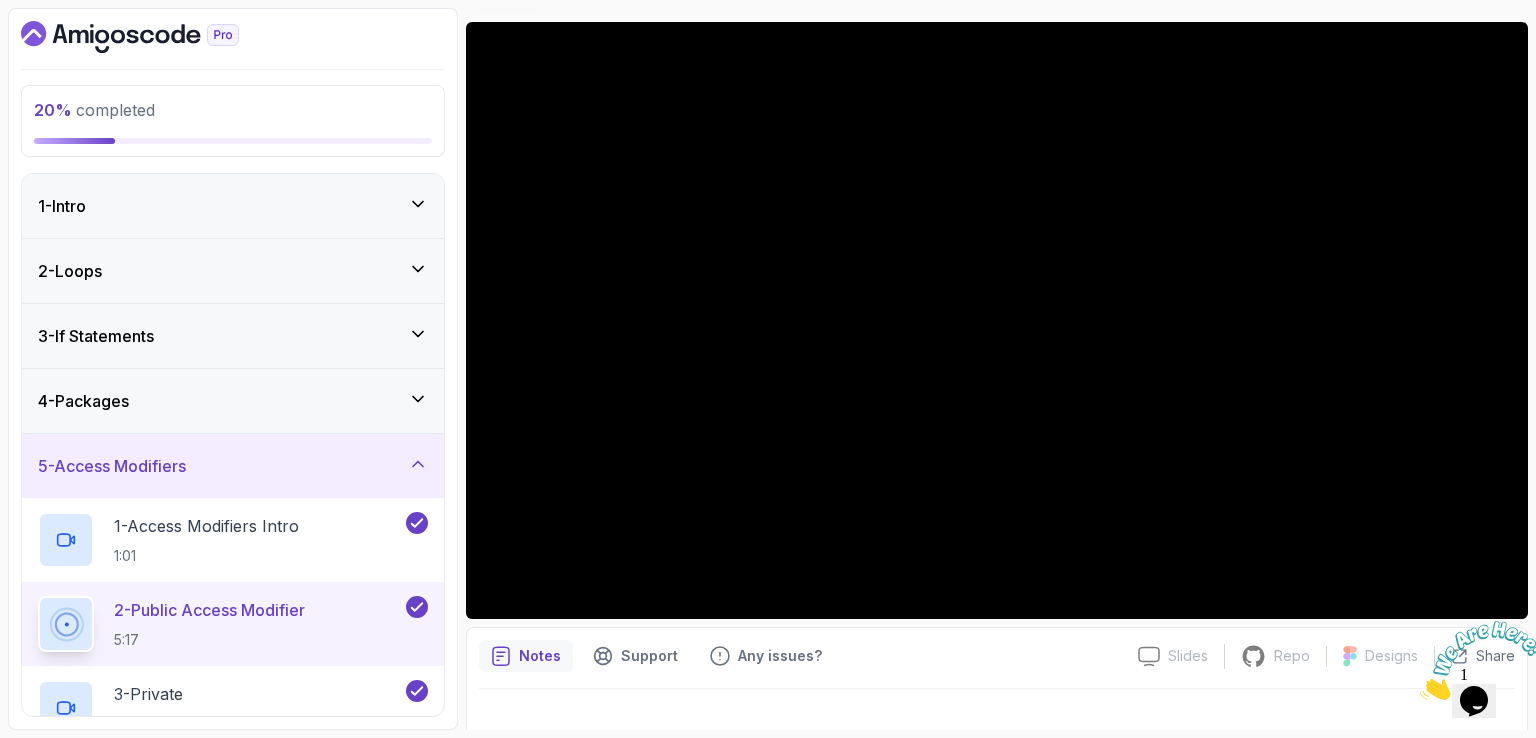 scroll, scrollTop: 184, scrollLeft: 0, axis: vertical 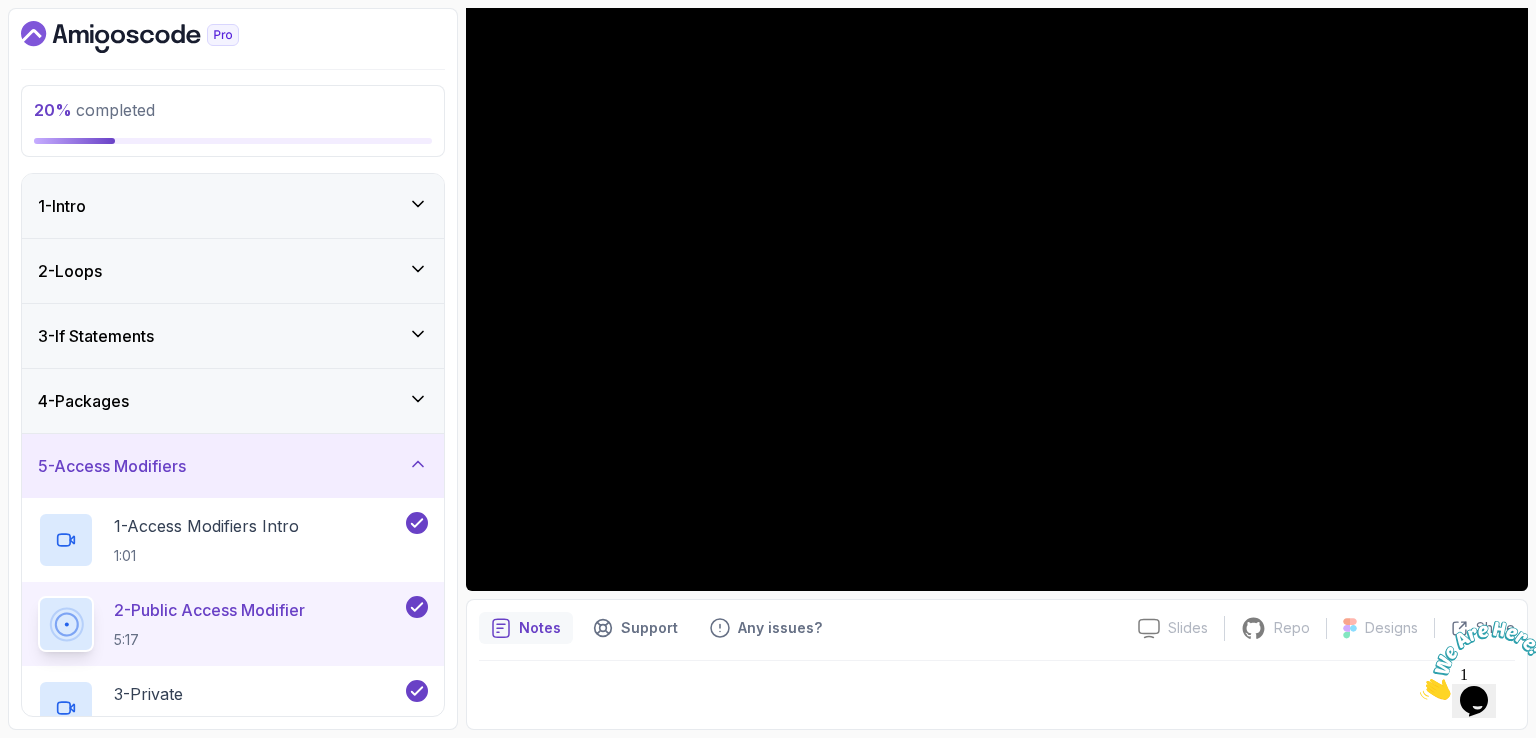 click at bounding box center (1420, 694) 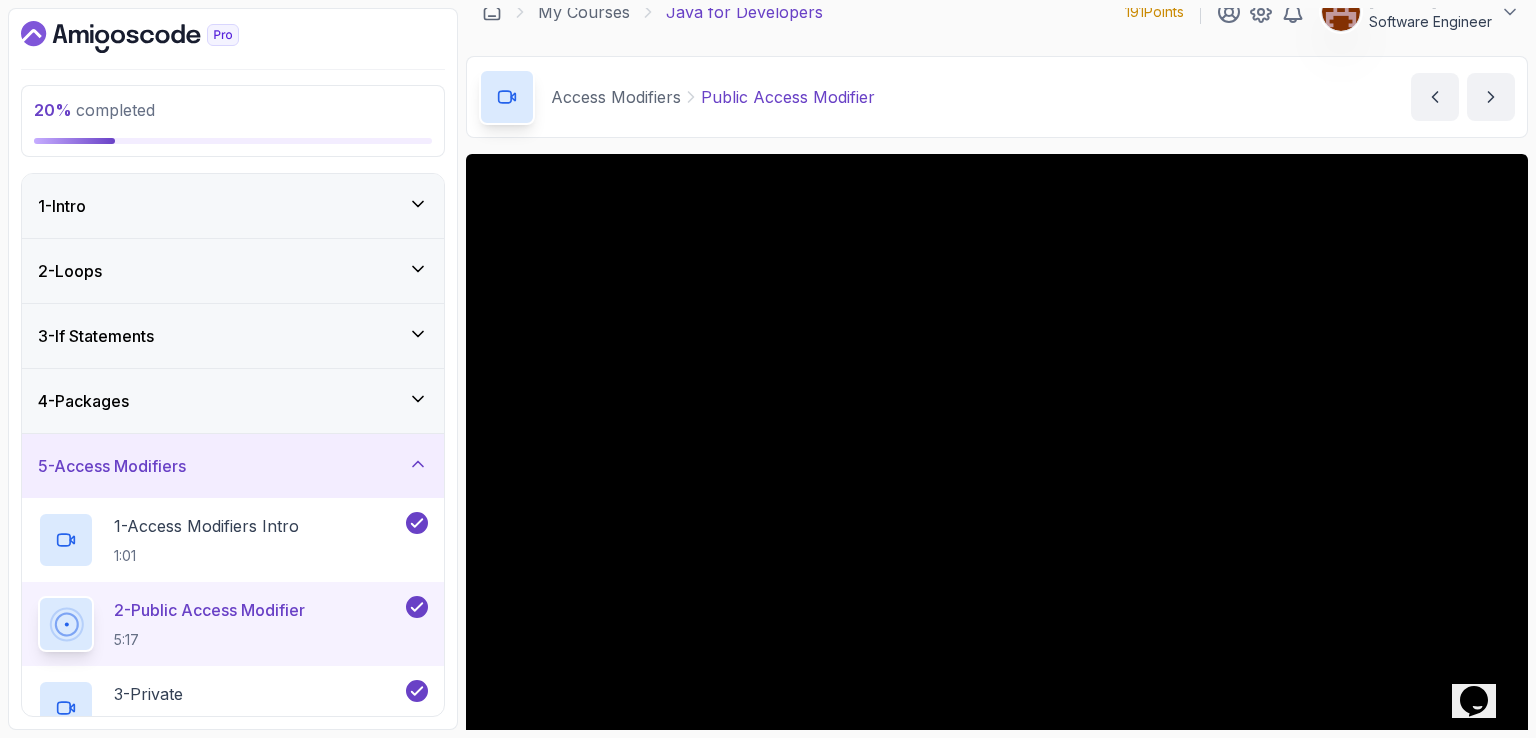 scroll, scrollTop: 0, scrollLeft: 0, axis: both 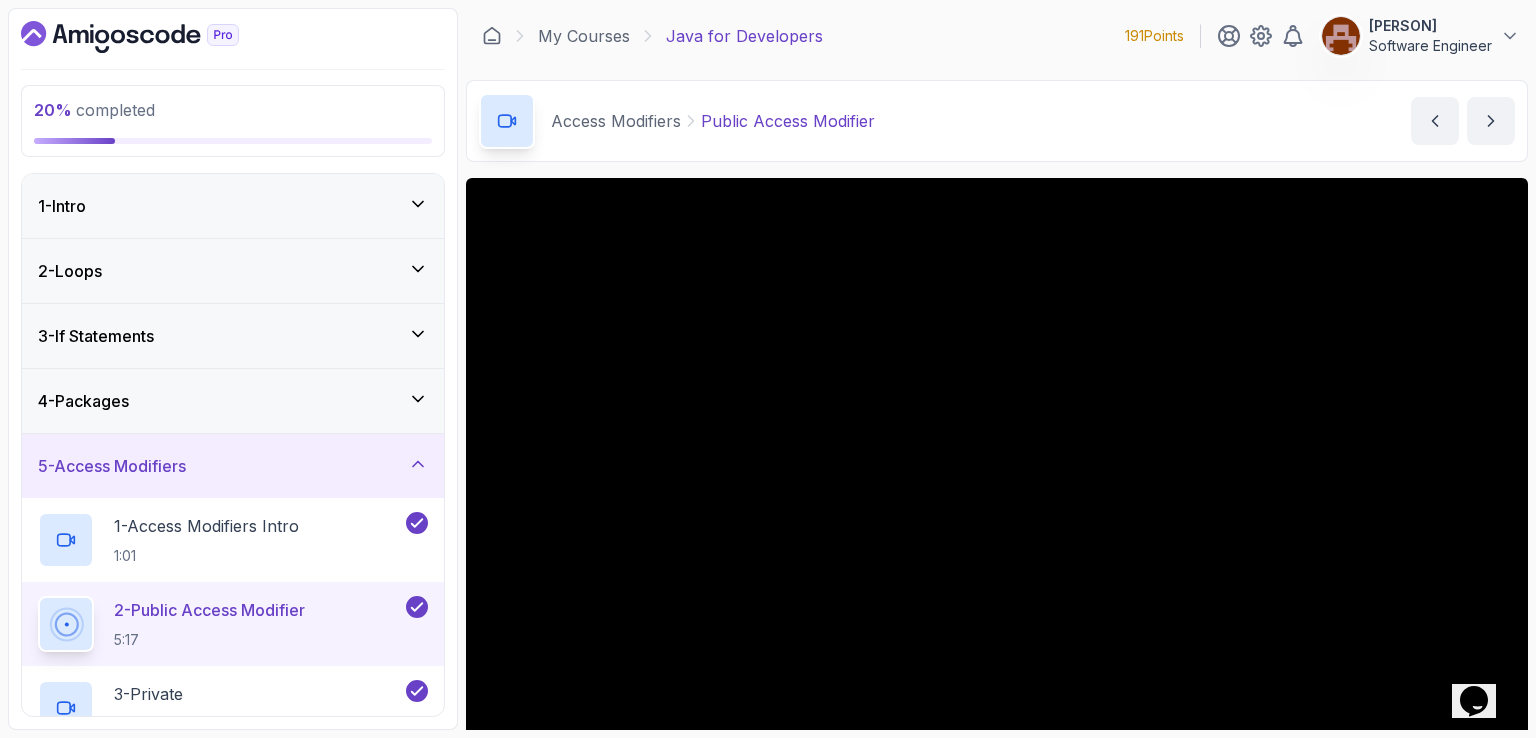 drag, startPoint x: 977, startPoint y: 40, endPoint x: 992, endPoint y: 40, distance: 15 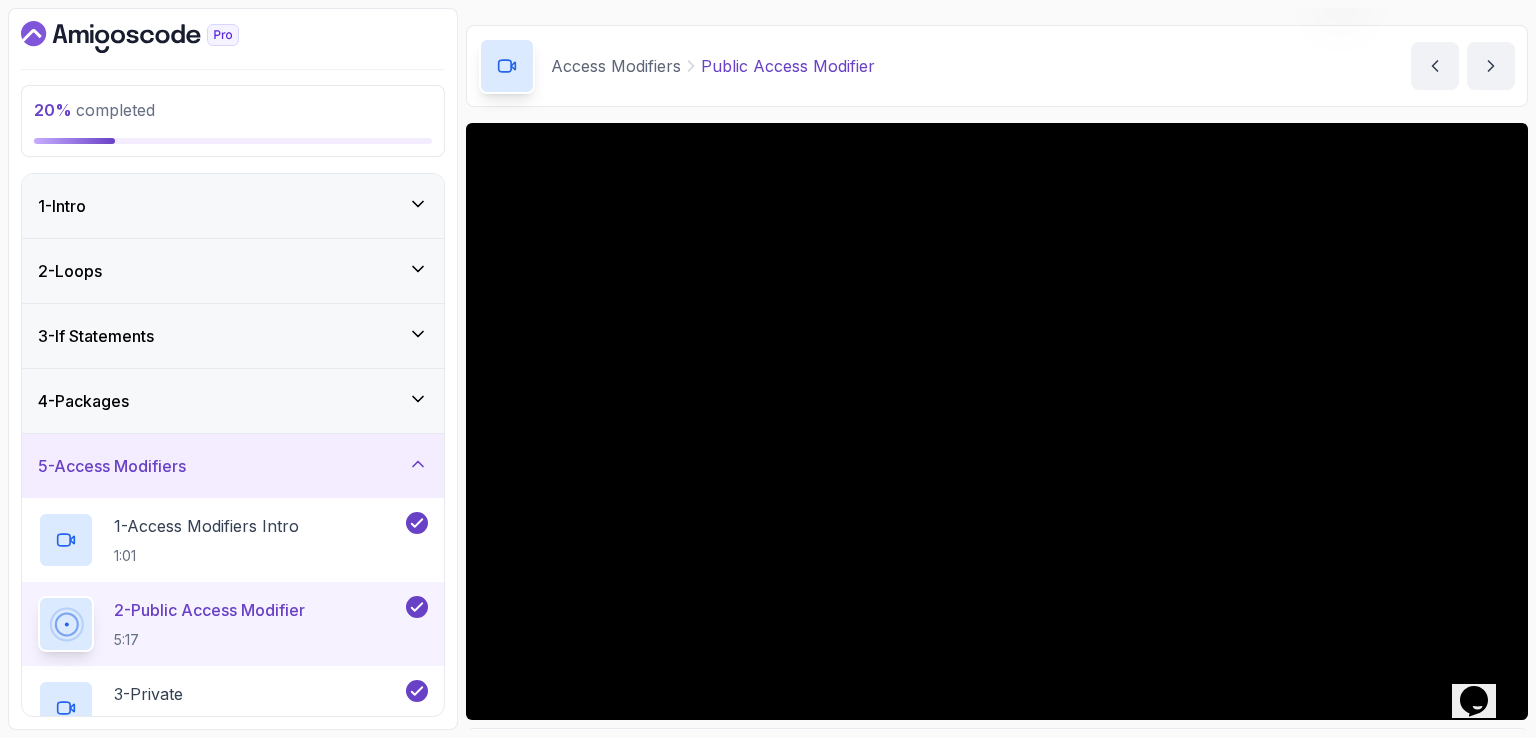 scroll, scrollTop: 100, scrollLeft: 0, axis: vertical 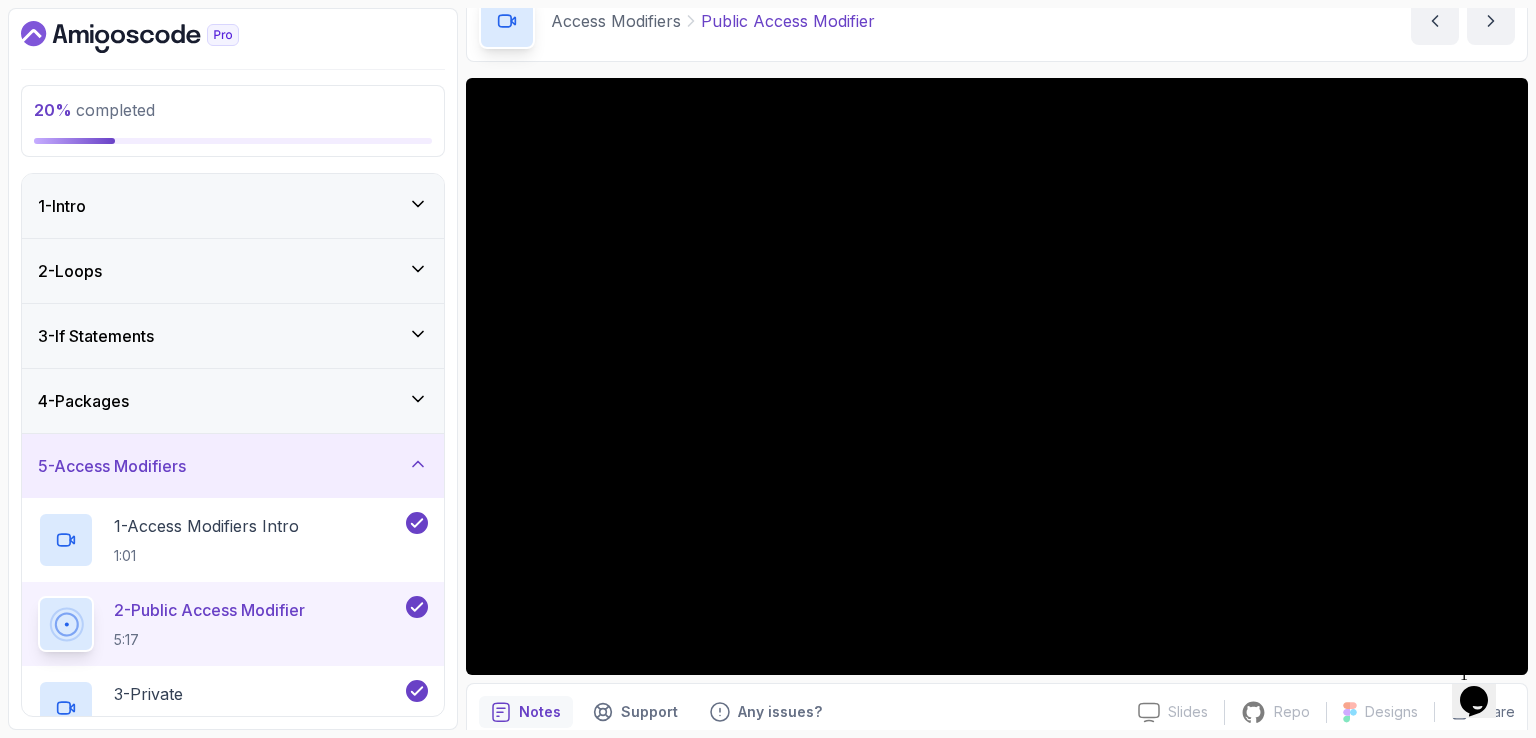 click on "Opens Chat This icon Opens the chat window." 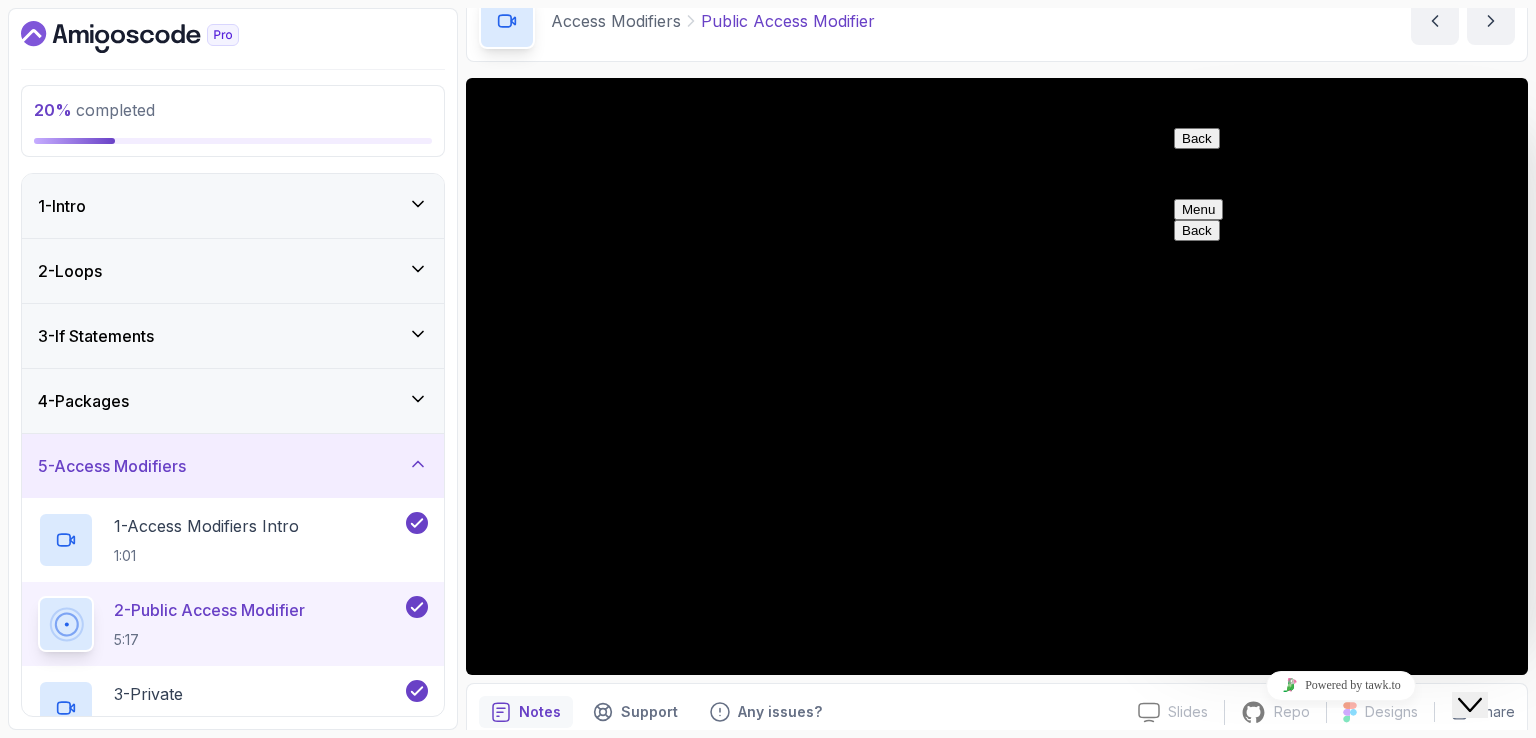 click 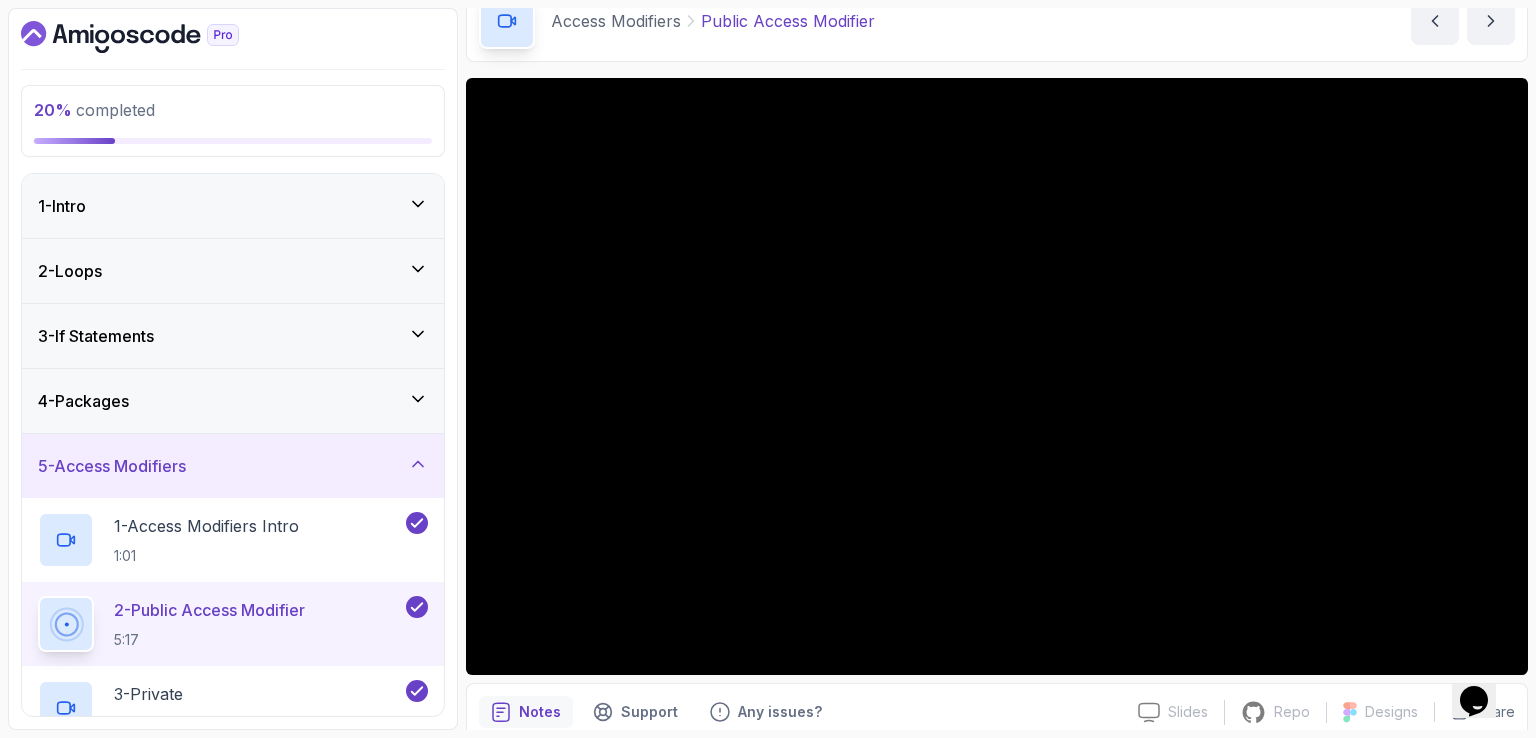 click on "Notes Support Any issues?" at bounding box center (800, 712) 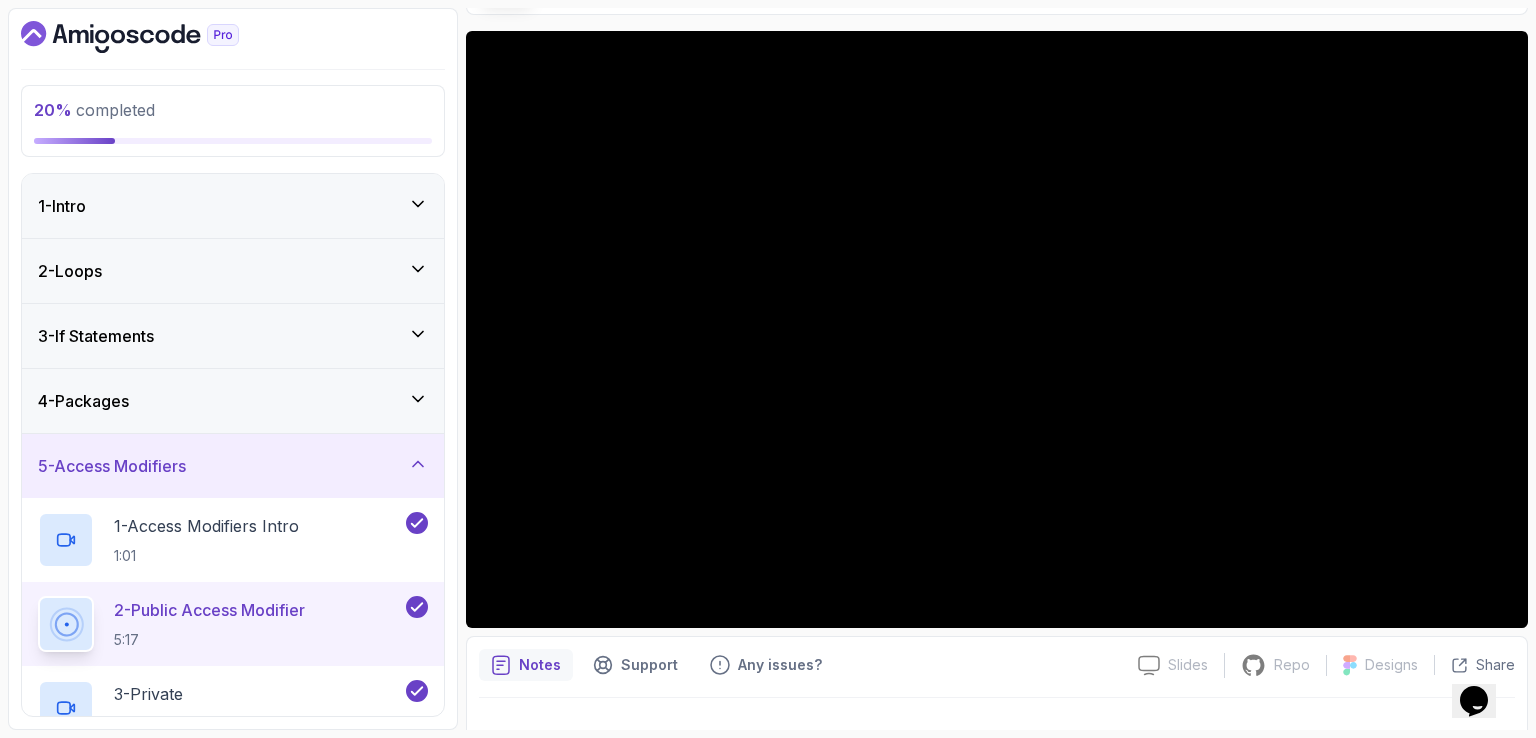 scroll, scrollTop: 184, scrollLeft: 0, axis: vertical 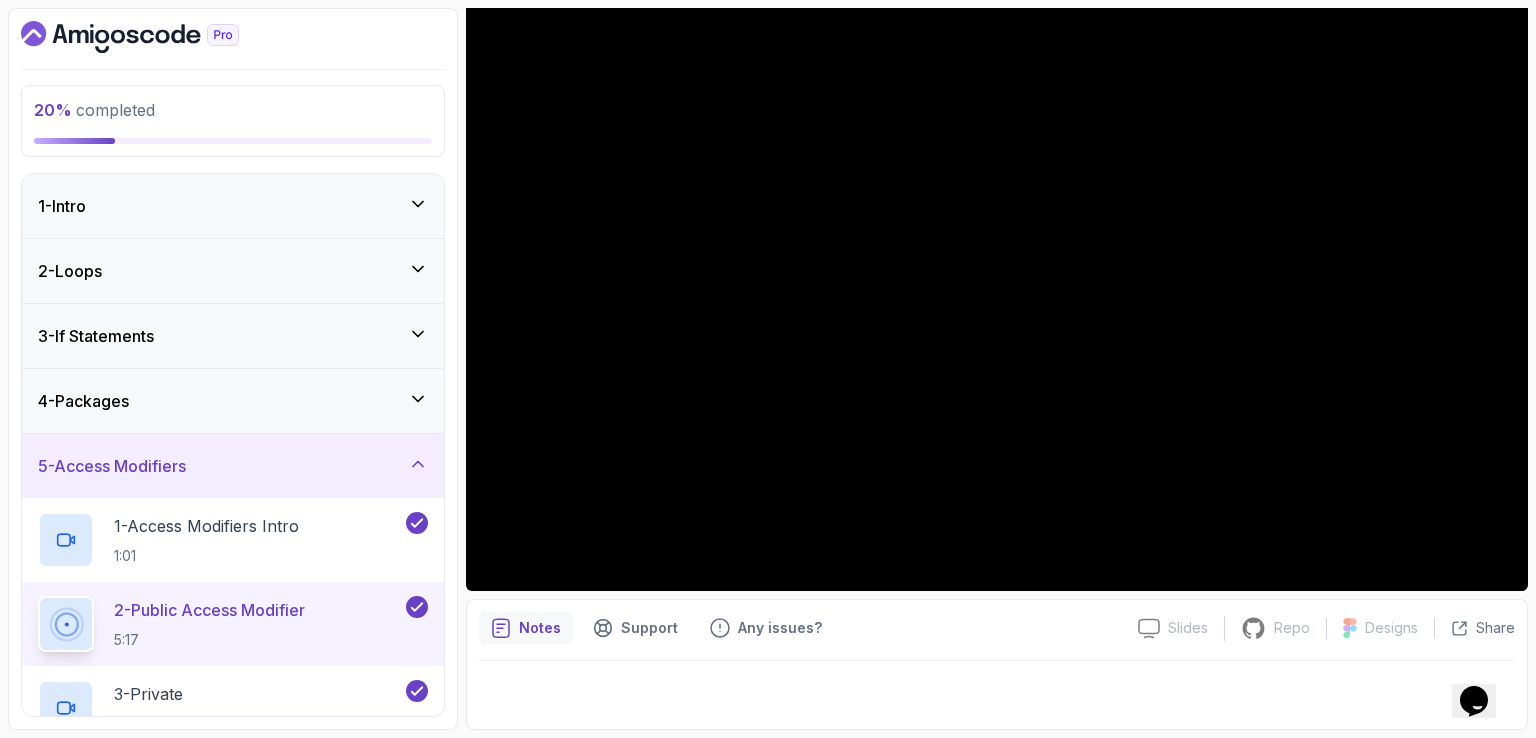 click 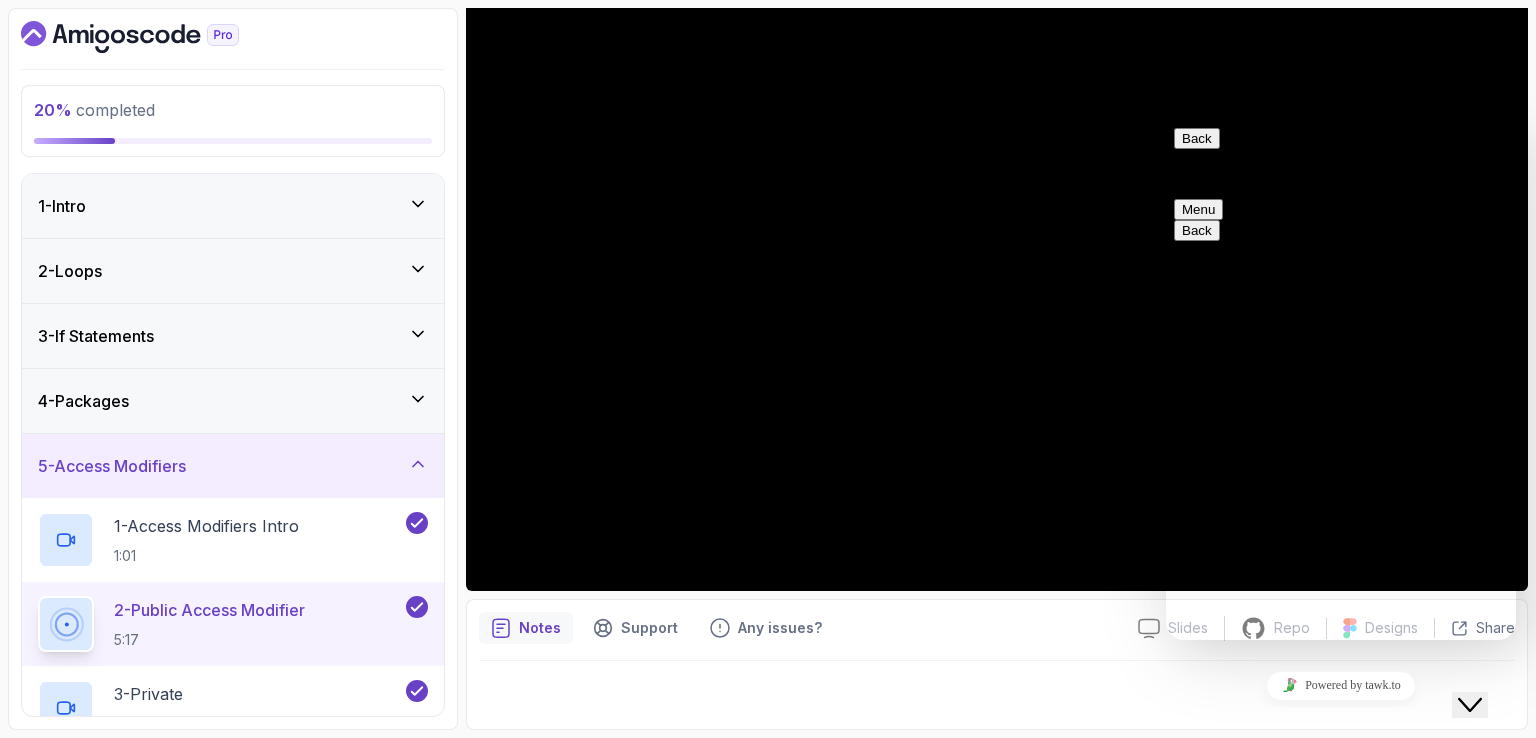 click on "Menu" at bounding box center [1198, 209] 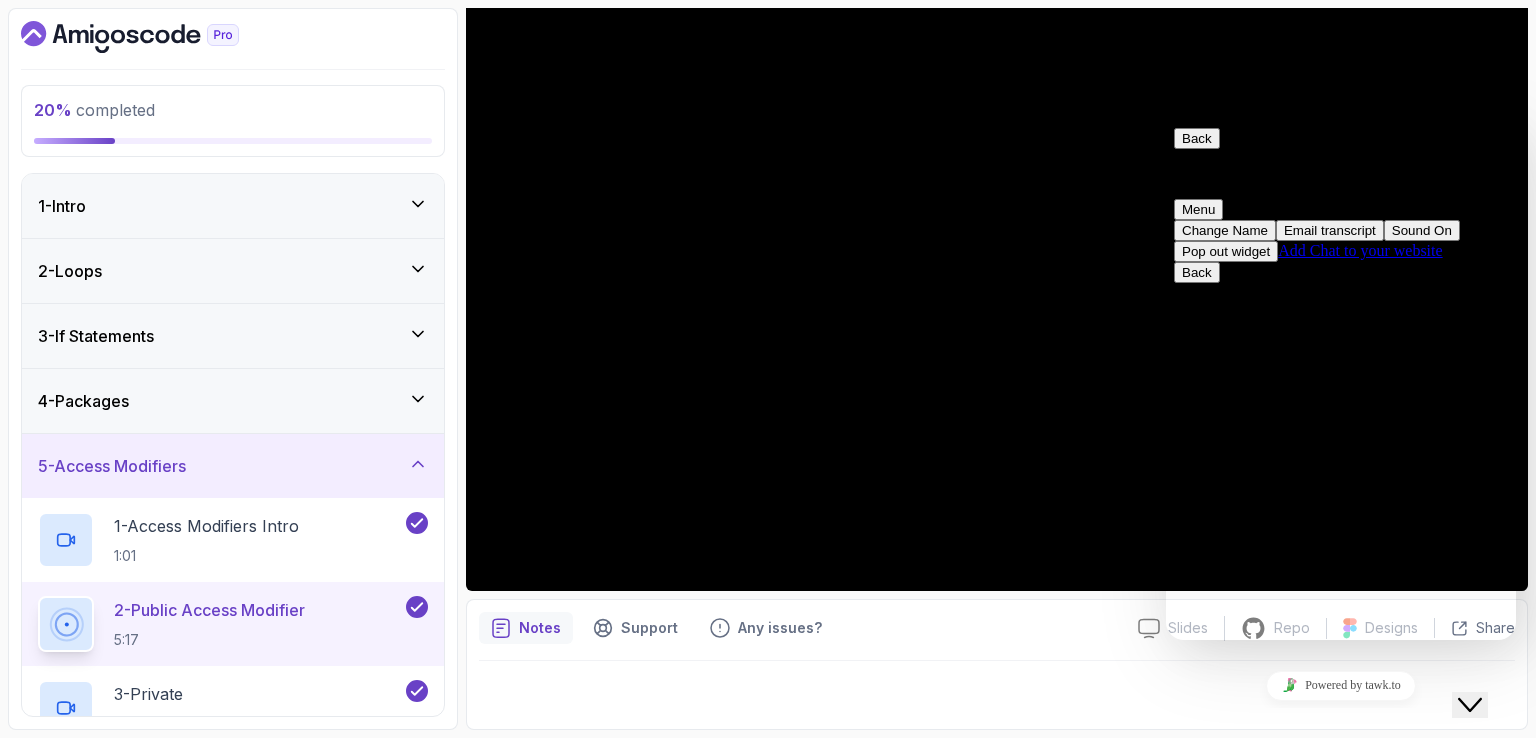click on "Pop out widget" at bounding box center (1226, 251) 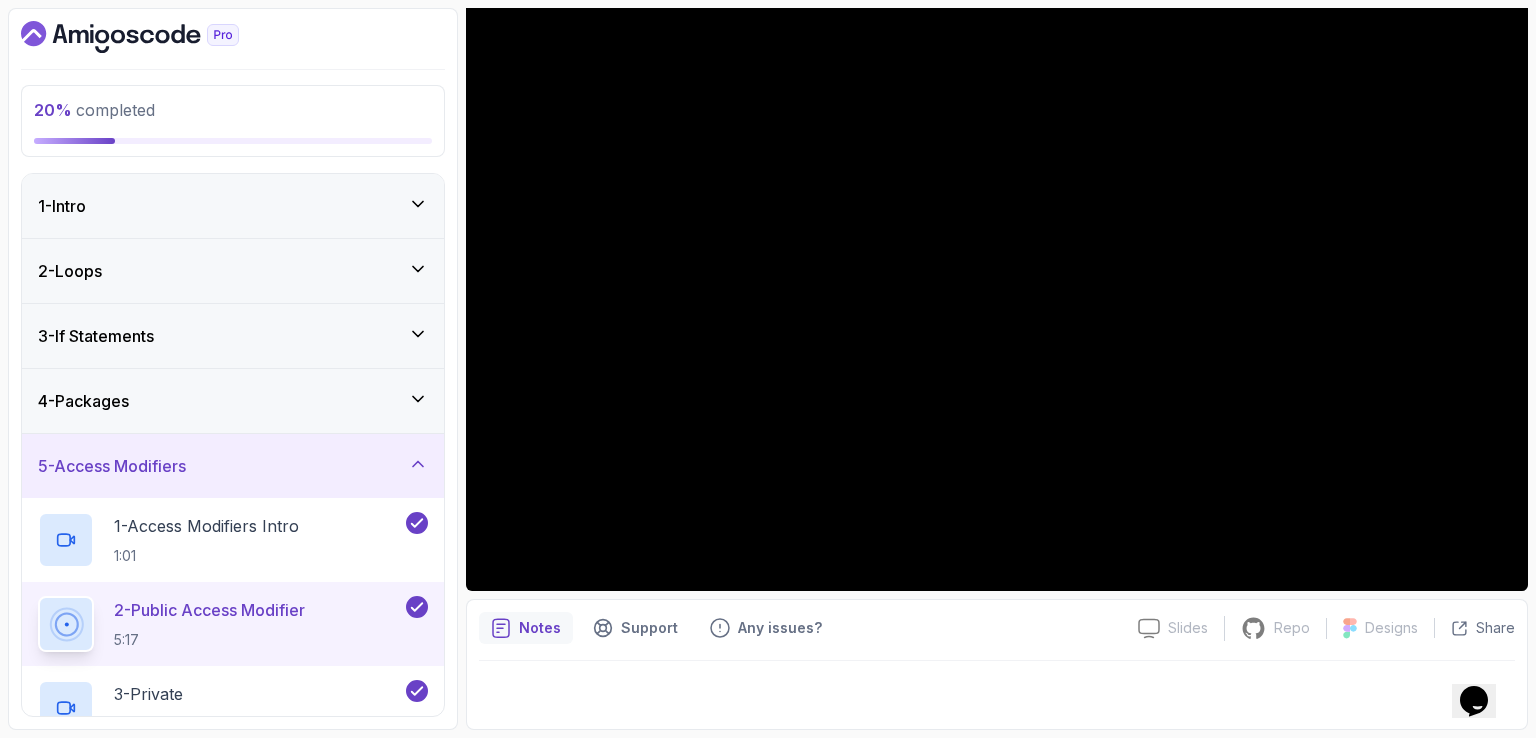 click on "Opens Chat This icon Opens the chat window." 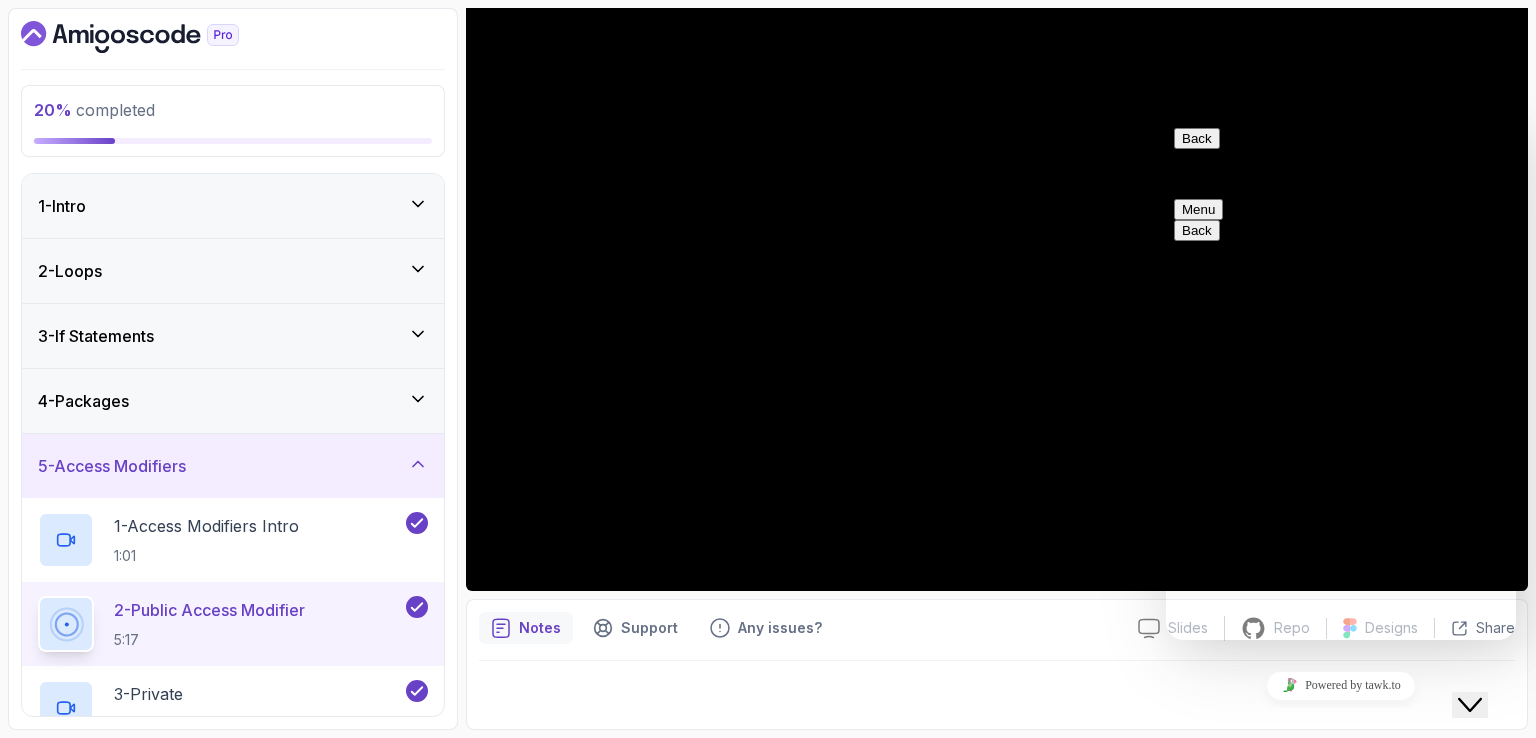 click on "Menu" at bounding box center (1198, 209) 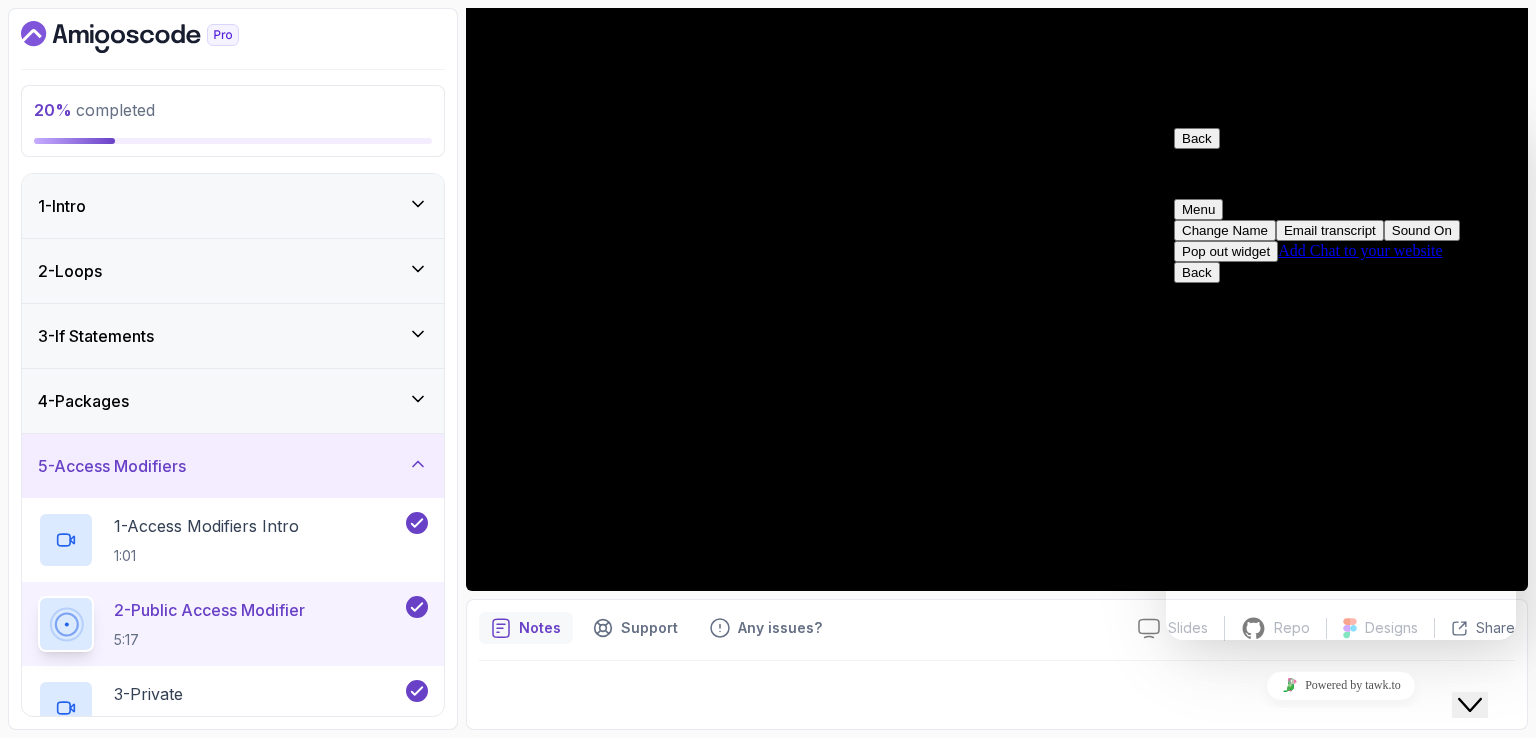 click at bounding box center (997, 689) 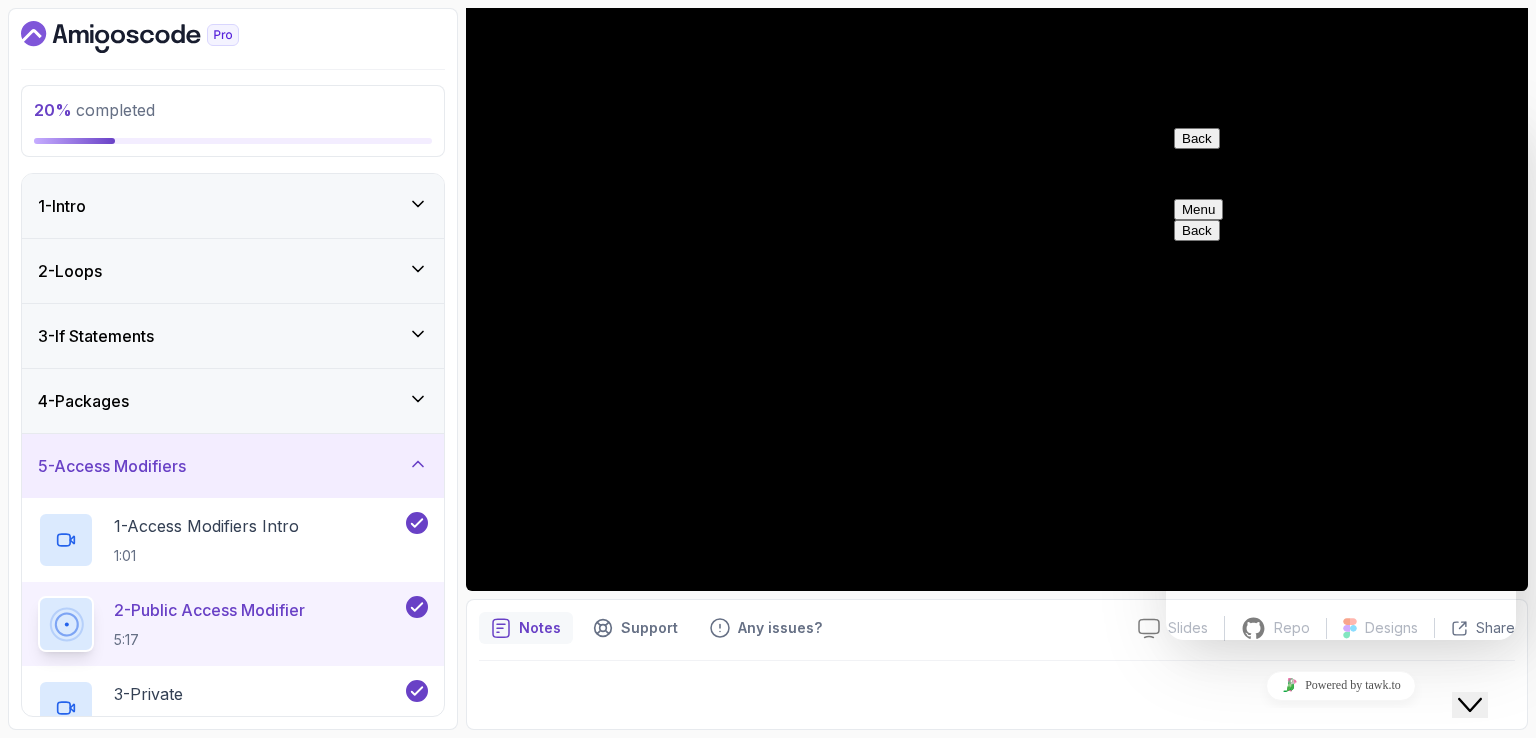 click on "Back" at bounding box center [1197, 138] 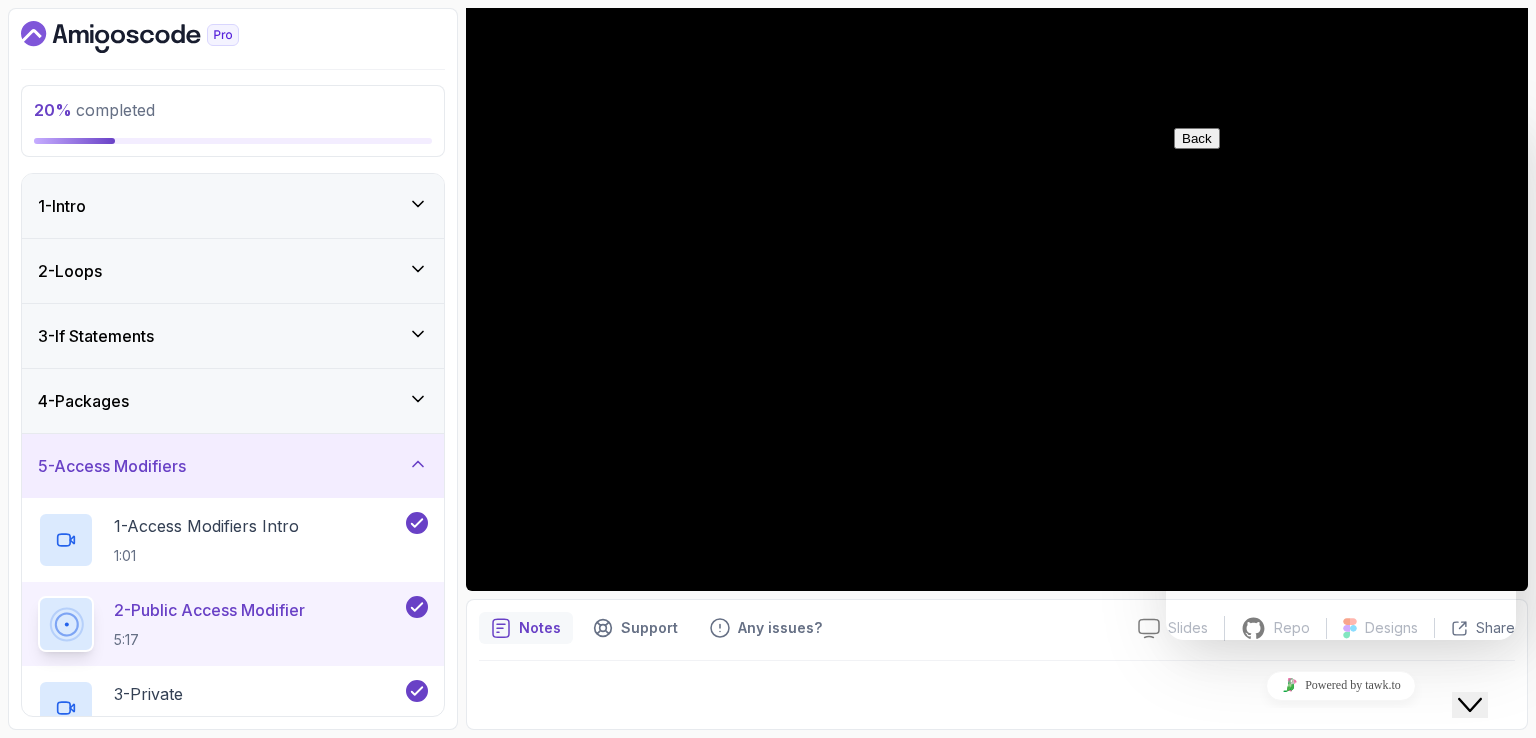 click at bounding box center [997, 689] 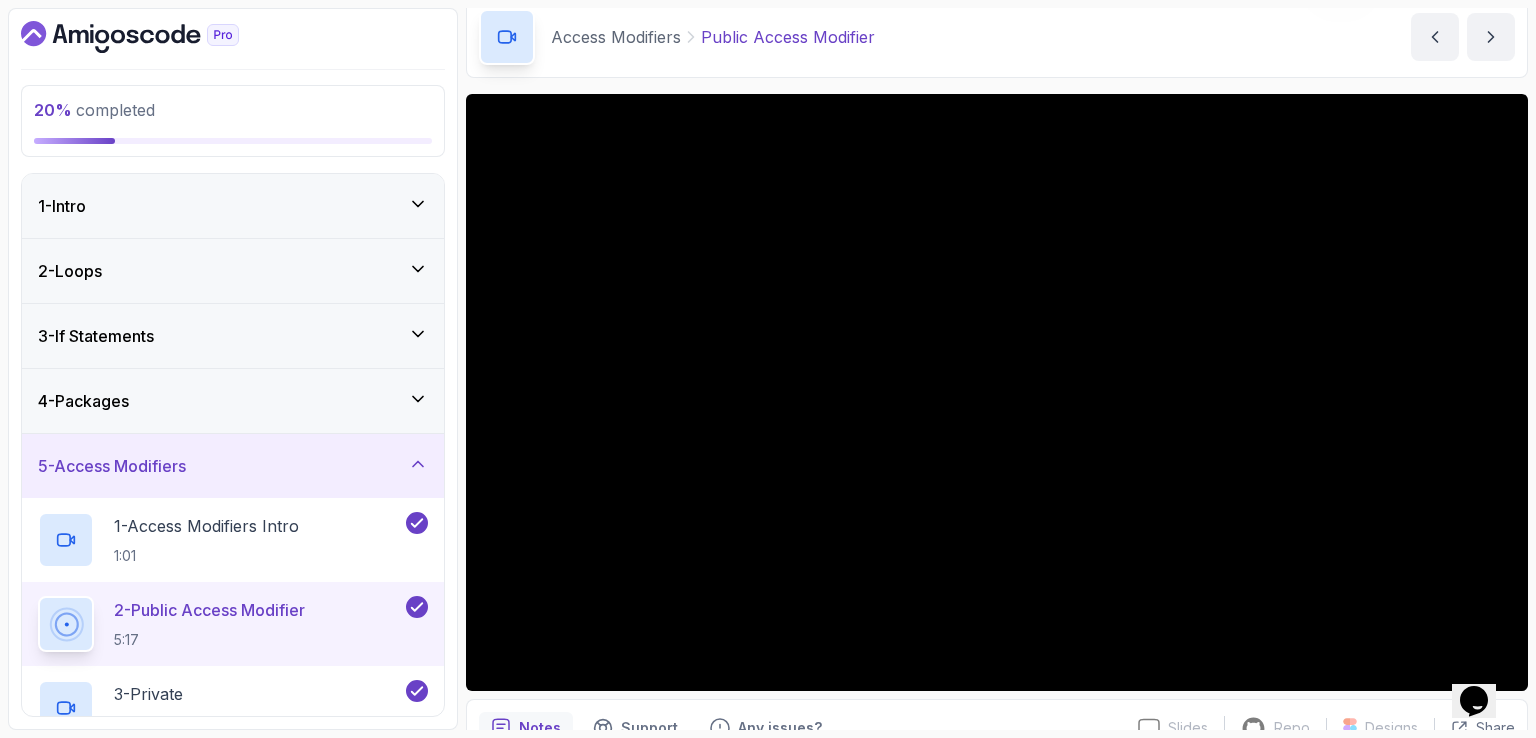 scroll, scrollTop: 184, scrollLeft: 0, axis: vertical 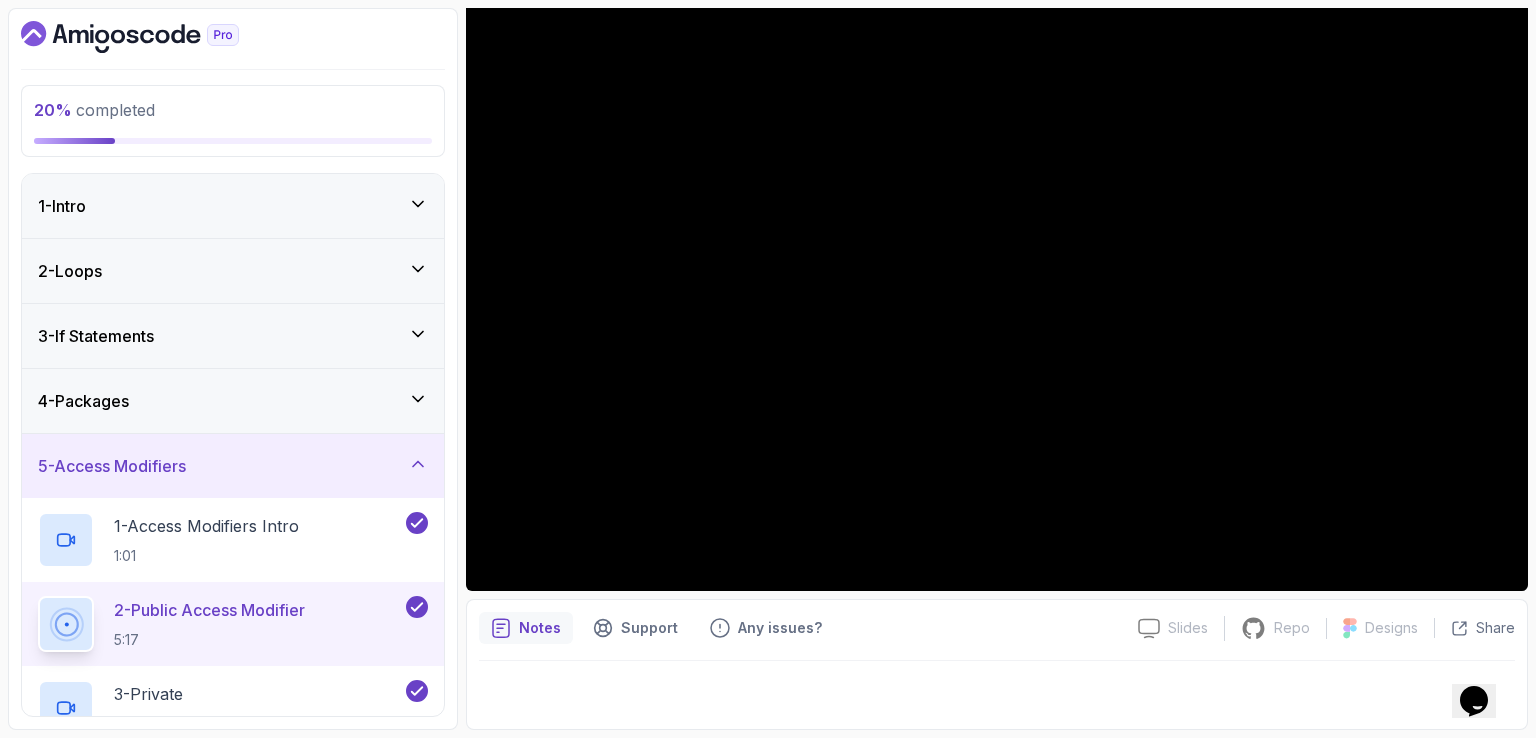 click at bounding box center [997, 689] 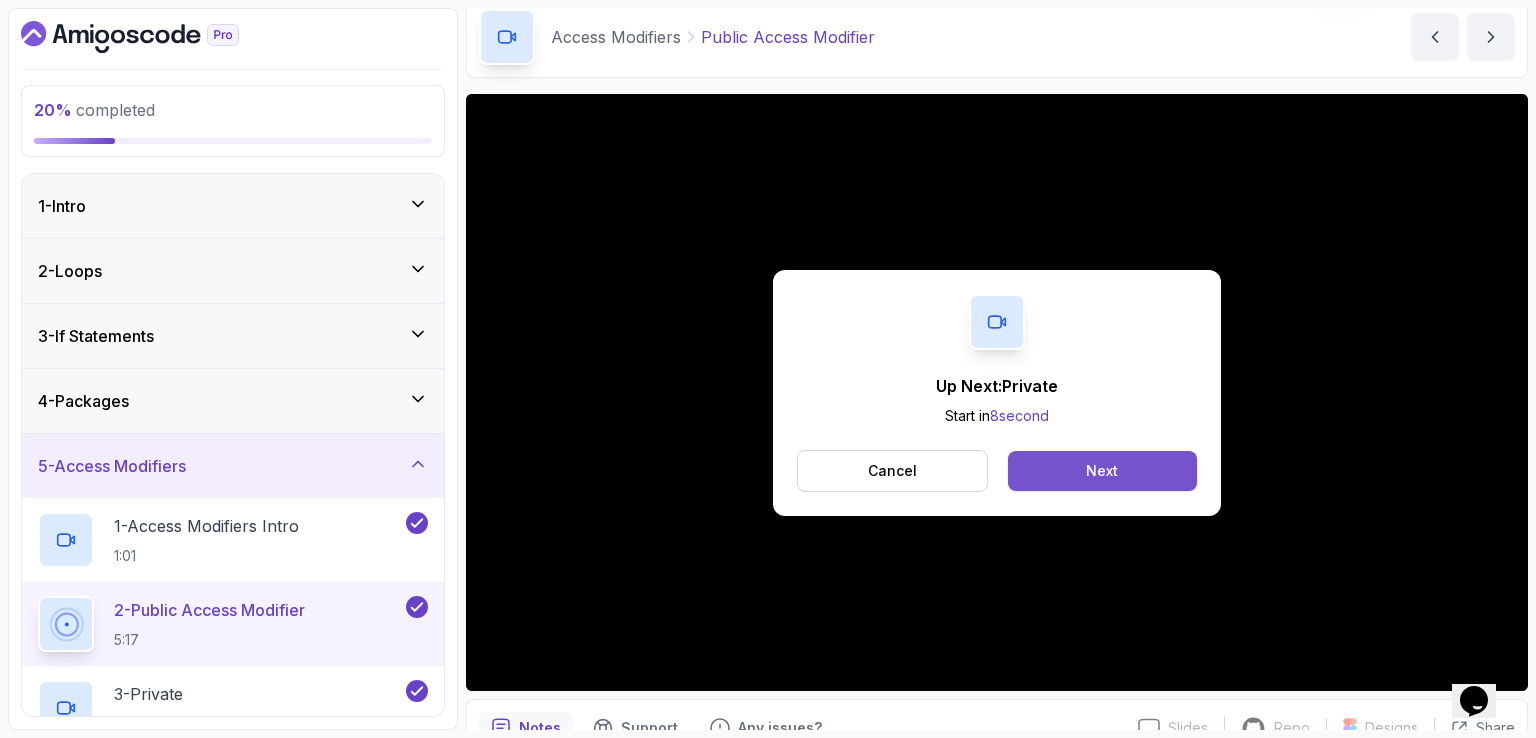 click on "Next" at bounding box center (1102, 471) 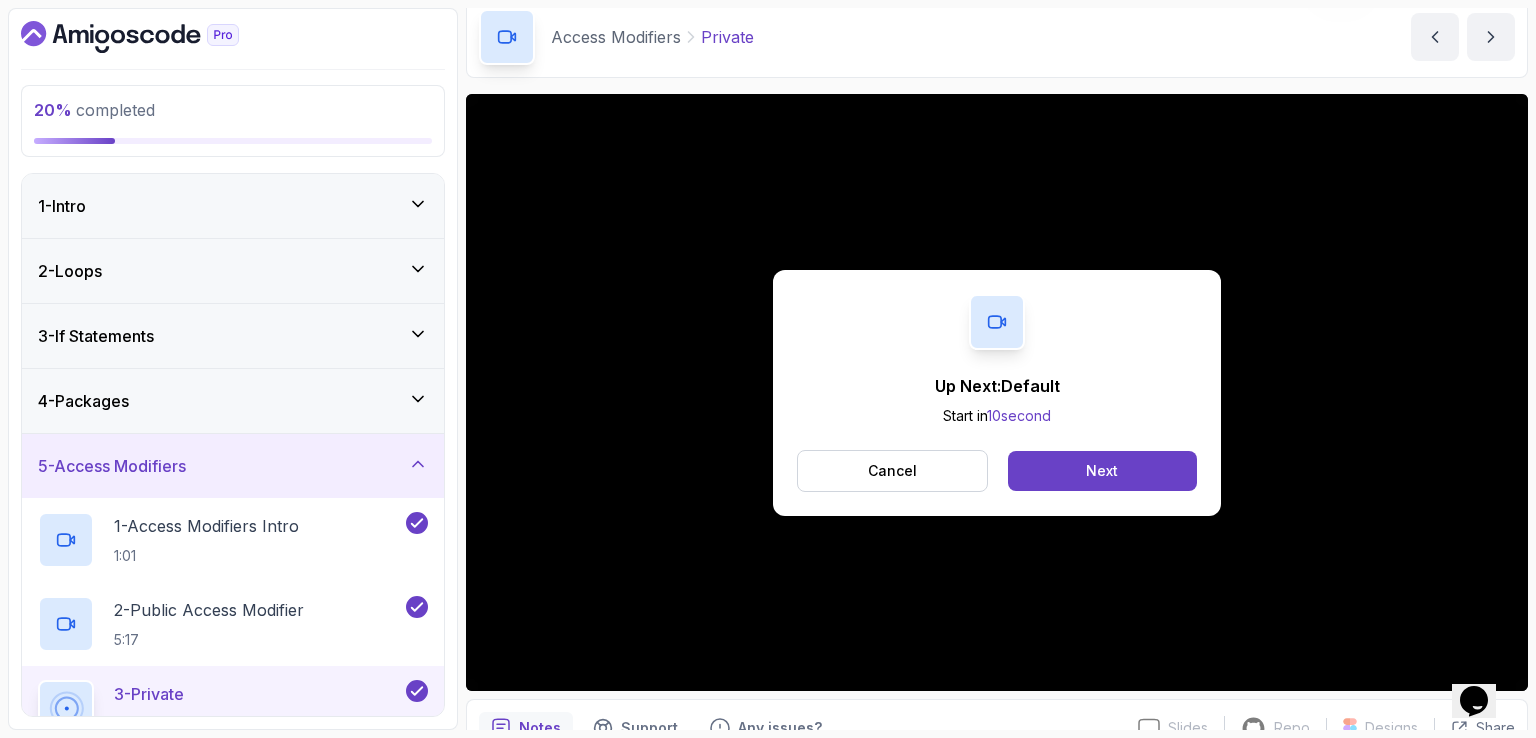 click on "Up Next: Default Start in 10 second Cancel Next" at bounding box center [997, 393] 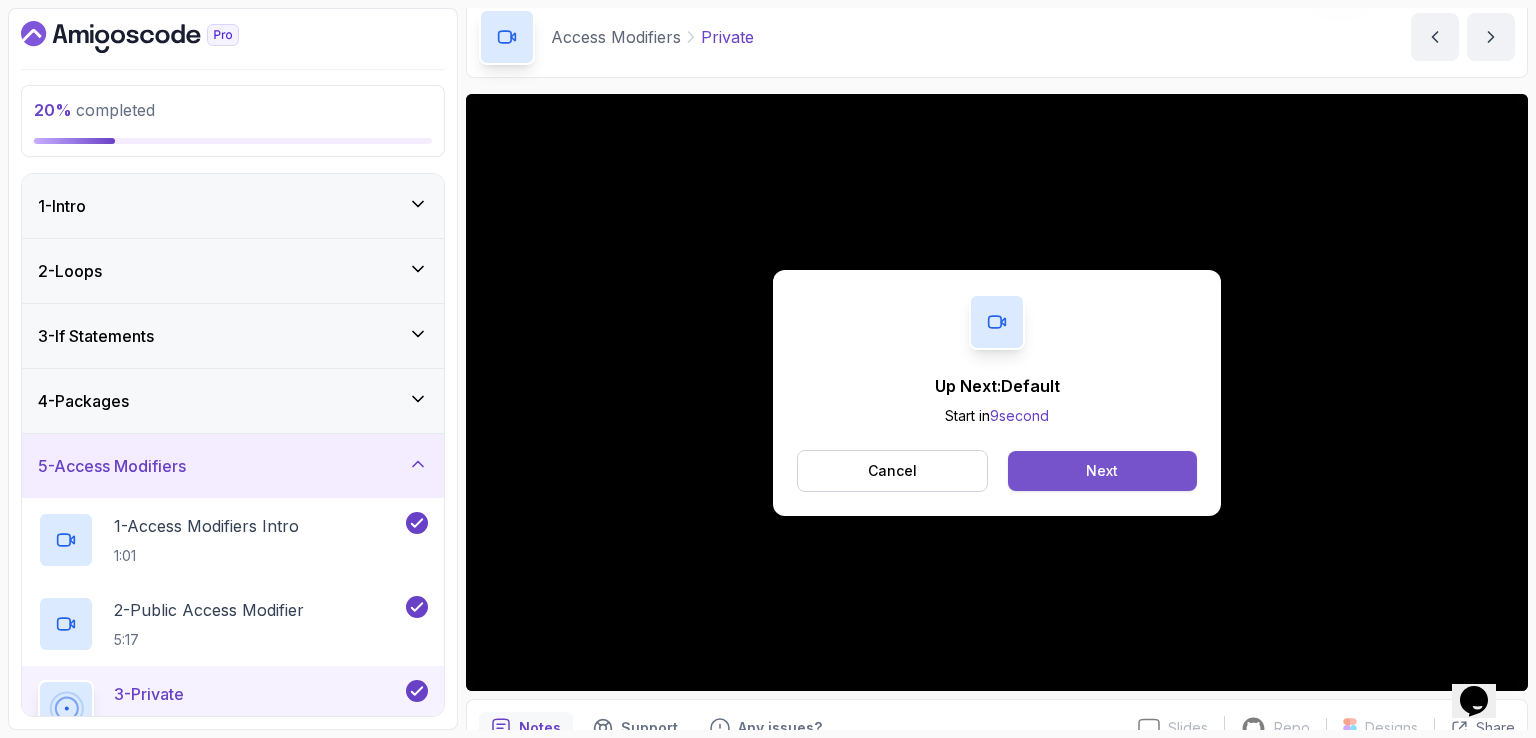 click on "Next" at bounding box center (1102, 471) 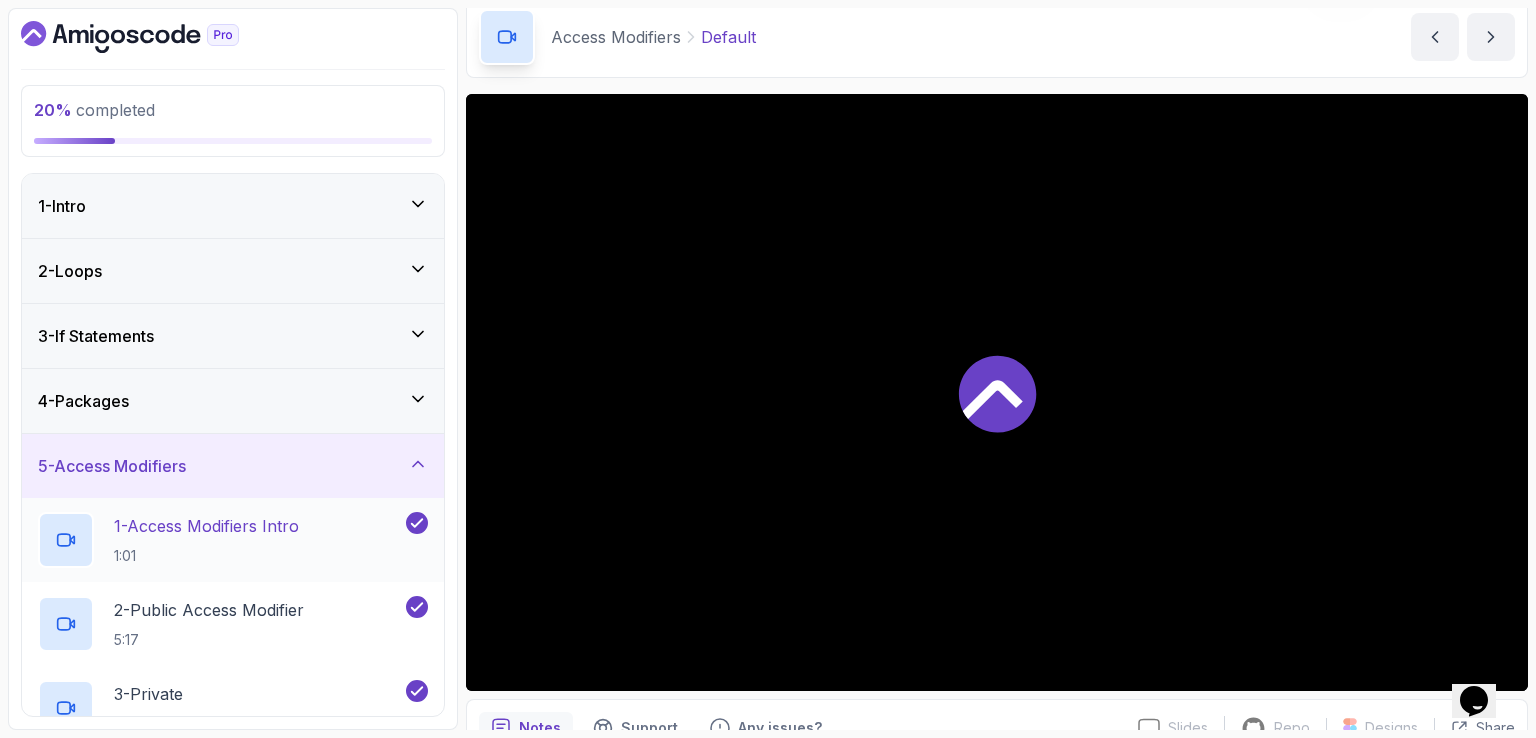 scroll, scrollTop: 200, scrollLeft: 0, axis: vertical 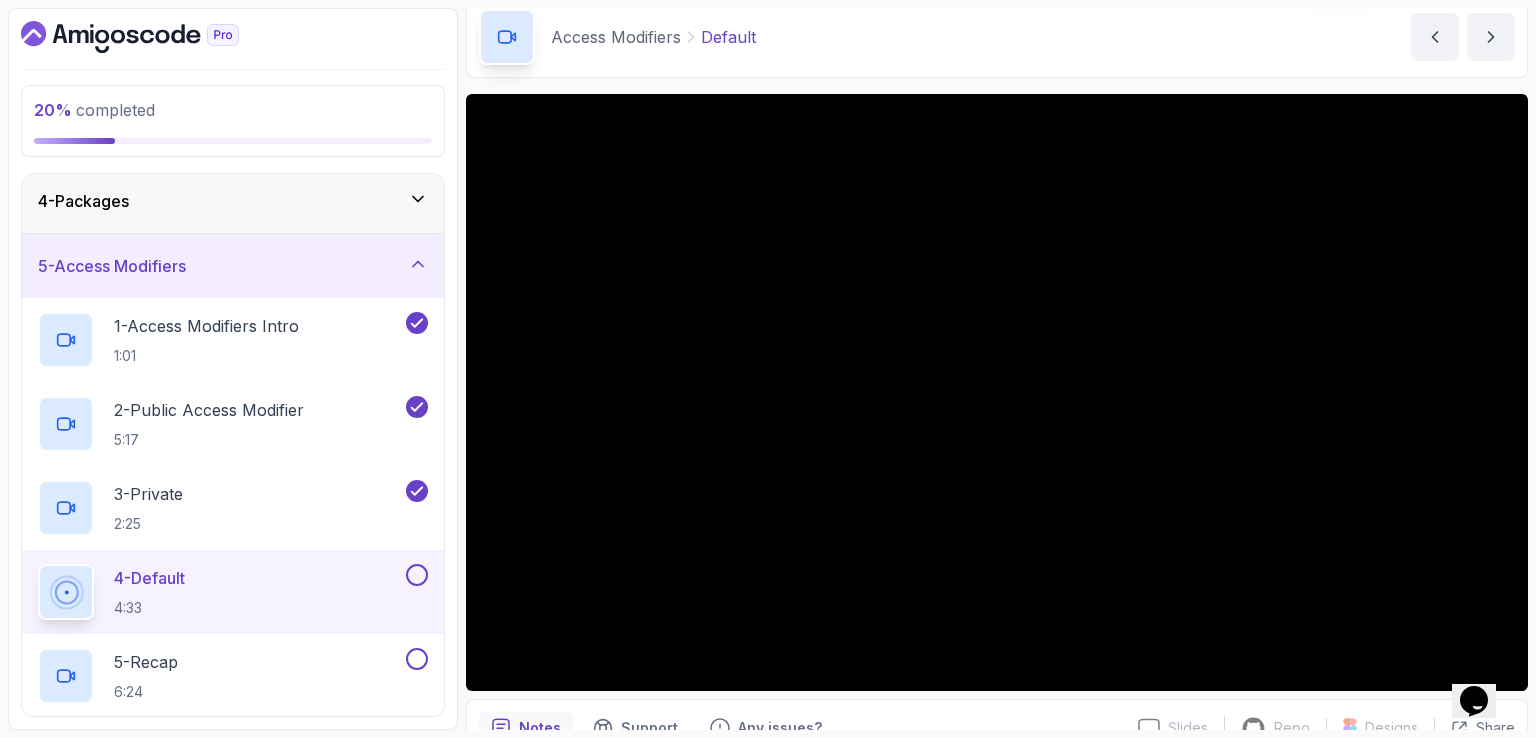 click on "20 % completed 1 - Intro 2 - Loops 3 - If Statements 4 - Packages 5 - Access Modifiers 1 - Access Modifiers Intro 1:01 2 - Public Access Modifier 5:17 3 - Private 2:25 4 - Default 4:33 5 - Recap 6:24 6 - When To Use Each Access Modifier 1:34 7 - Static Keyword 7:17 8 - Access Modifiers Quiz Required- quiz 6 - Methods 7 - Beyond The Basics 8 - Strings 9 - Dates 10 - Big Decimal 11 - Taking User Input 12 - Exception Handling 13 - Working With Files 14 - Classes And Objects 15 - Static Keyword 16 - Organizing Code 17 - Null Pointer And Optionals 18 - Exercises 19 - Outro My Courses Java for Developers 191 Points [PERSON] Software Engineer 11 - Access Modifiers 20 % completed Access Modifiers Default Default by [PERSON] Slides Slides not available Repo Repository not available Designs Design not available Share Notes Support Any issues? Slides Slides not available Repo Repository not available Designs Design not available Share" at bounding box center (768, 369) 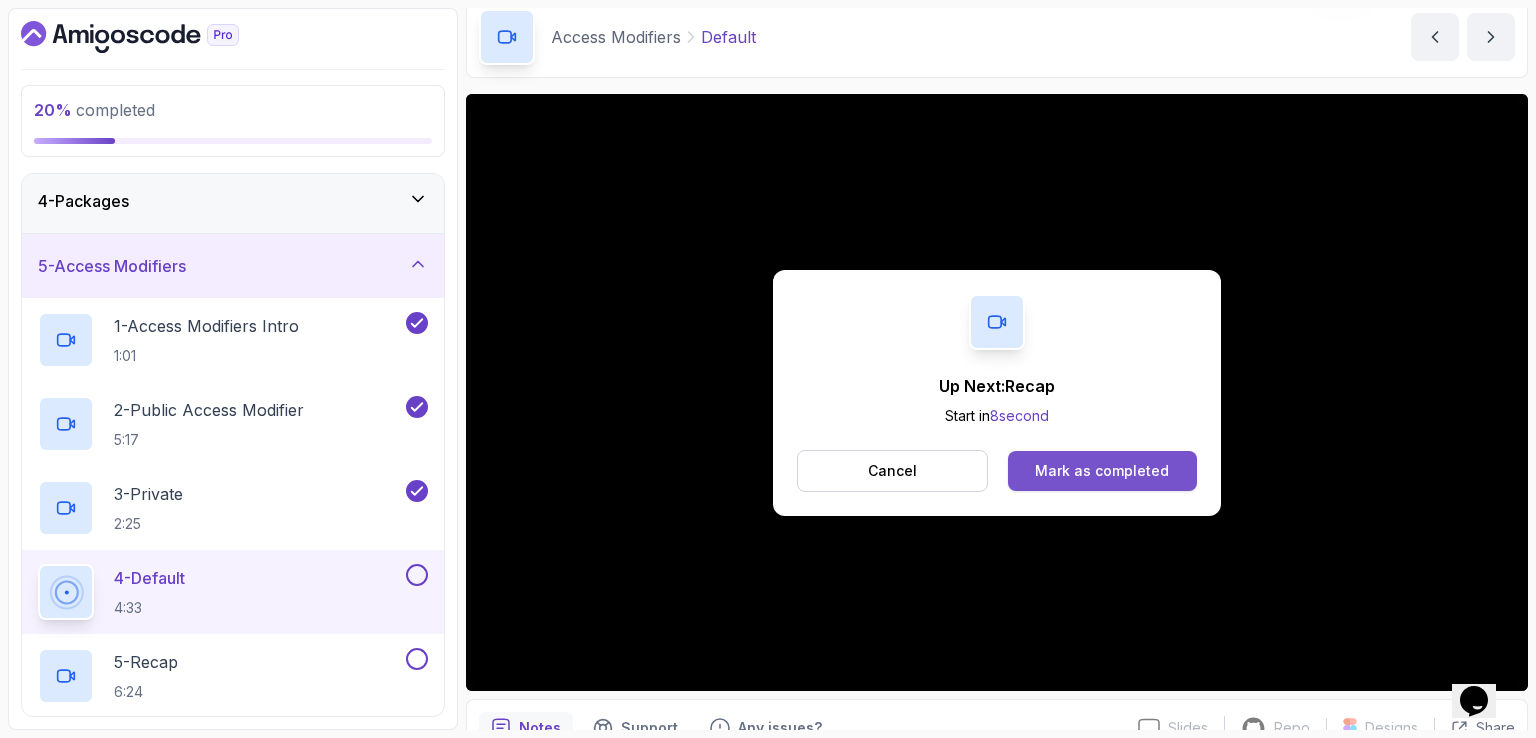 click on "Mark as completed" at bounding box center [1102, 471] 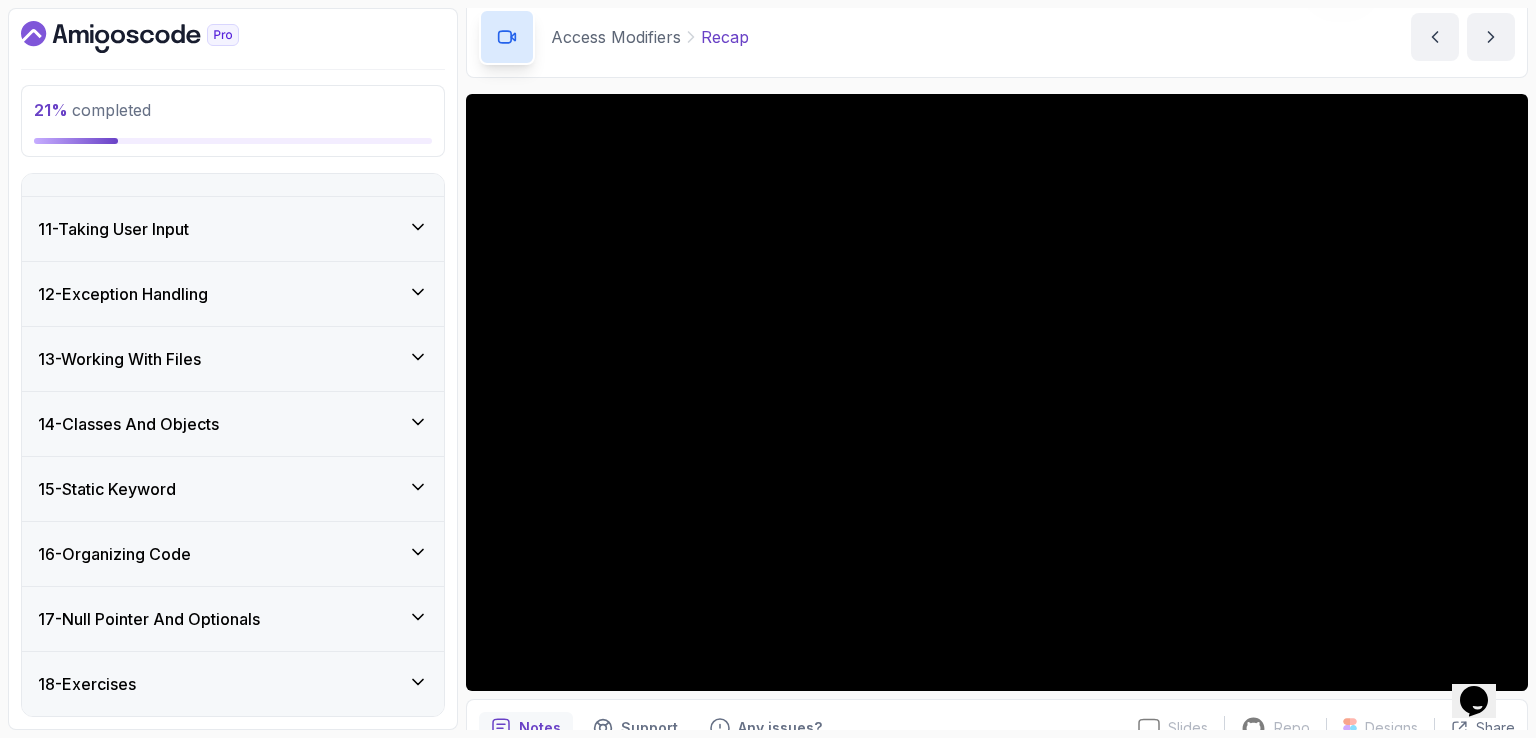 scroll, scrollTop: 1300, scrollLeft: 0, axis: vertical 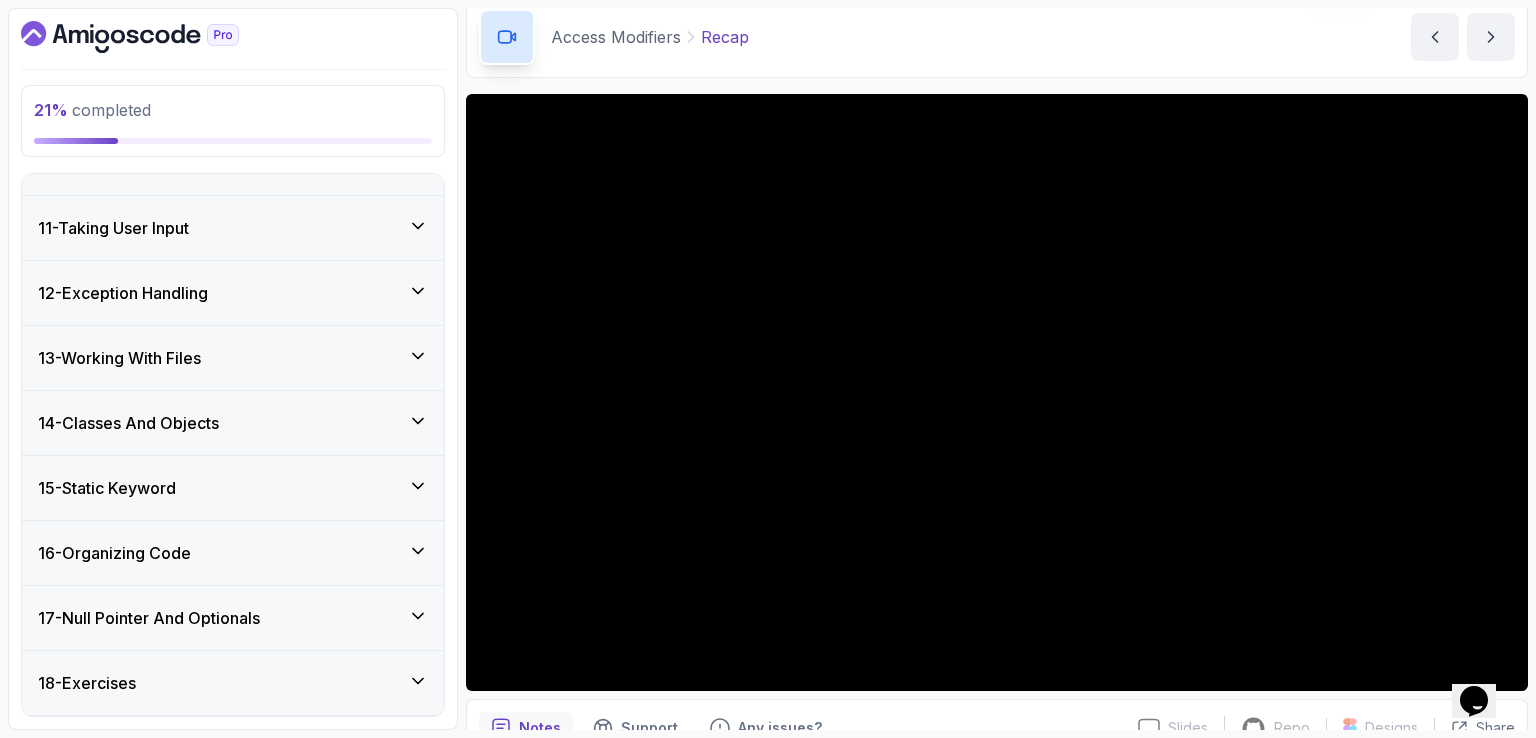 click 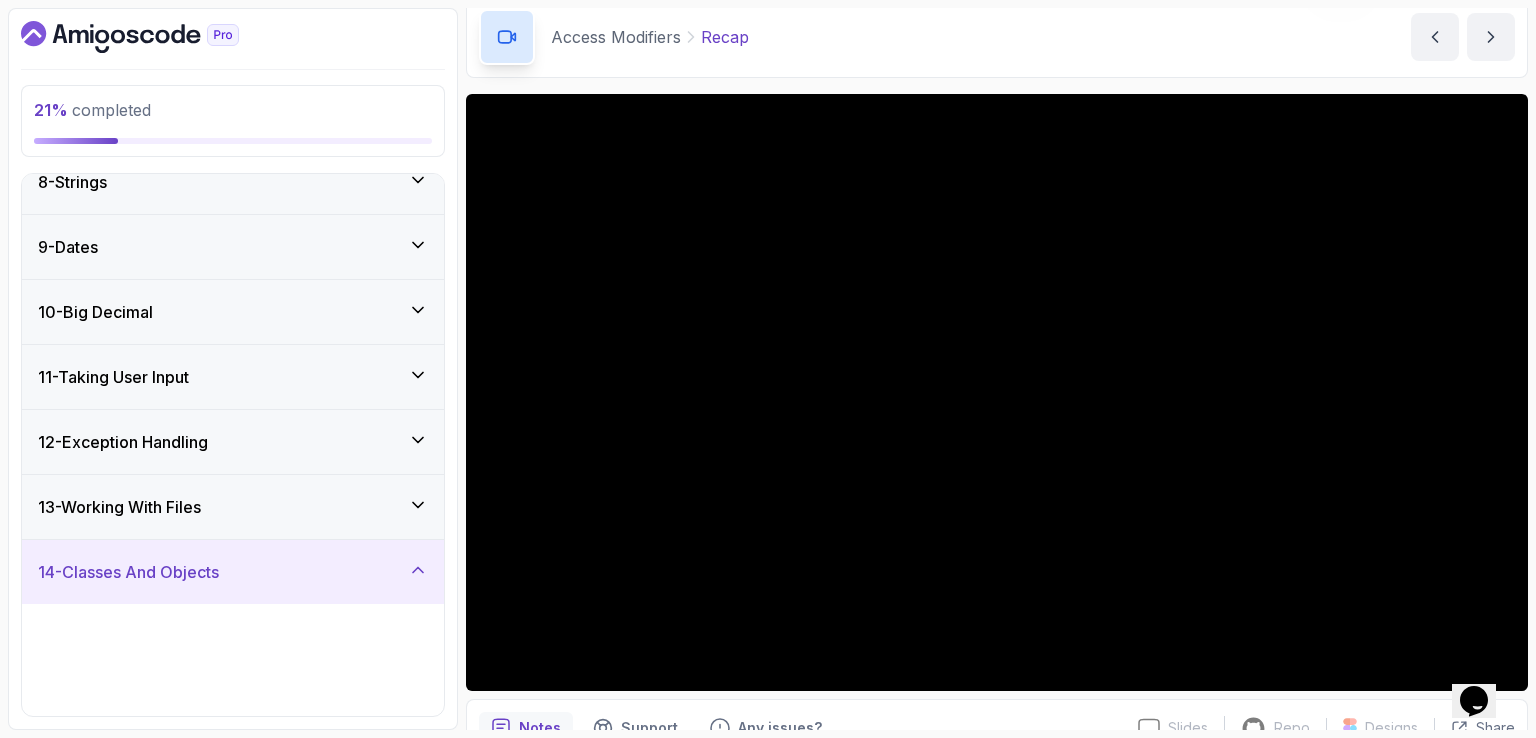 scroll, scrollTop: 628, scrollLeft: 0, axis: vertical 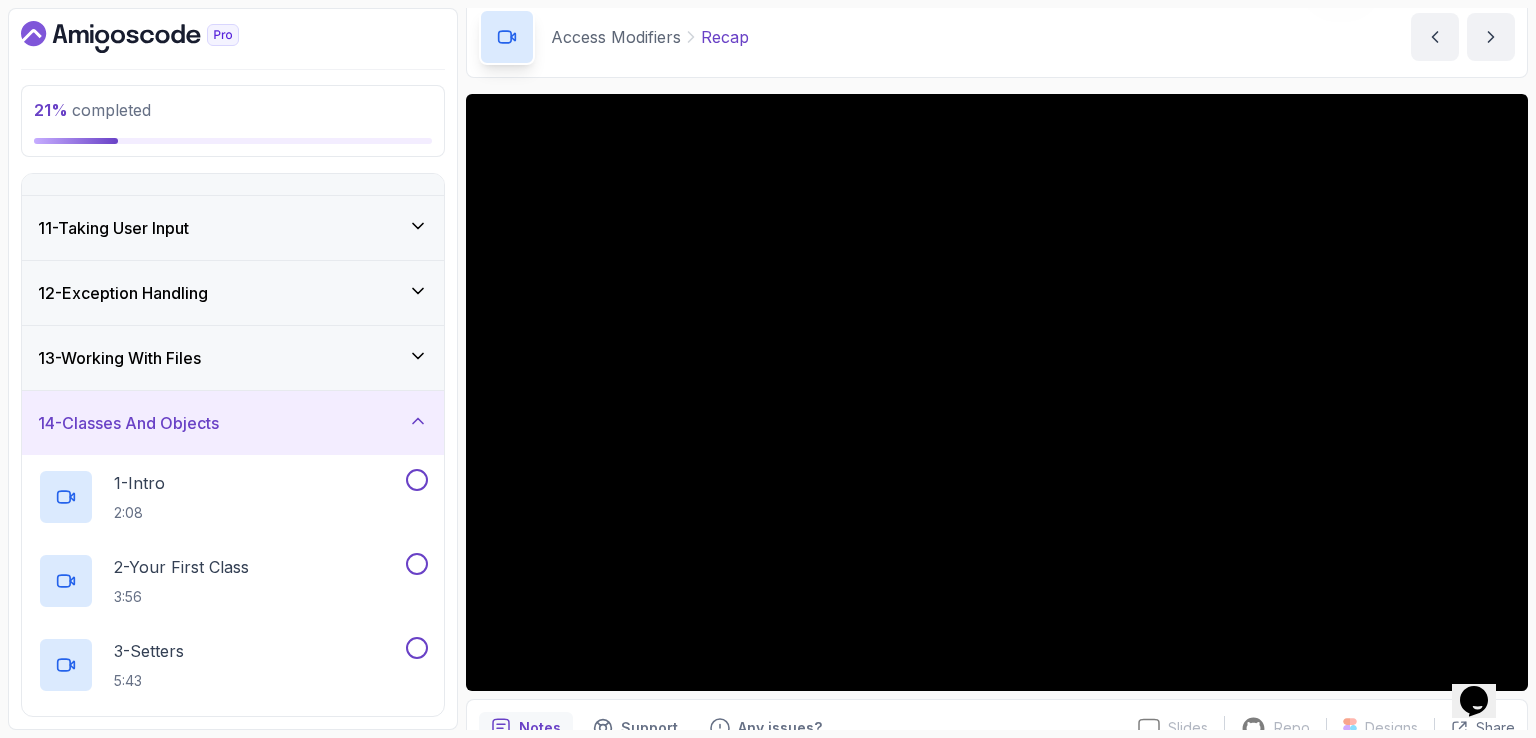 click 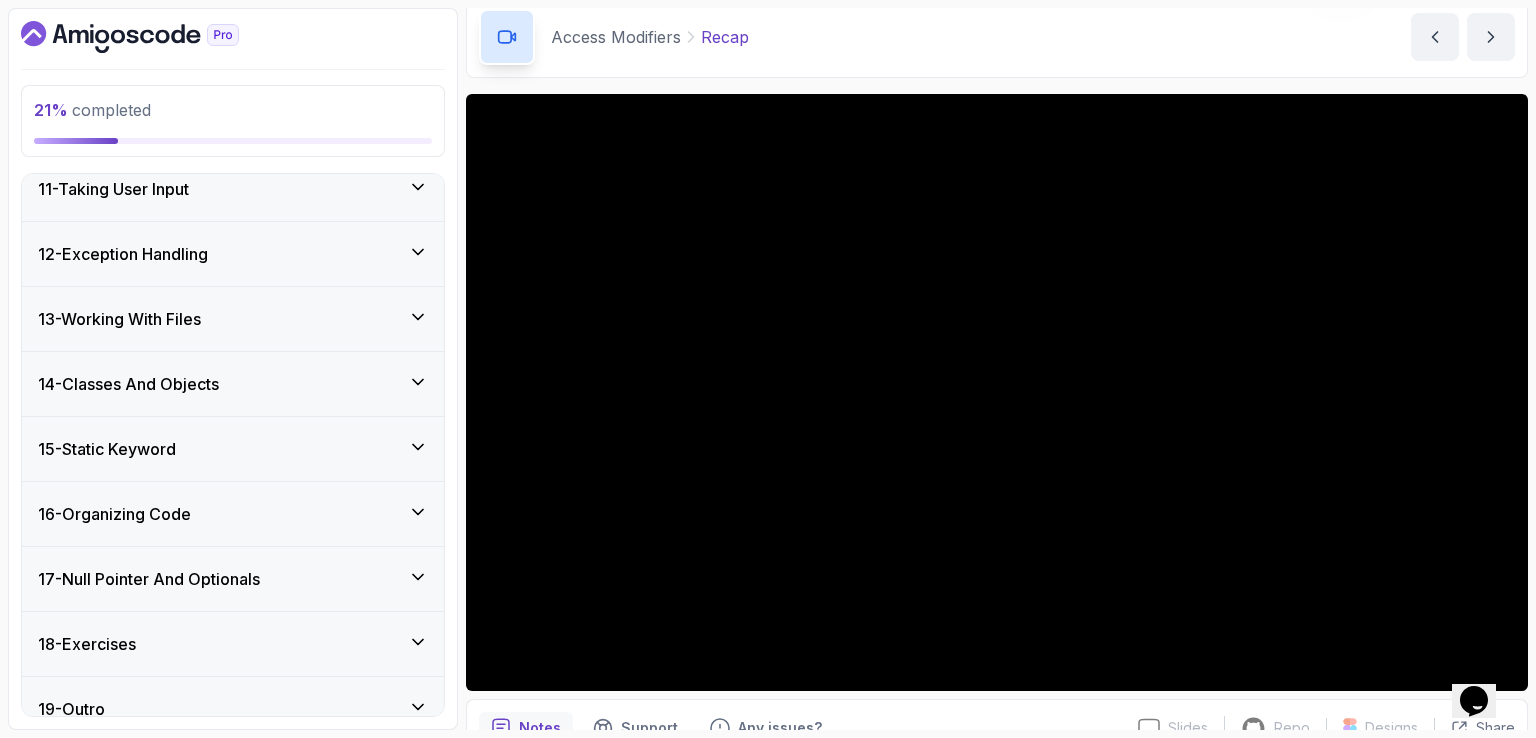 scroll, scrollTop: 688, scrollLeft: 0, axis: vertical 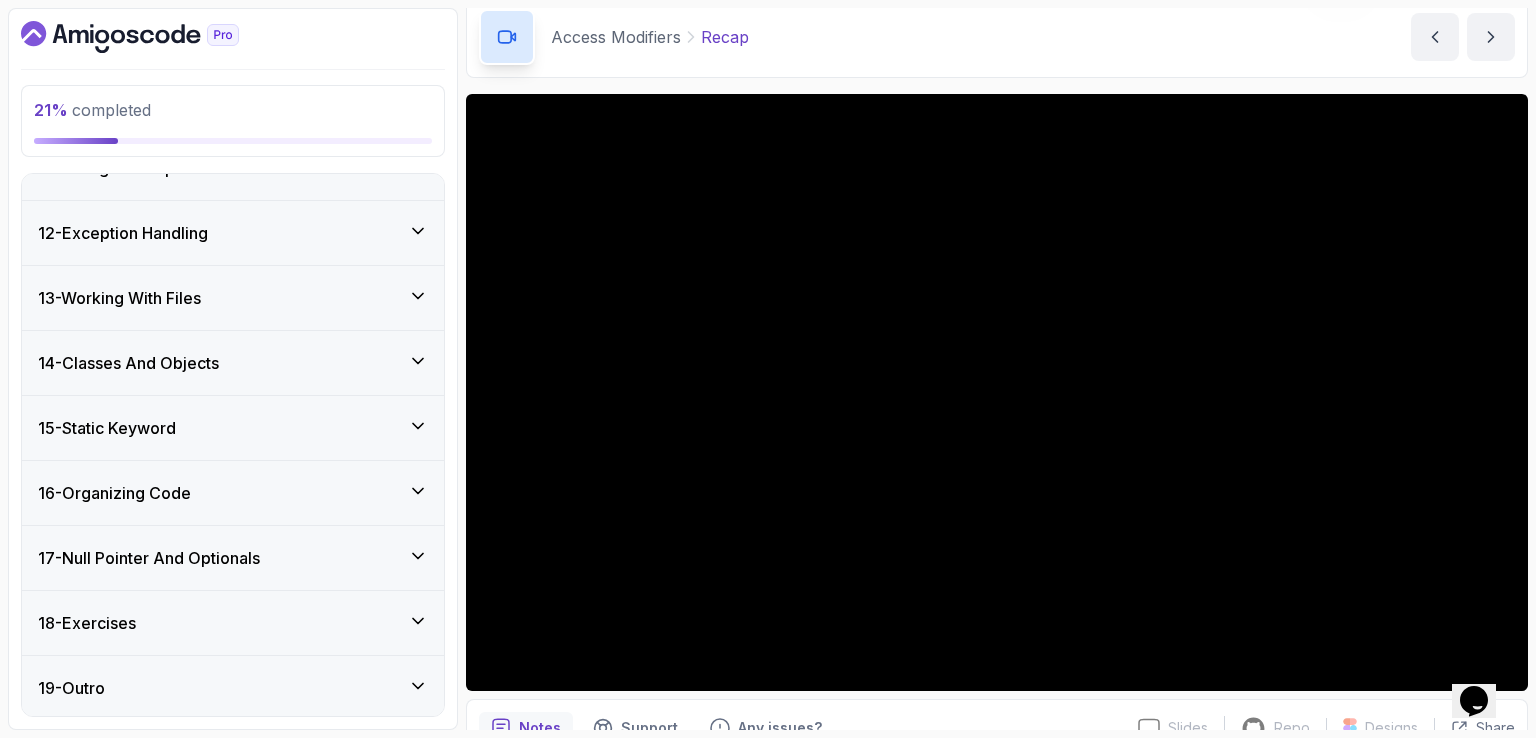 click 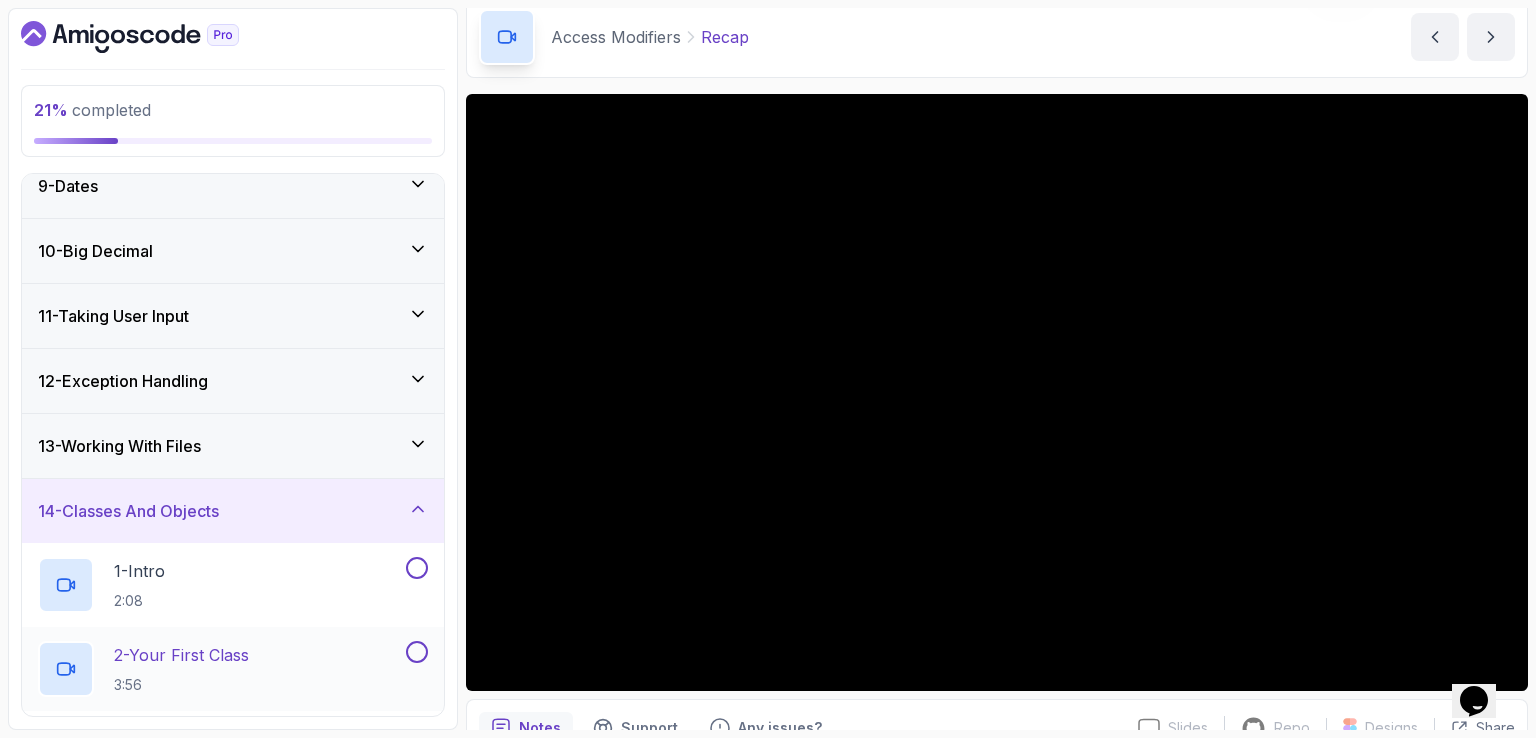 scroll, scrollTop: 588, scrollLeft: 0, axis: vertical 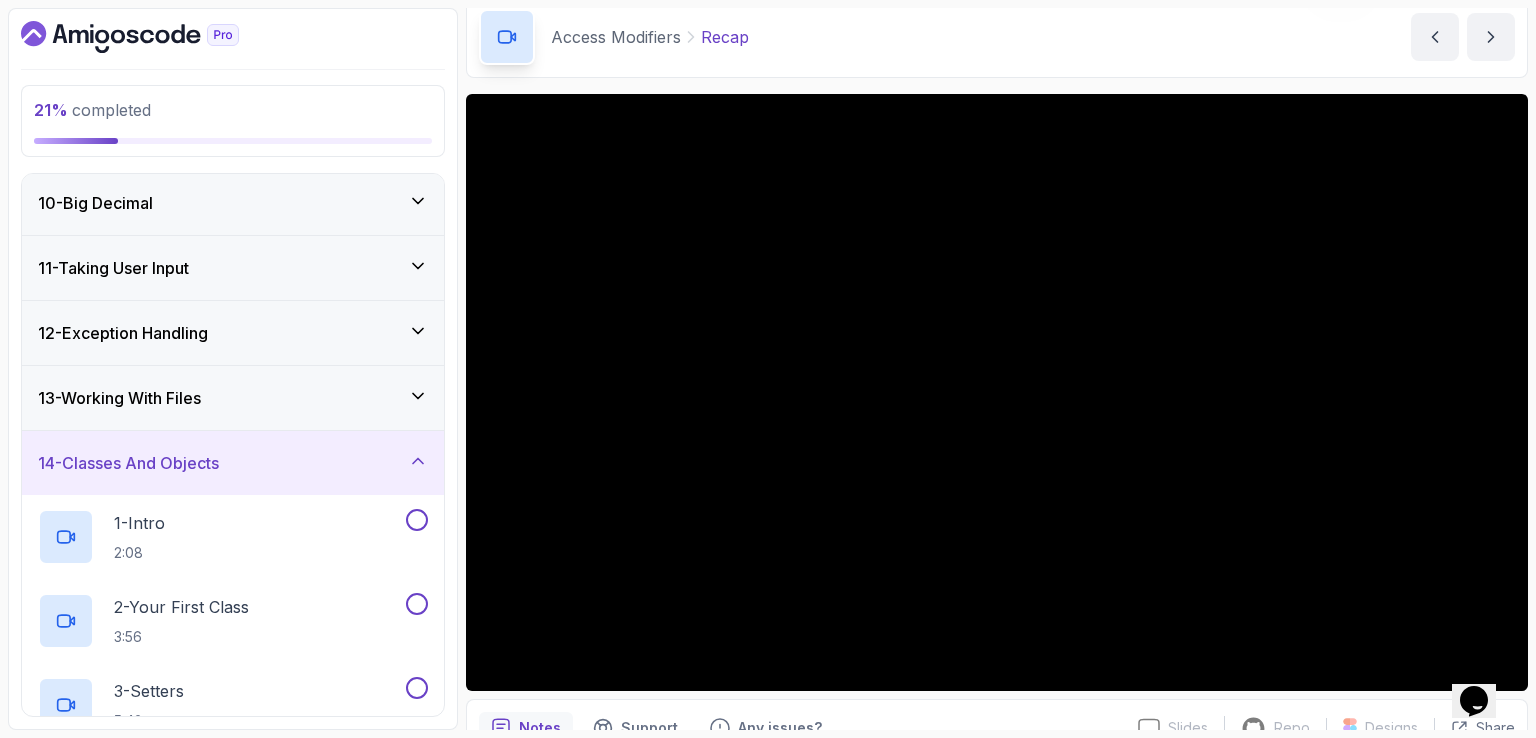 click 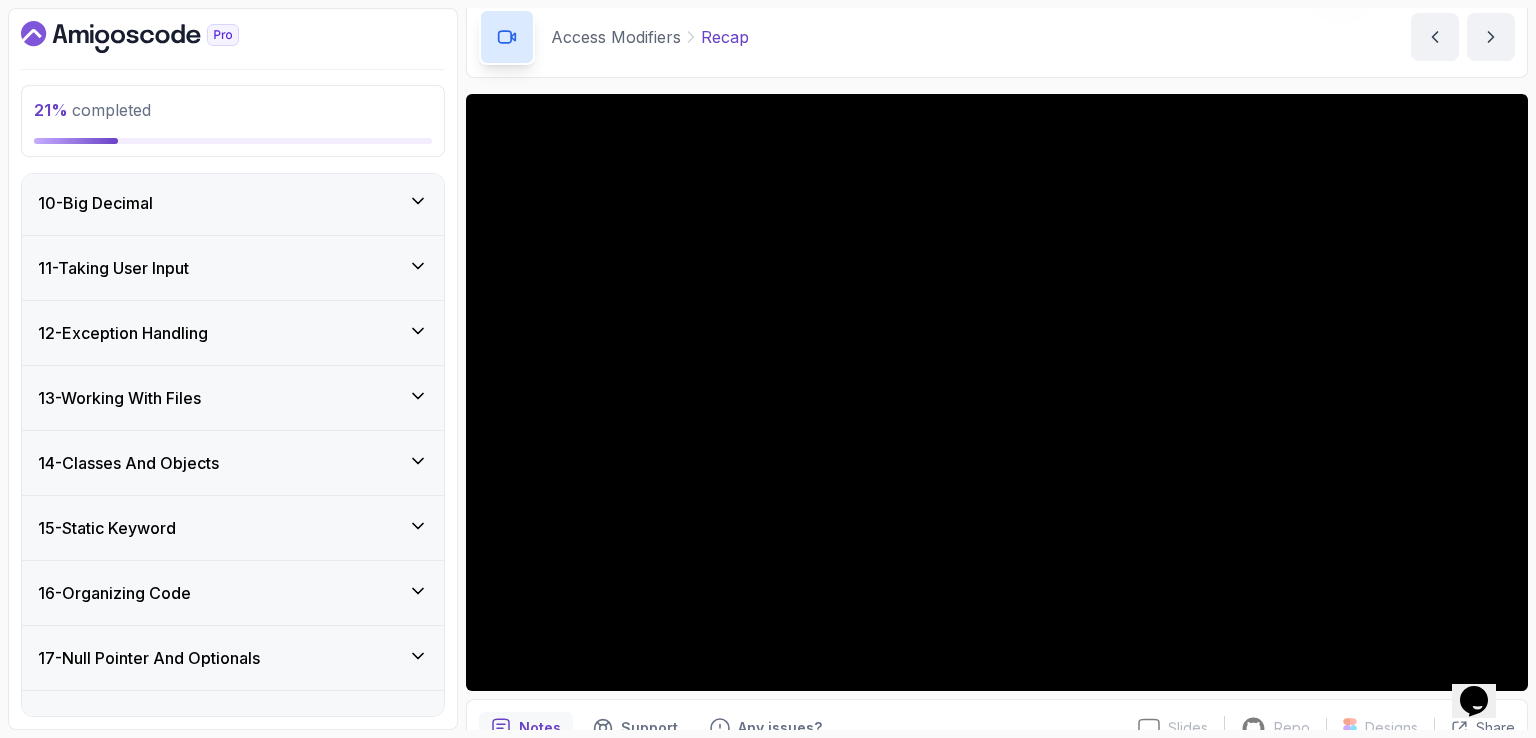 click on "Access Modifiers Recap Recap by [PERSON]" at bounding box center [997, 37] 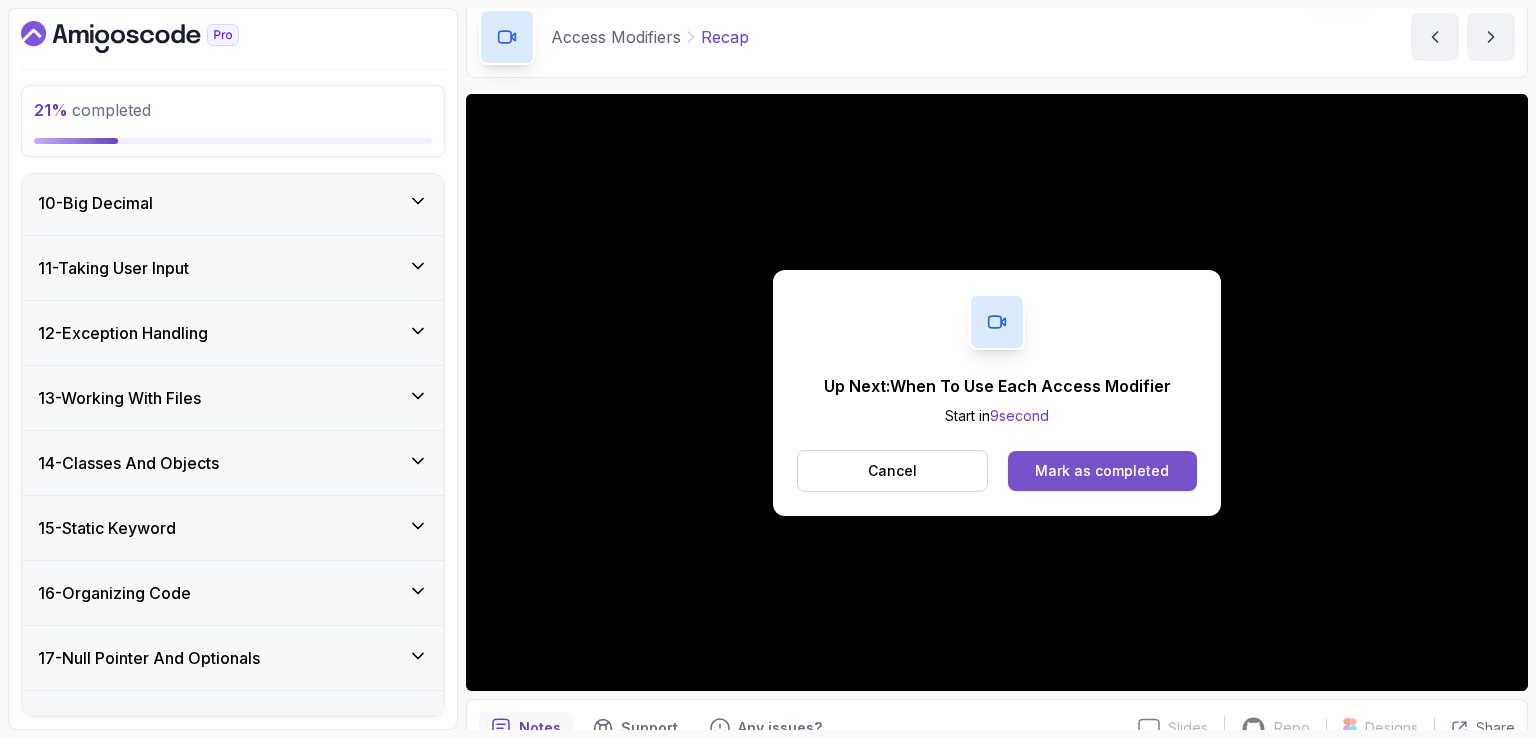 click on "Mark as completed" at bounding box center (1102, 471) 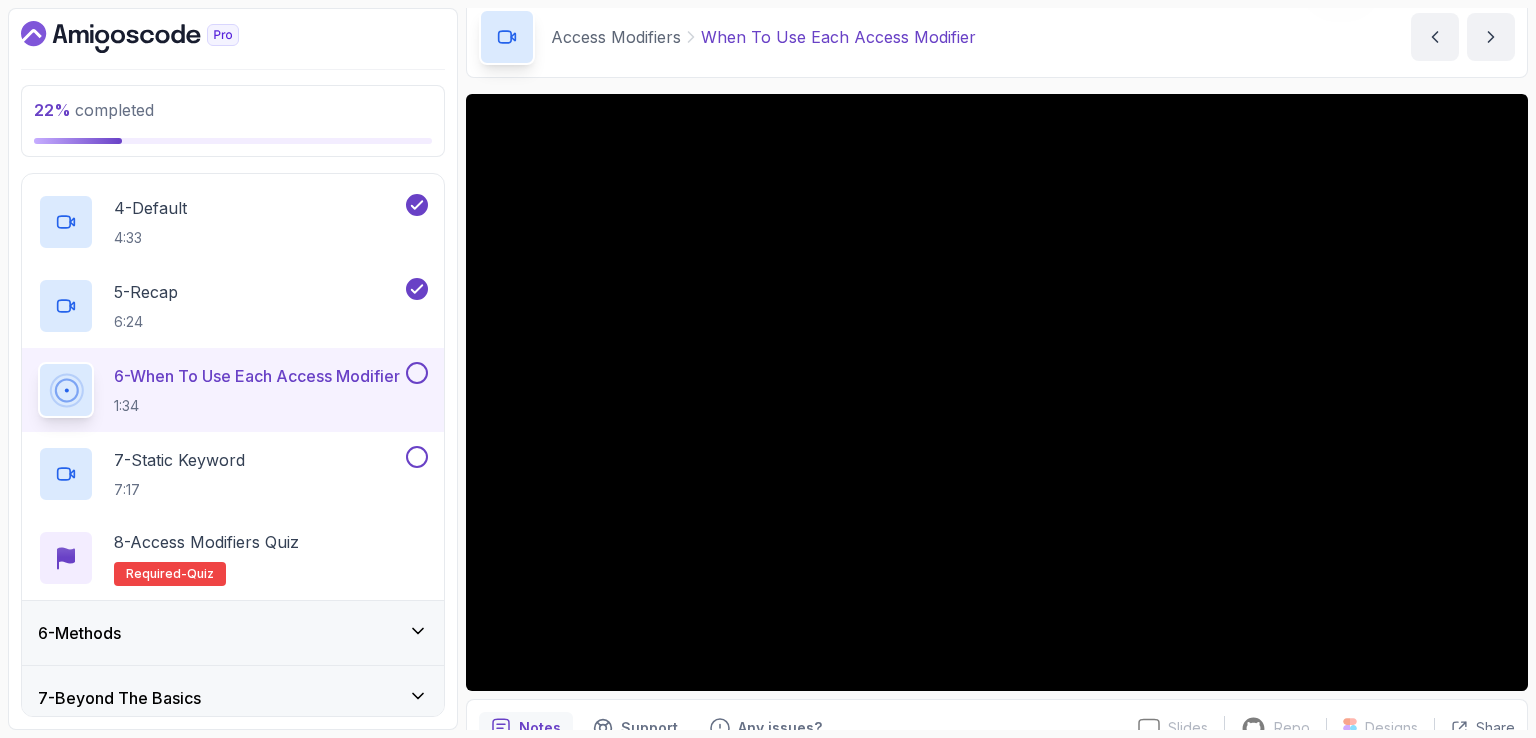 scroll, scrollTop: 560, scrollLeft: 0, axis: vertical 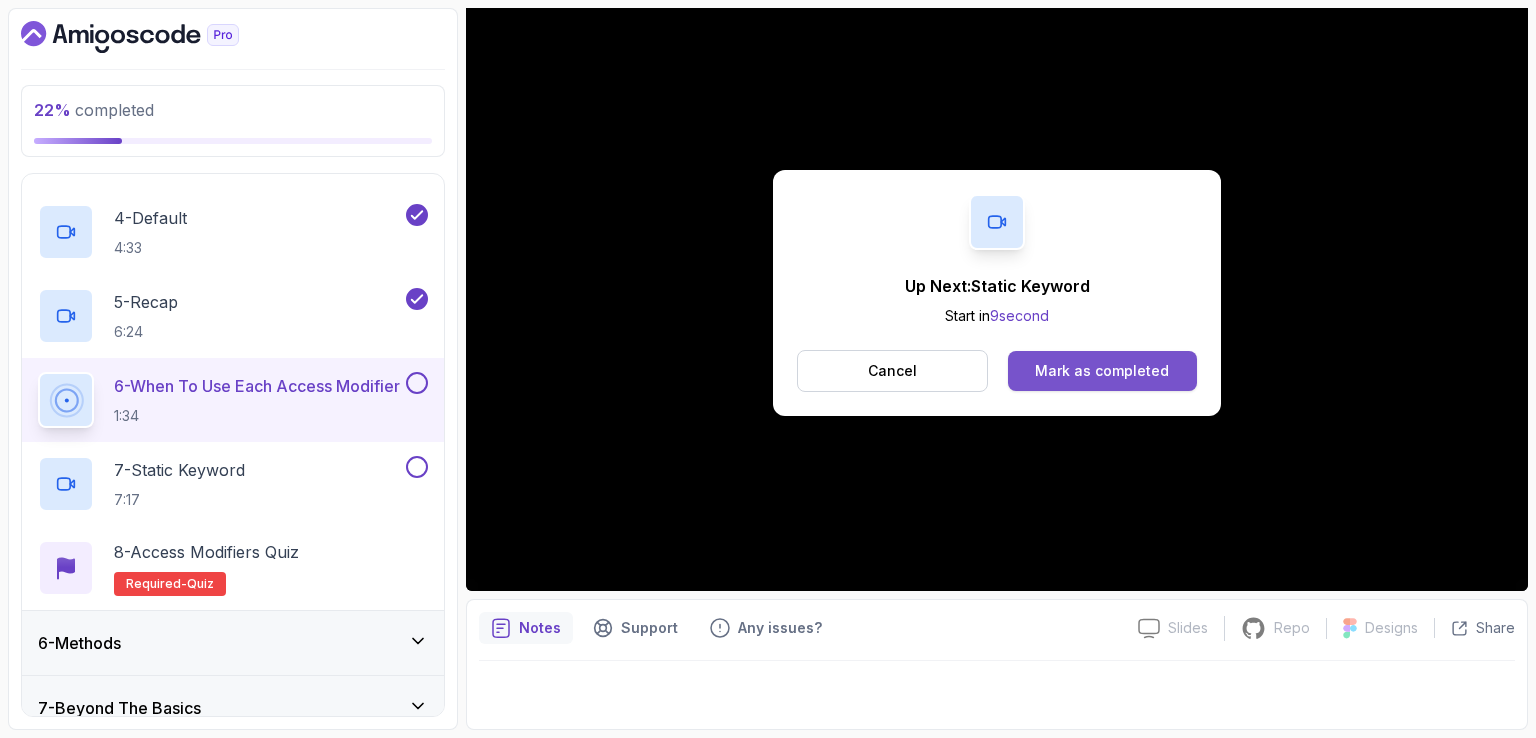click on "Mark as completed" at bounding box center (1102, 371) 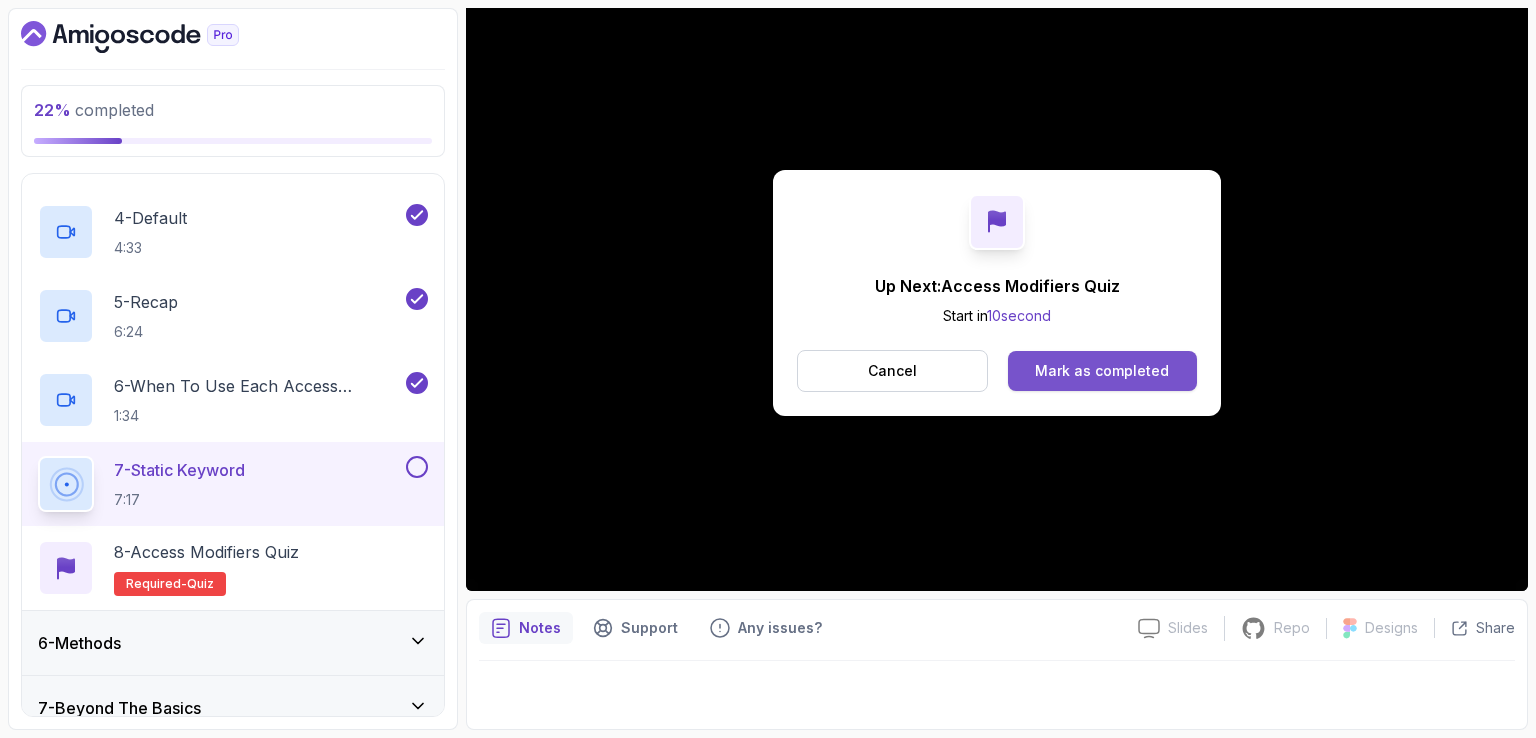 click on "Mark as completed" at bounding box center [1102, 371] 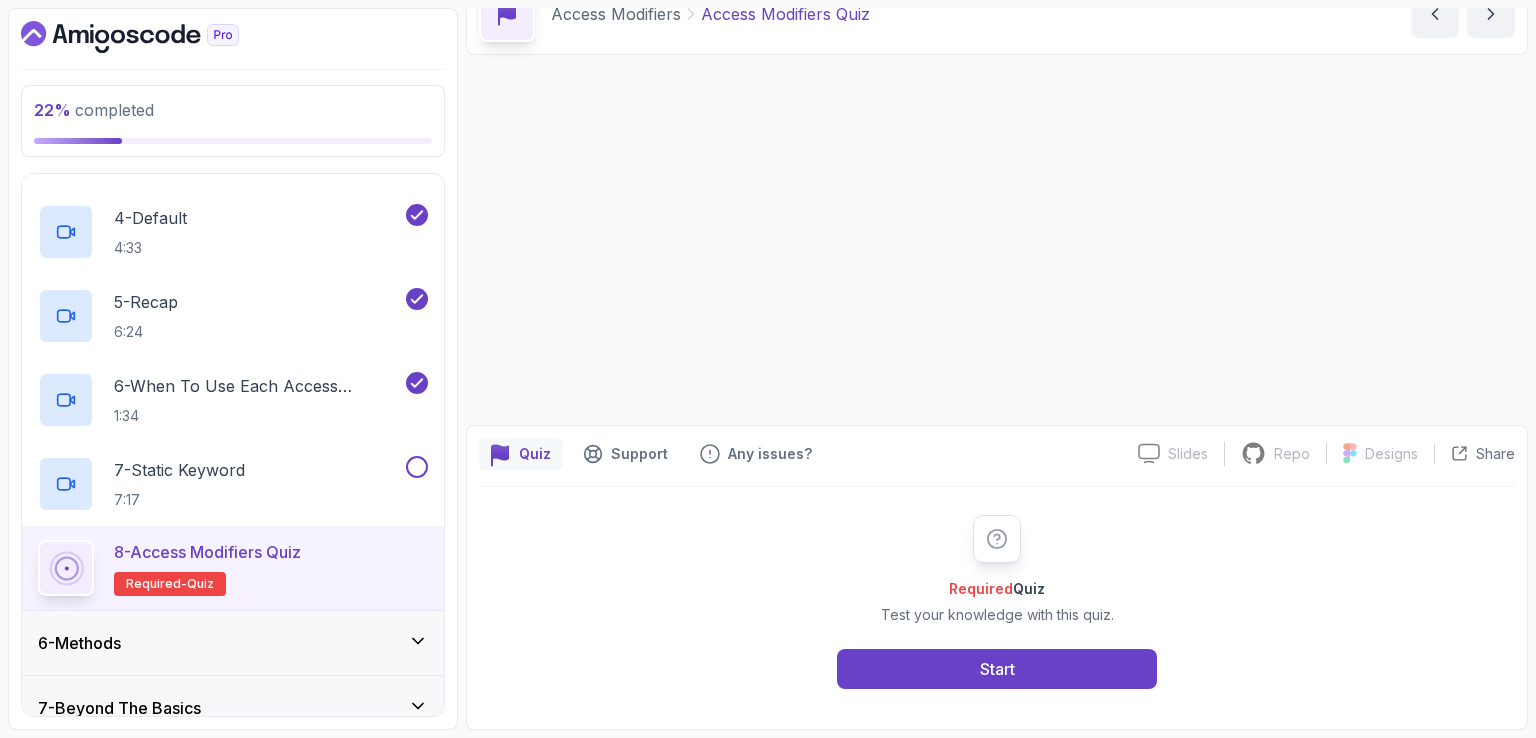 scroll, scrollTop: 0, scrollLeft: 0, axis: both 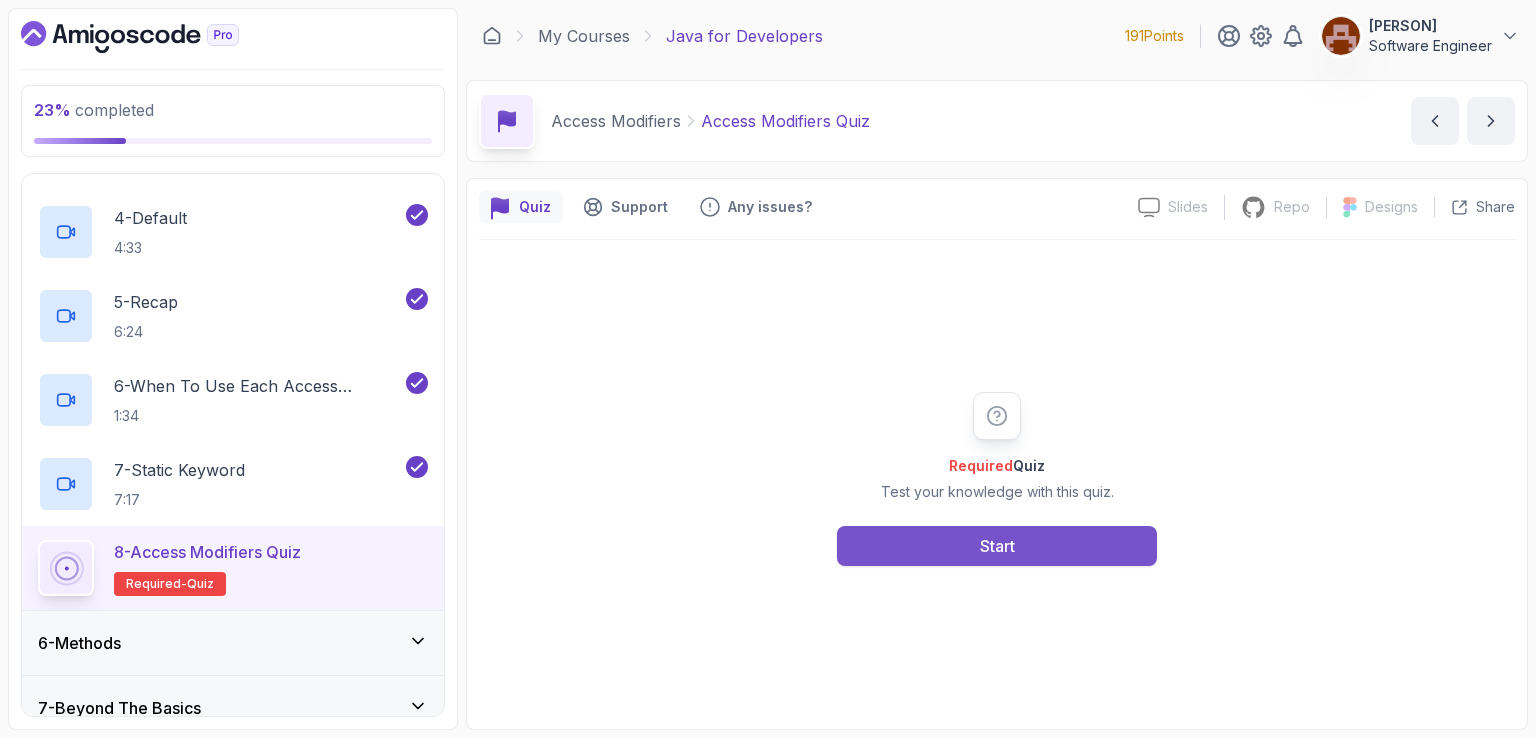 click on "Start" at bounding box center [997, 546] 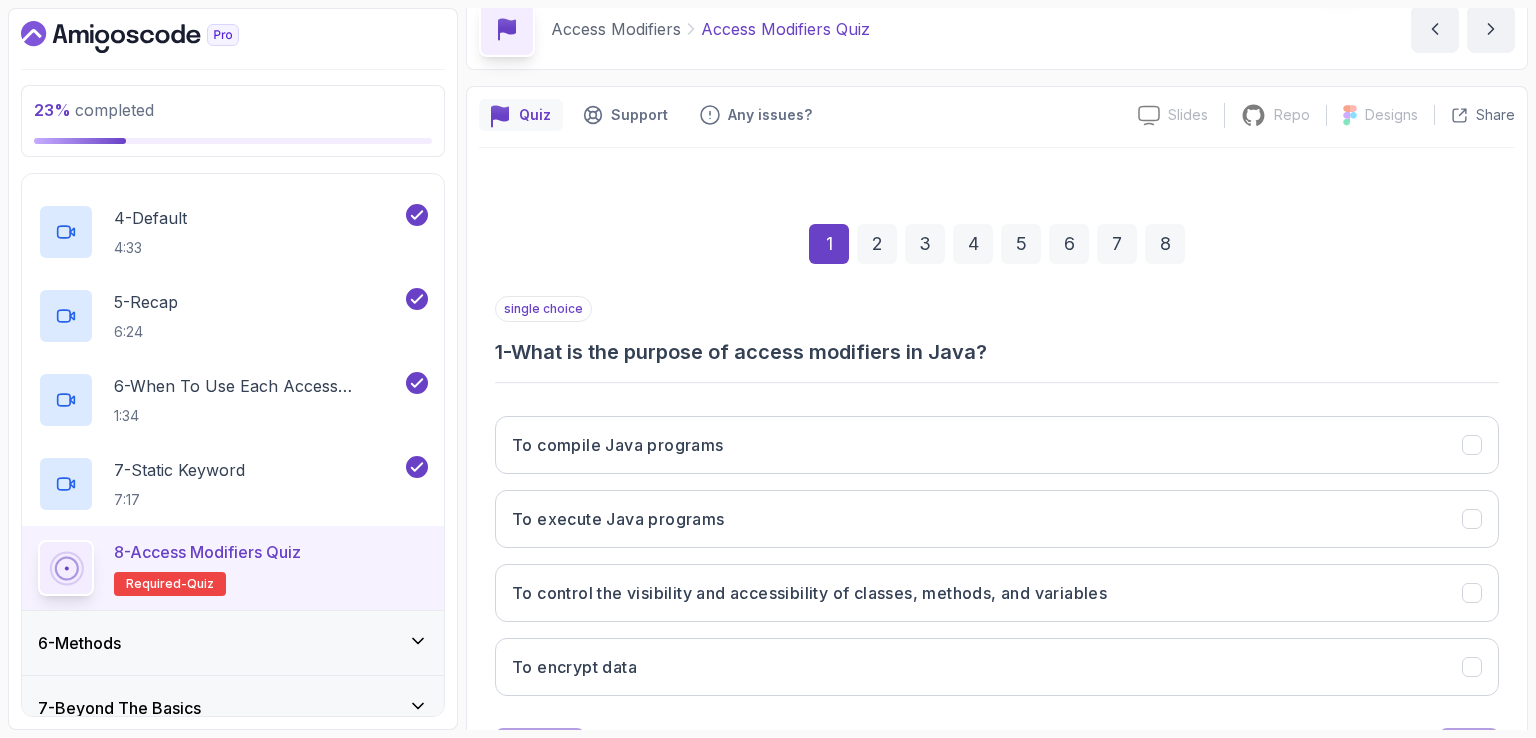 scroll, scrollTop: 184, scrollLeft: 0, axis: vertical 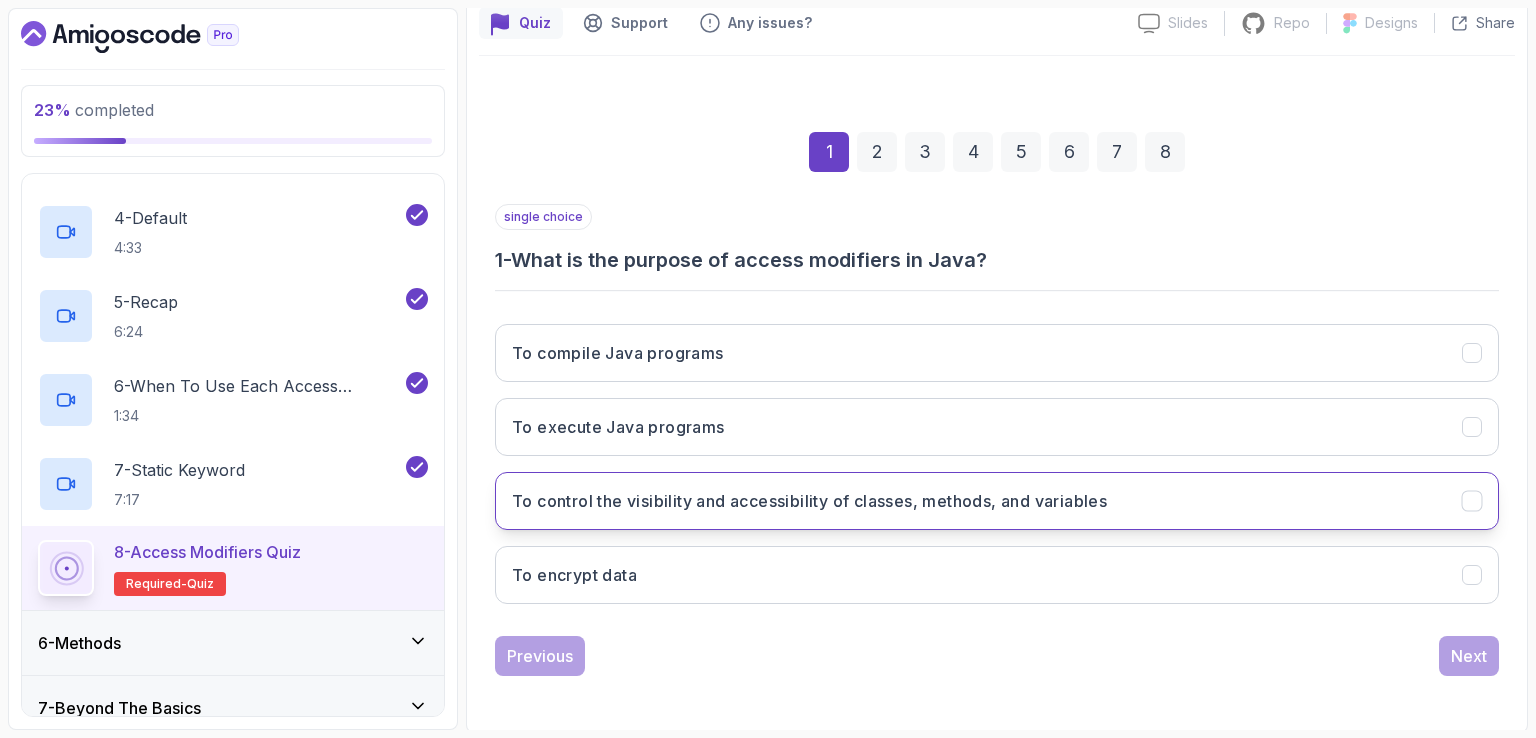click 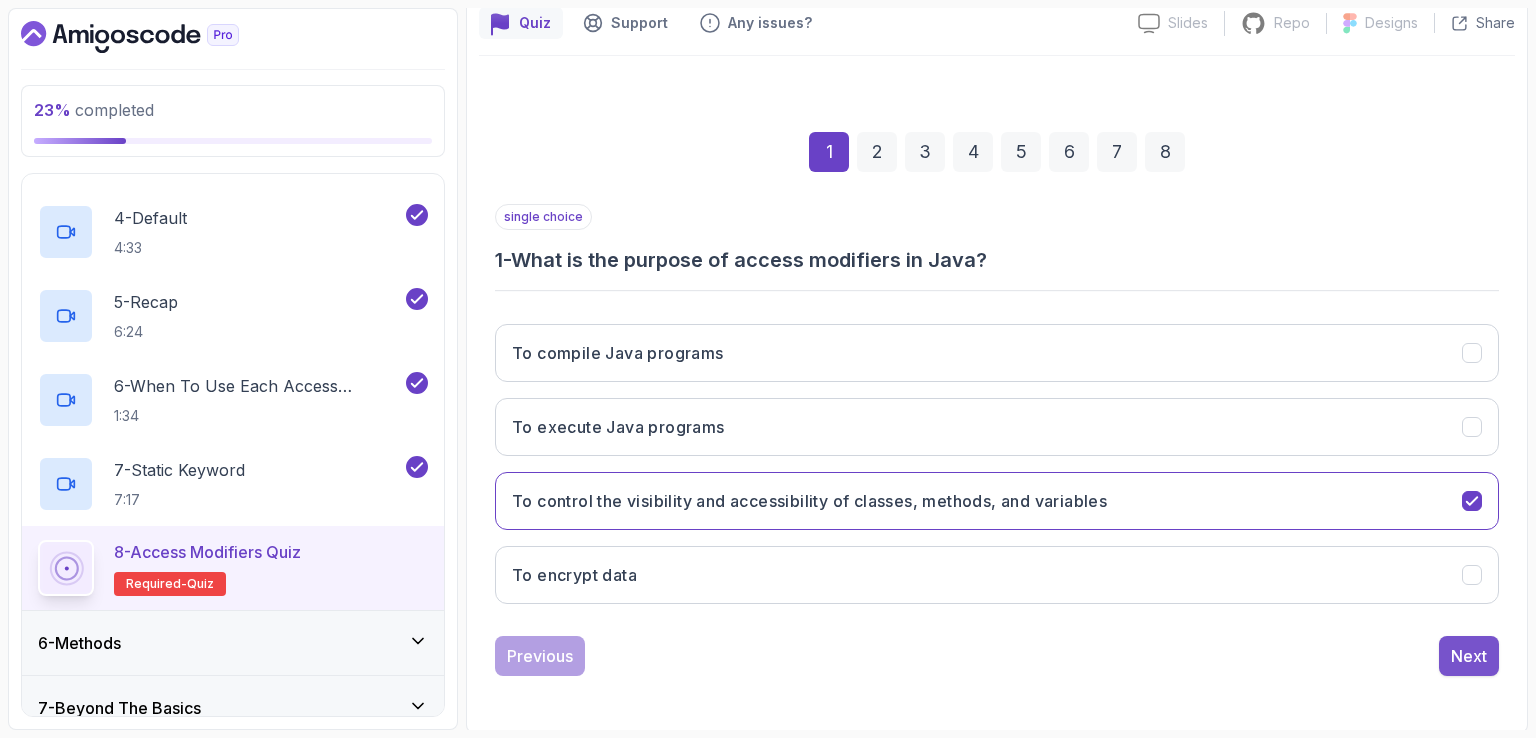 click on "Next" at bounding box center (1469, 656) 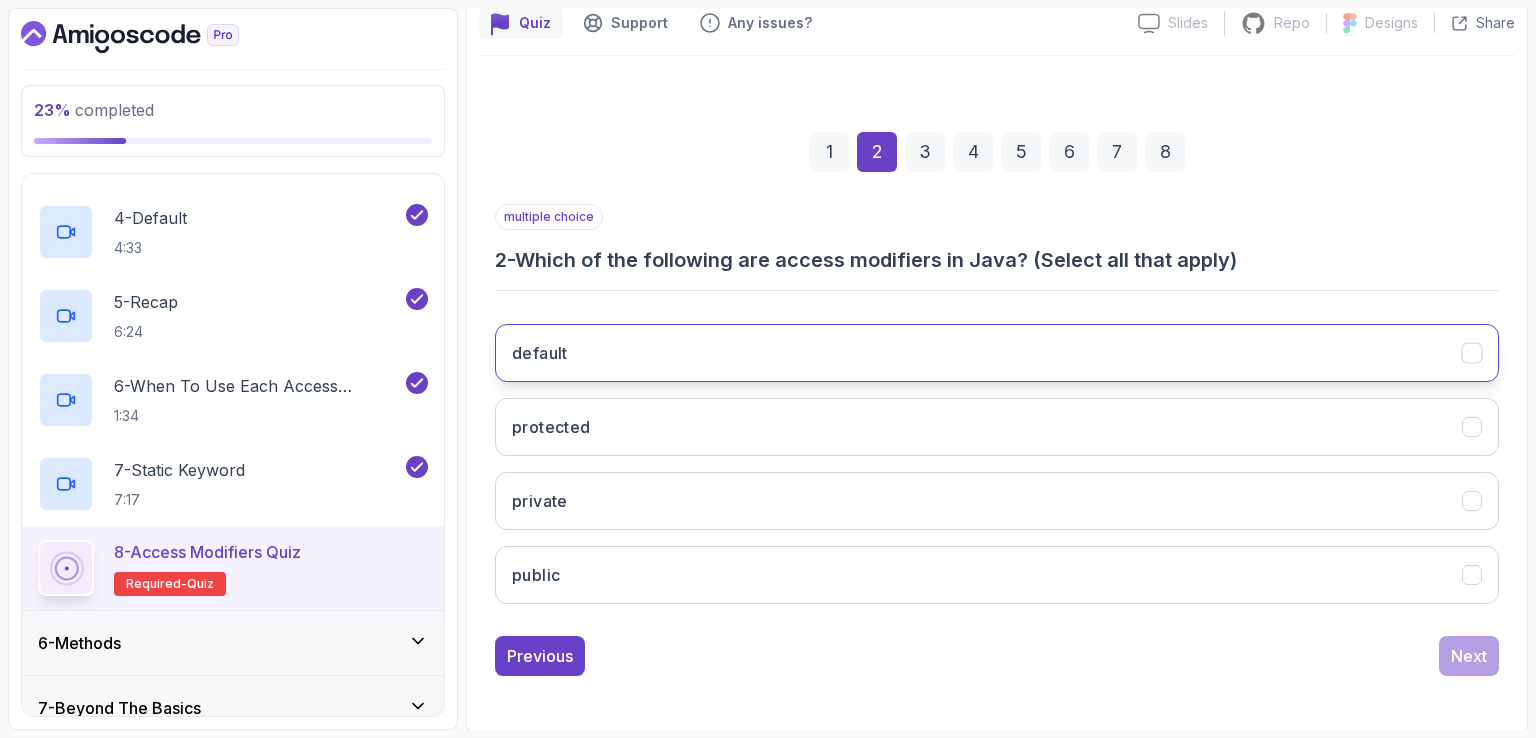 click 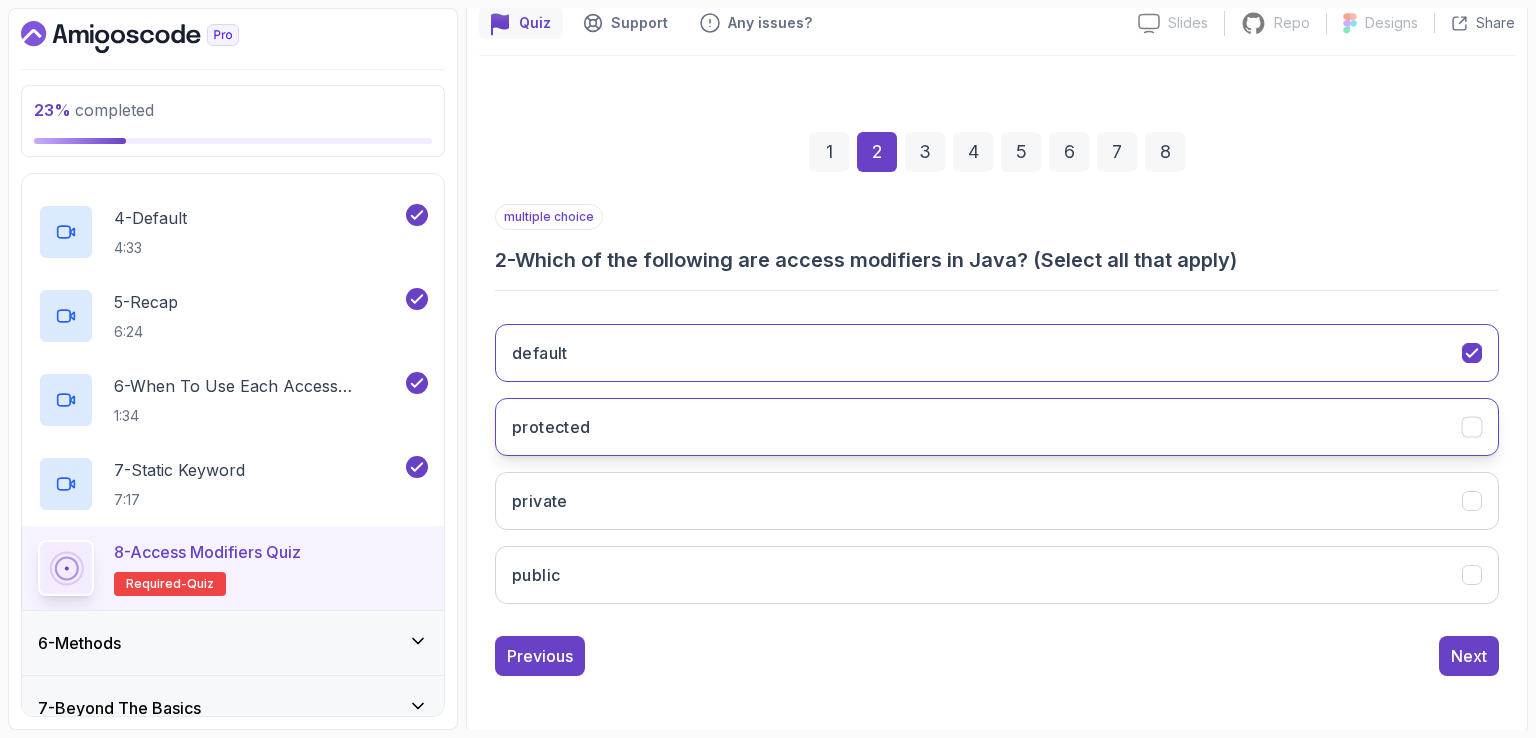 click 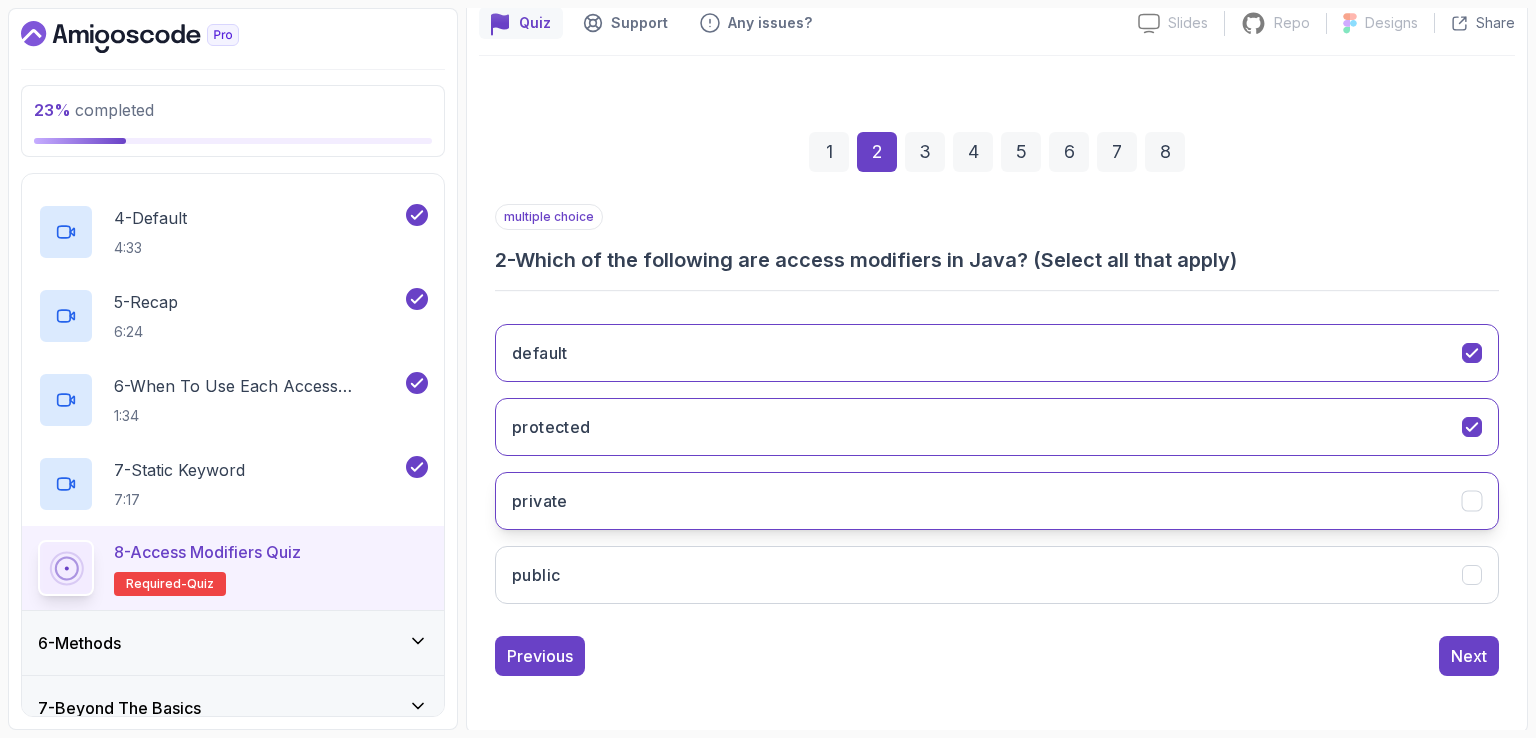 click 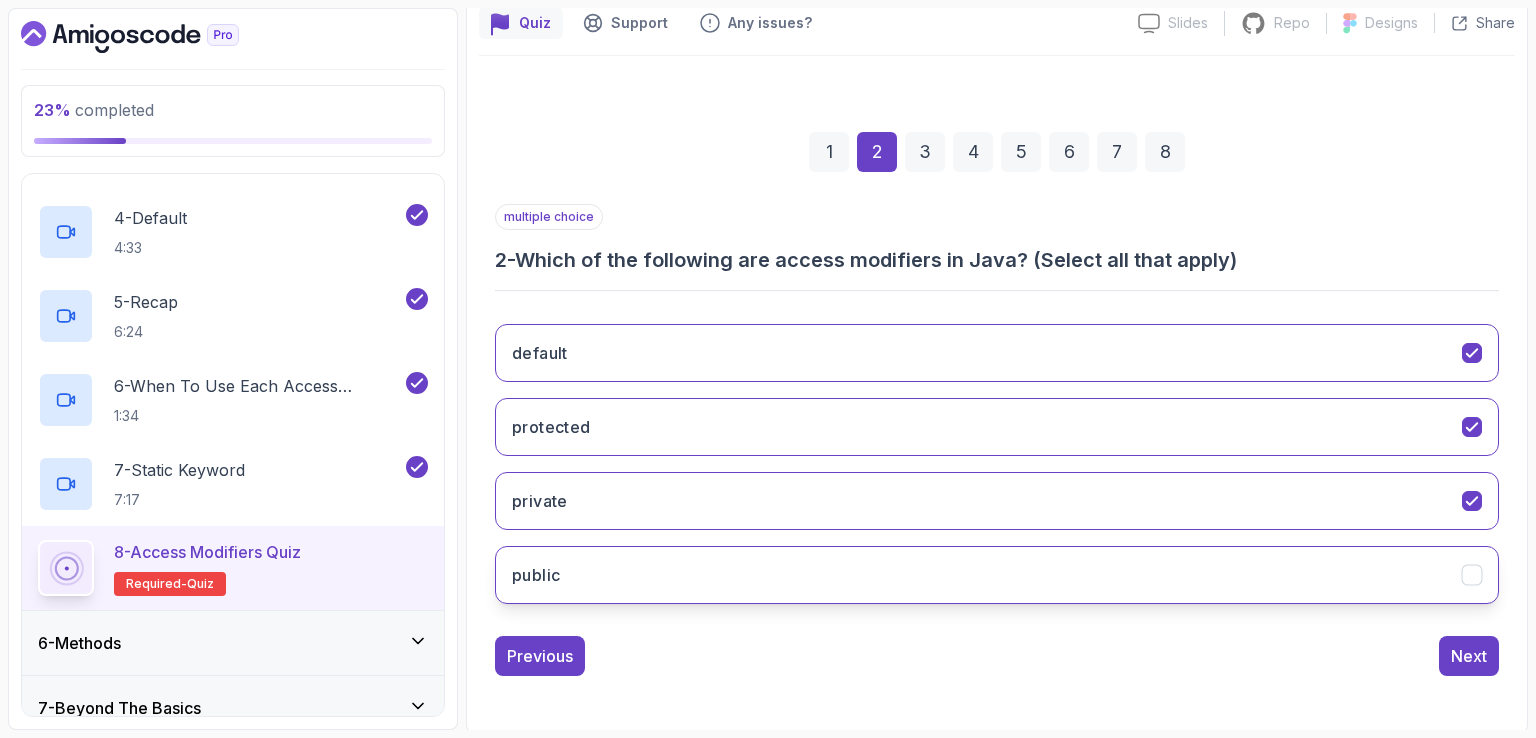 click on "public" at bounding box center [997, 575] 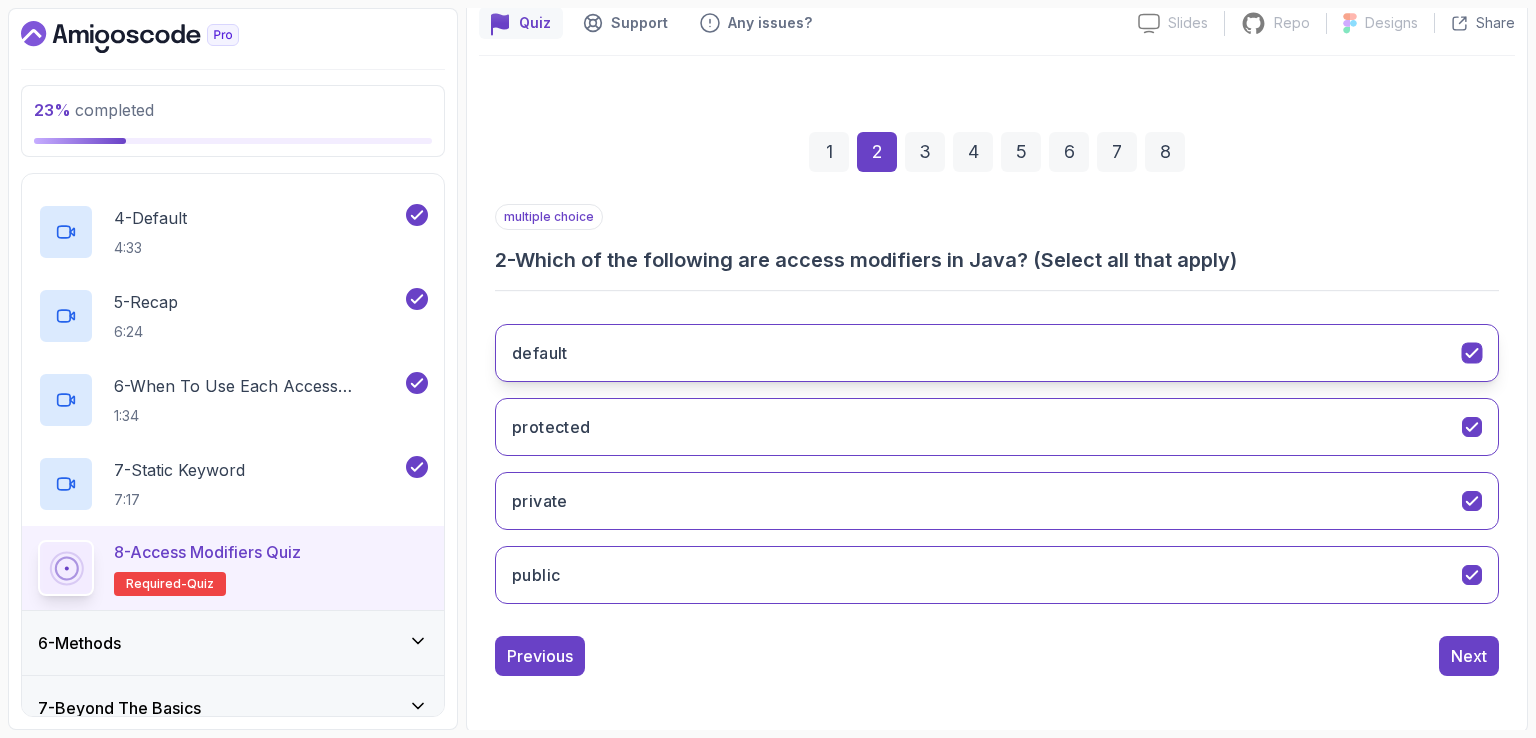 click 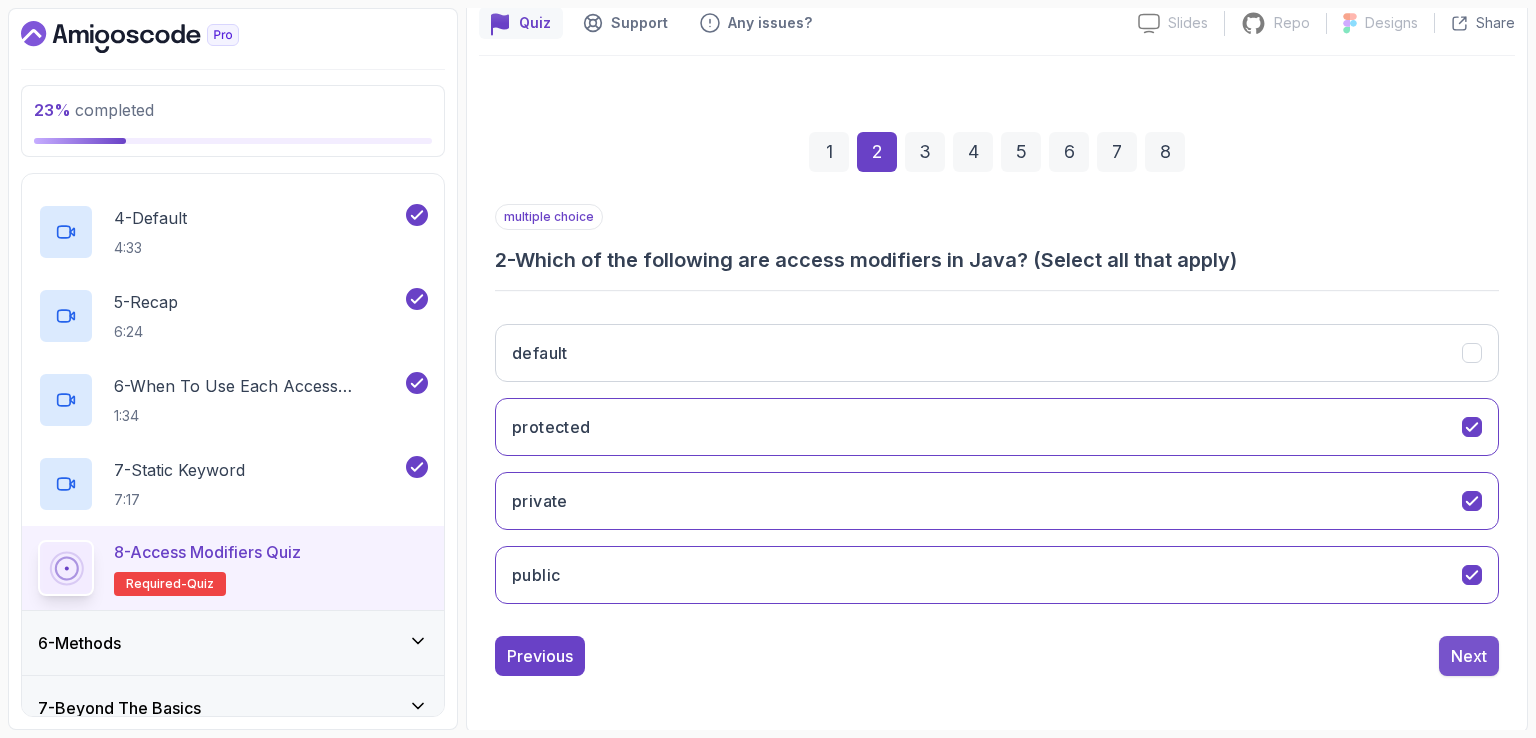click on "Next" at bounding box center (1469, 656) 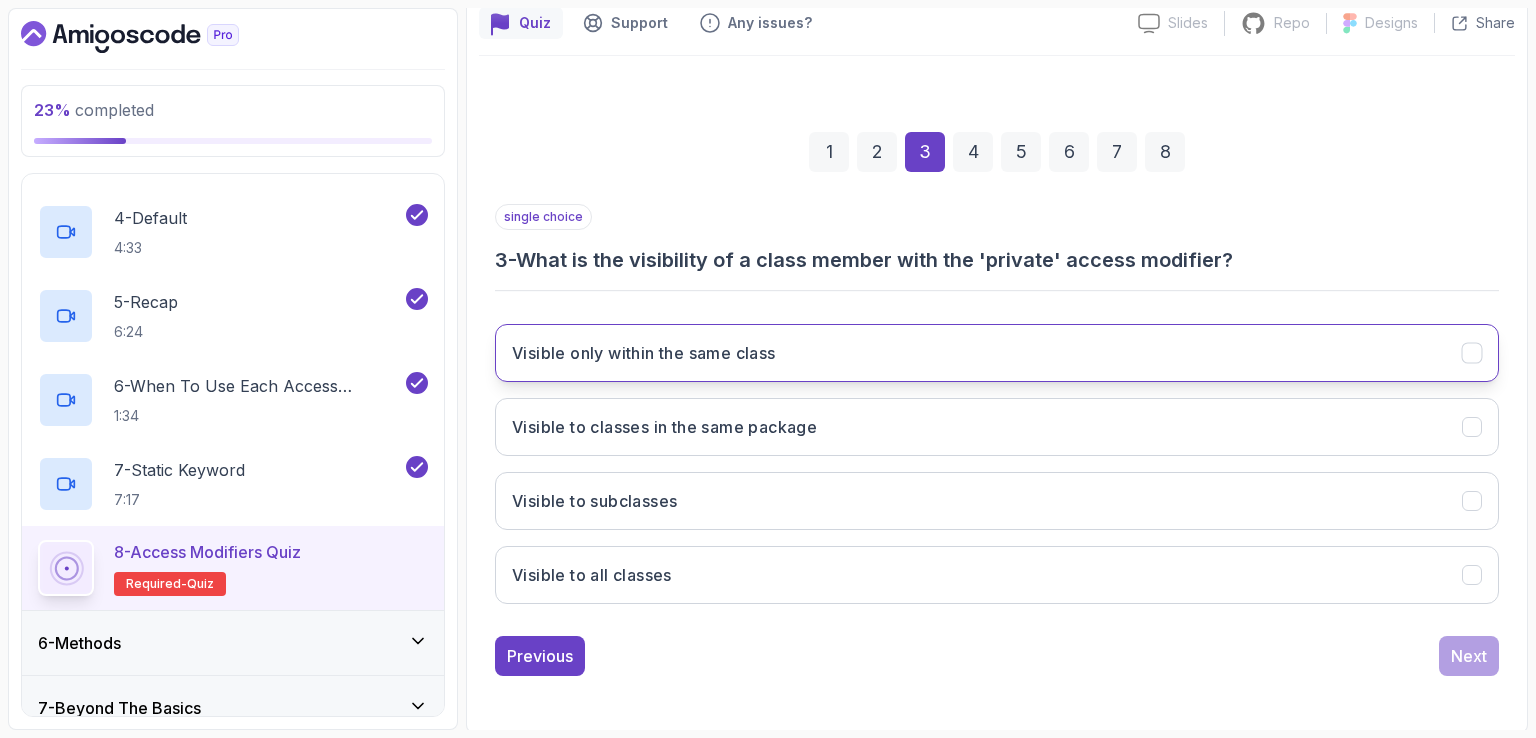 click on "Visible only within the same class" at bounding box center (644, 353) 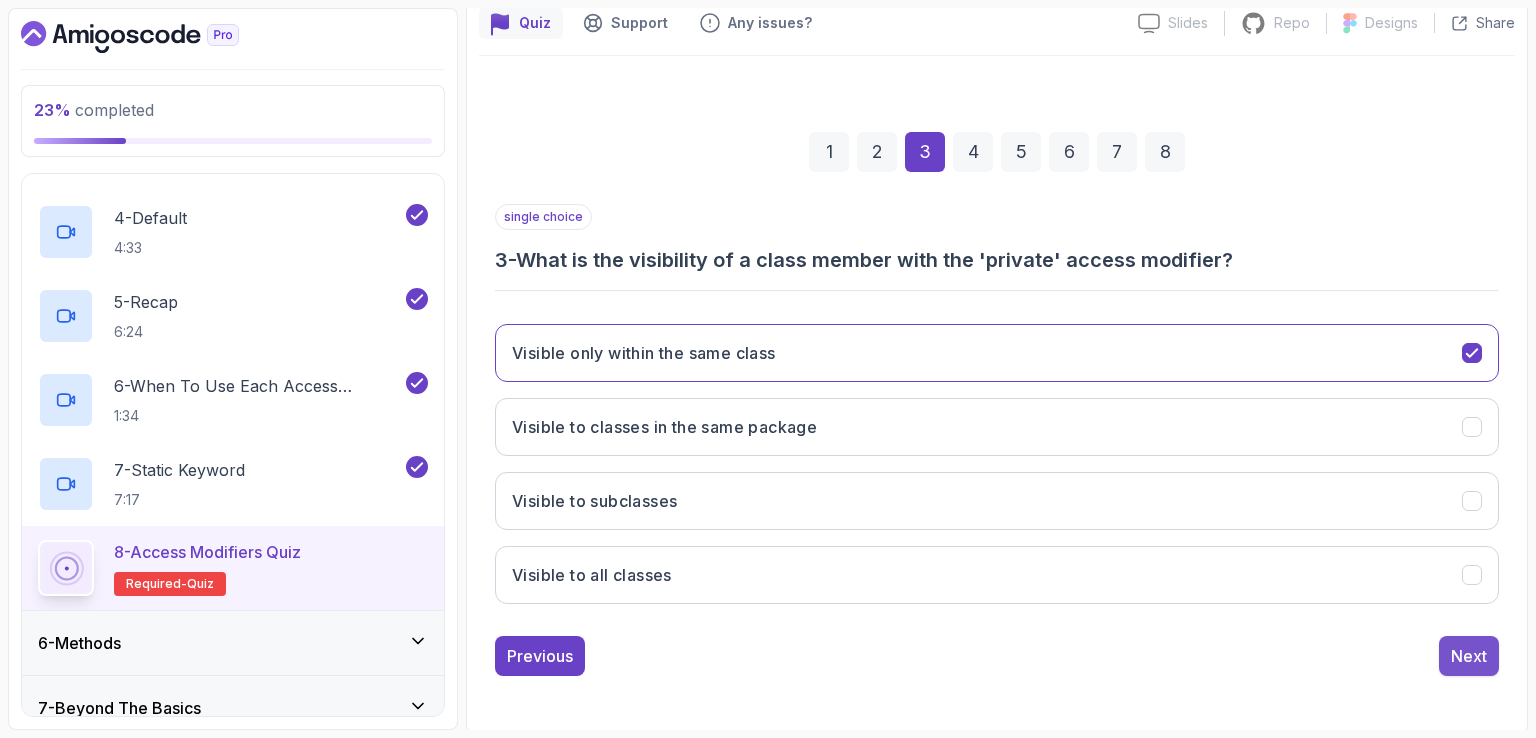 click on "Next" at bounding box center [1469, 656] 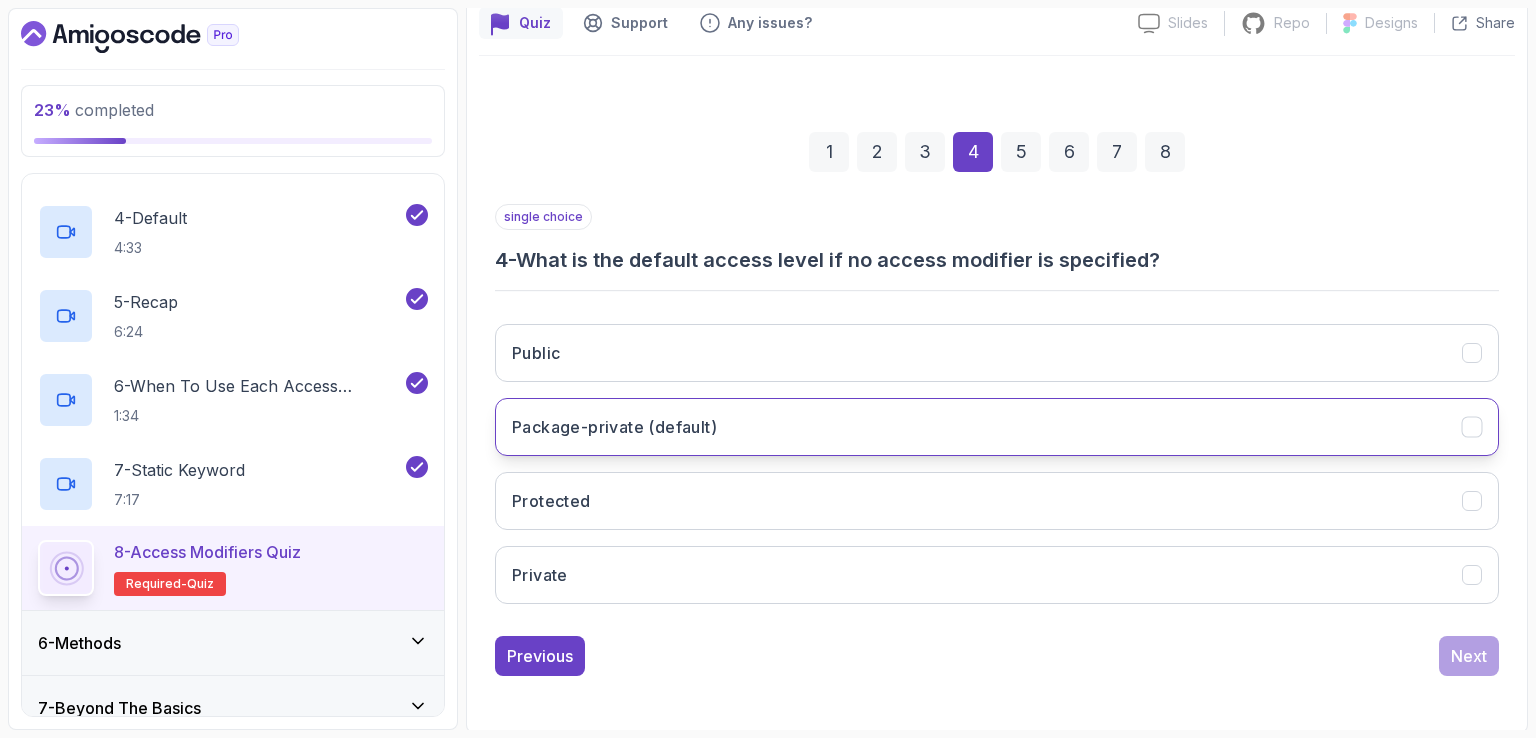 click on "Package-private (default)" at bounding box center (997, 427) 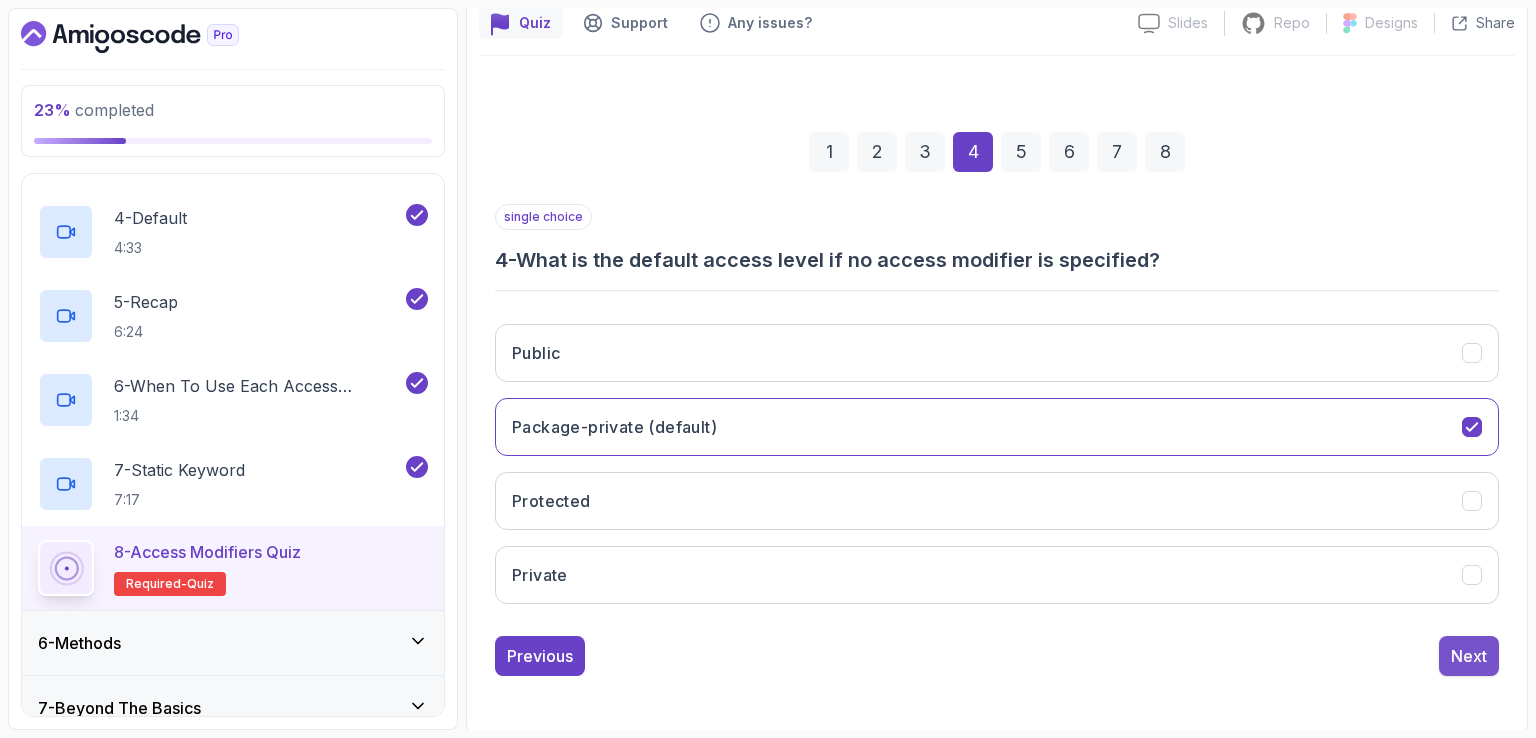 click on "Next" at bounding box center [1469, 656] 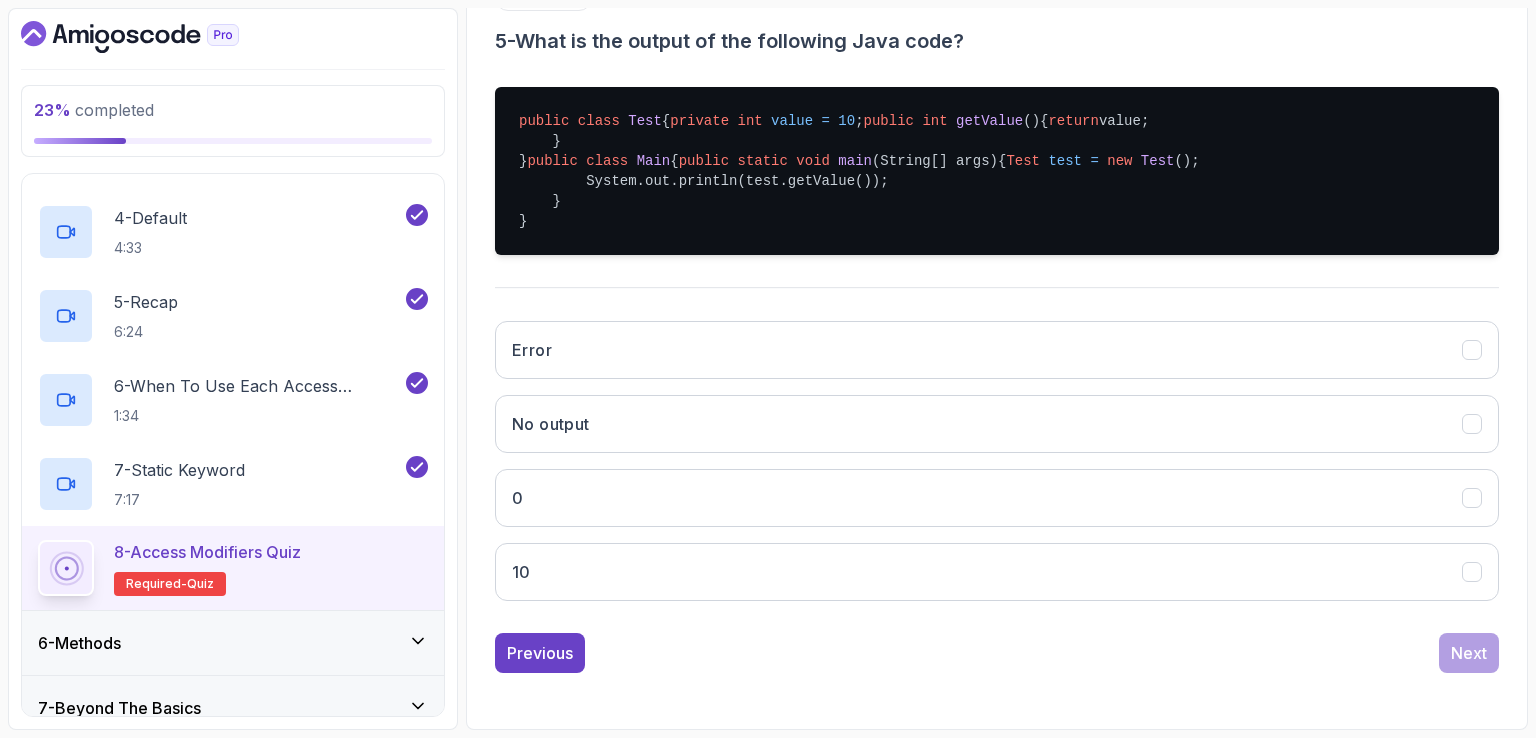 scroll, scrollTop: 484, scrollLeft: 0, axis: vertical 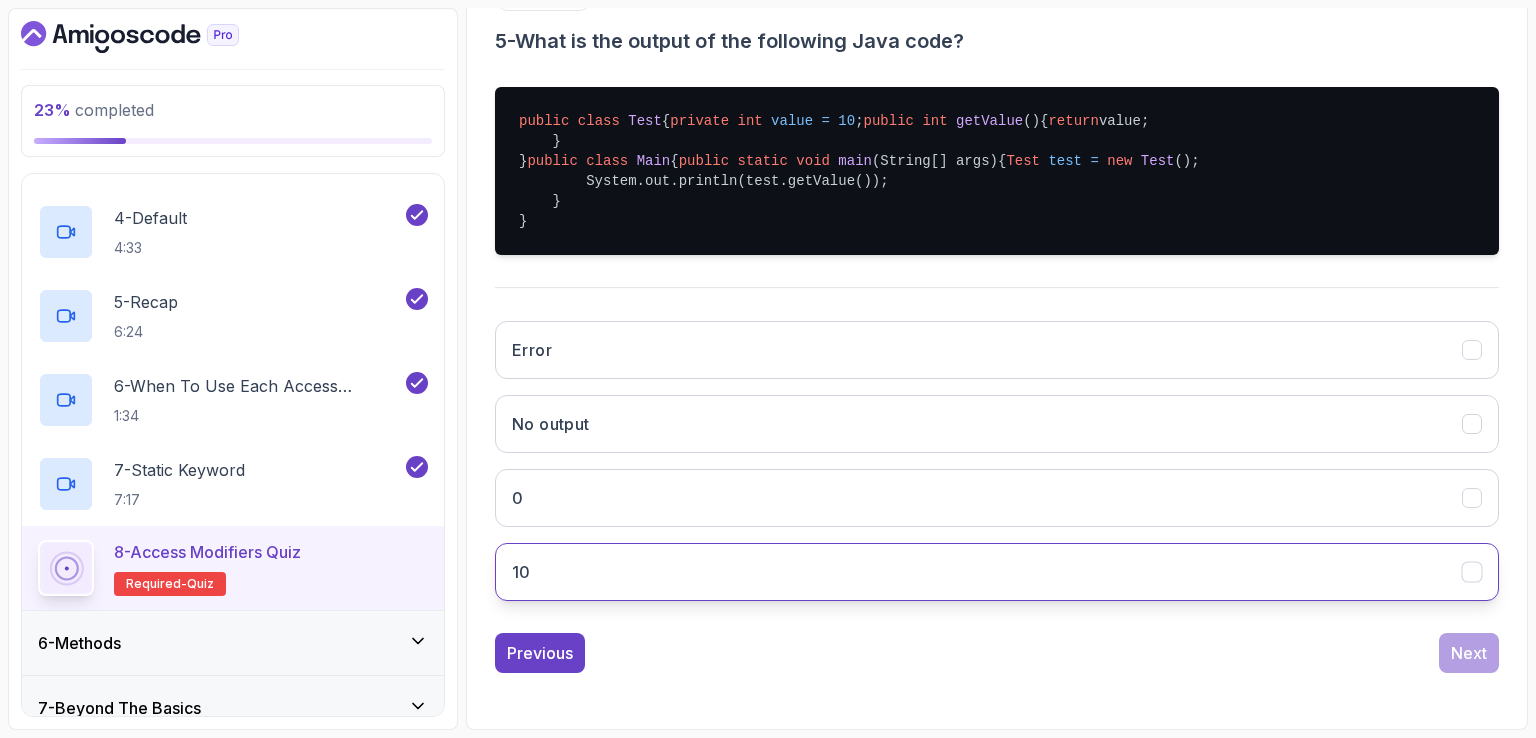 click on "10" at bounding box center [997, 572] 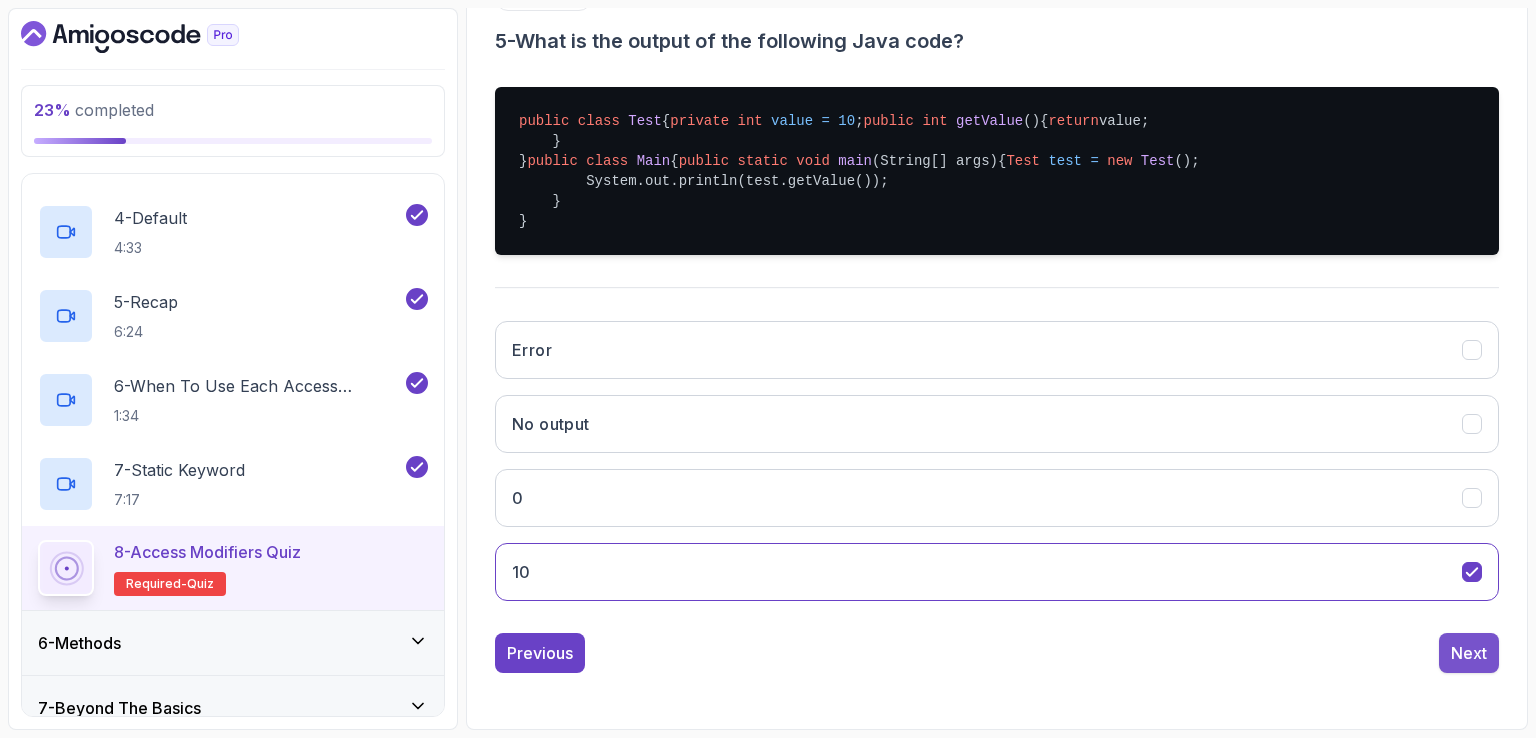 click on "Next" at bounding box center (1469, 653) 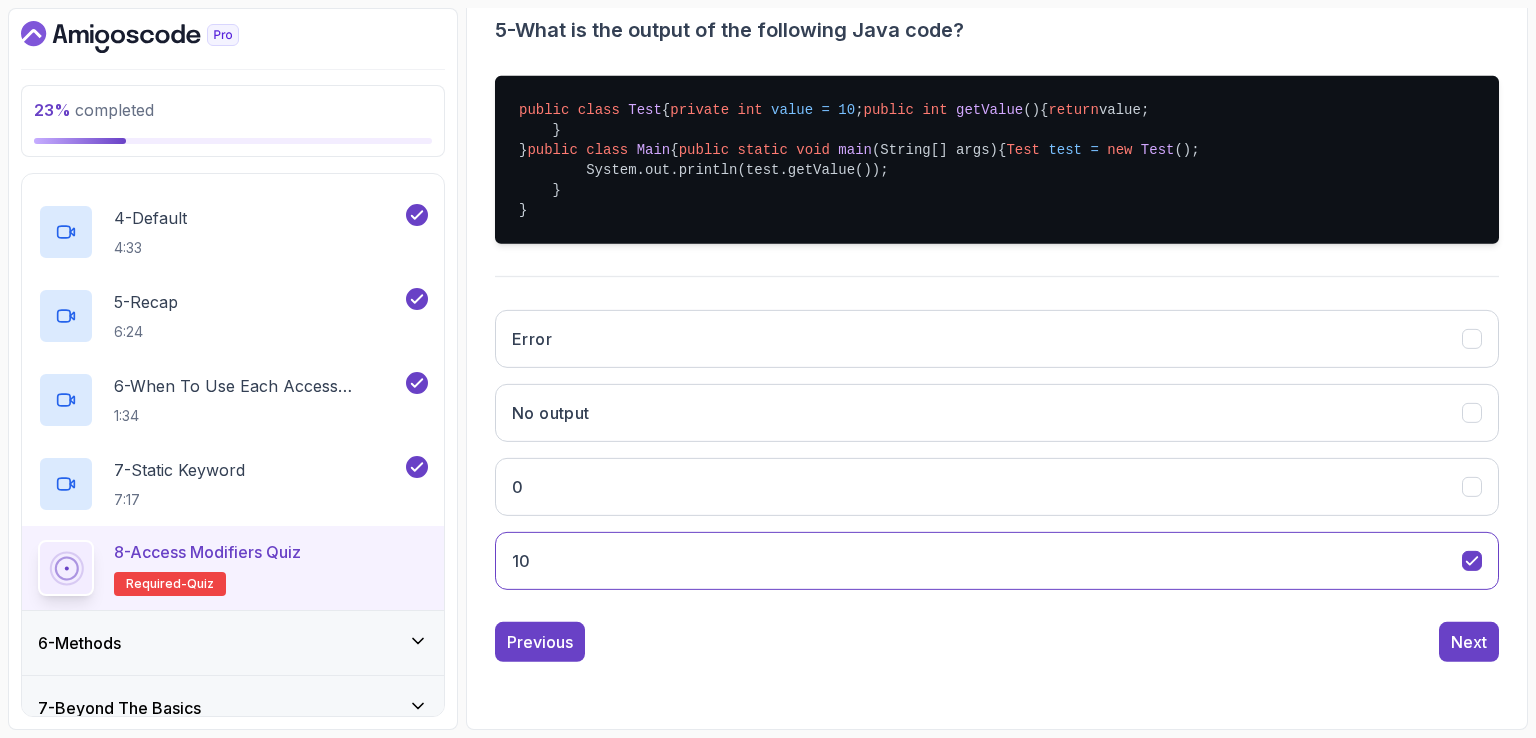 scroll, scrollTop: 184, scrollLeft: 0, axis: vertical 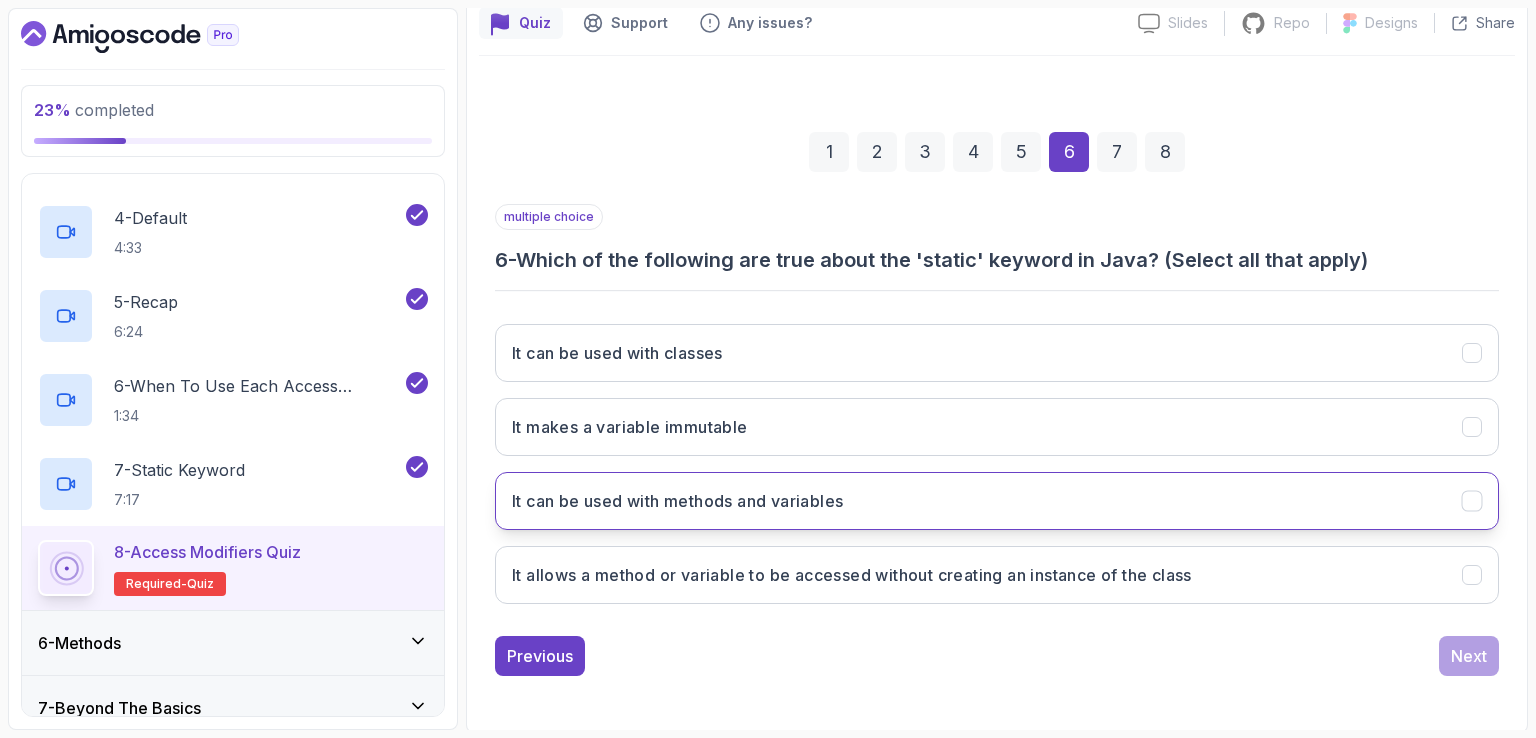 click on "It can be used with methods and variables" at bounding box center [997, 501] 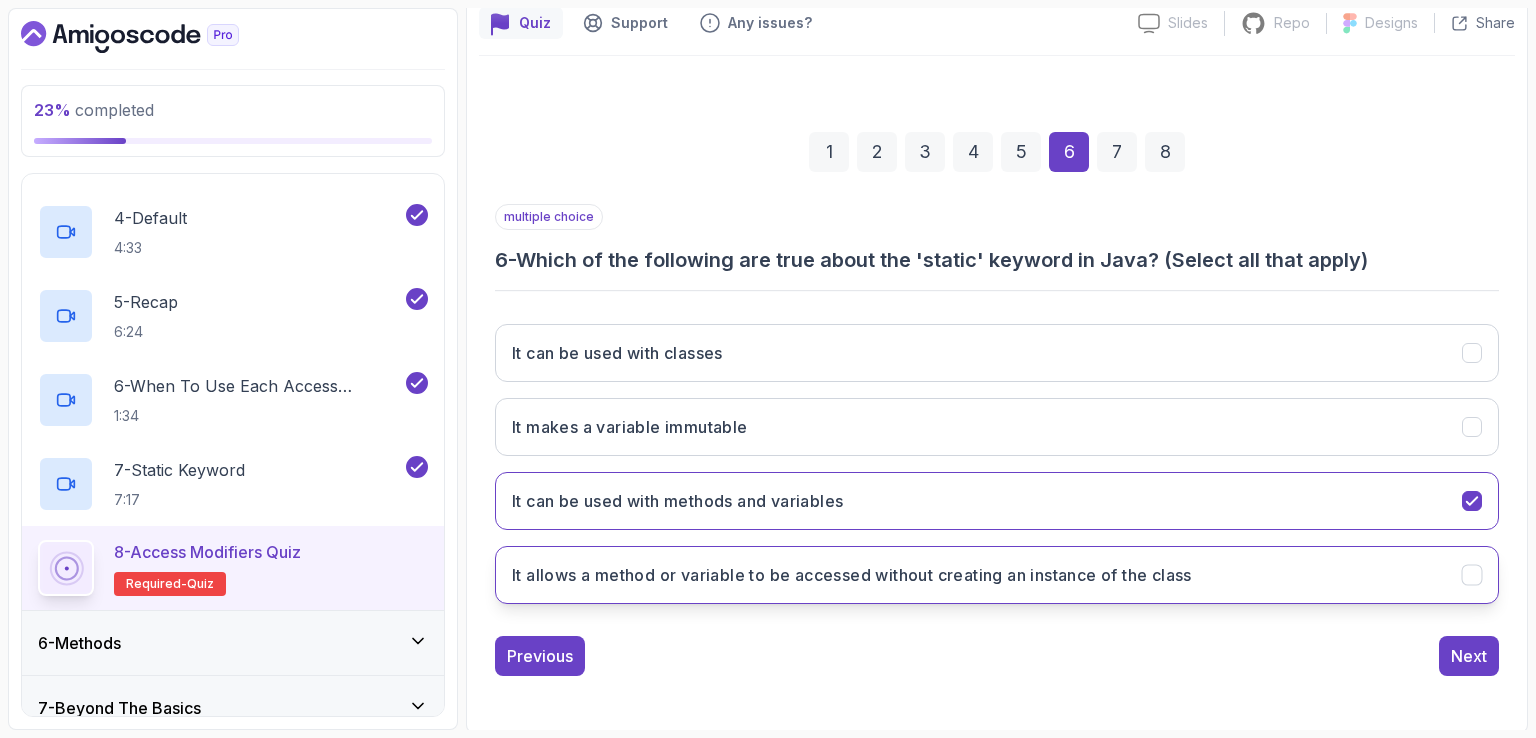 click on "It allows a method or variable to be accessed without creating an instance of the class" at bounding box center (997, 575) 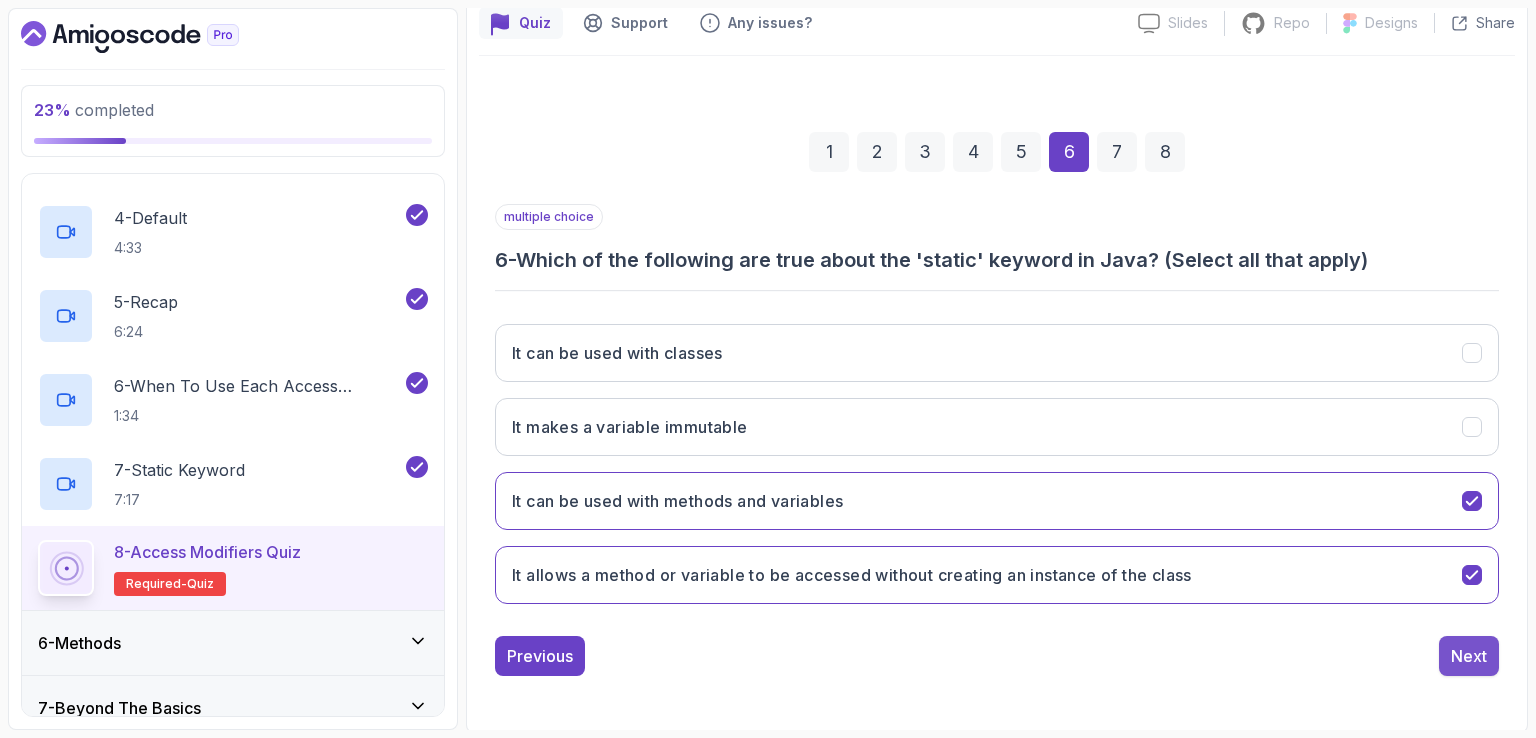 click on "Next" at bounding box center [1469, 656] 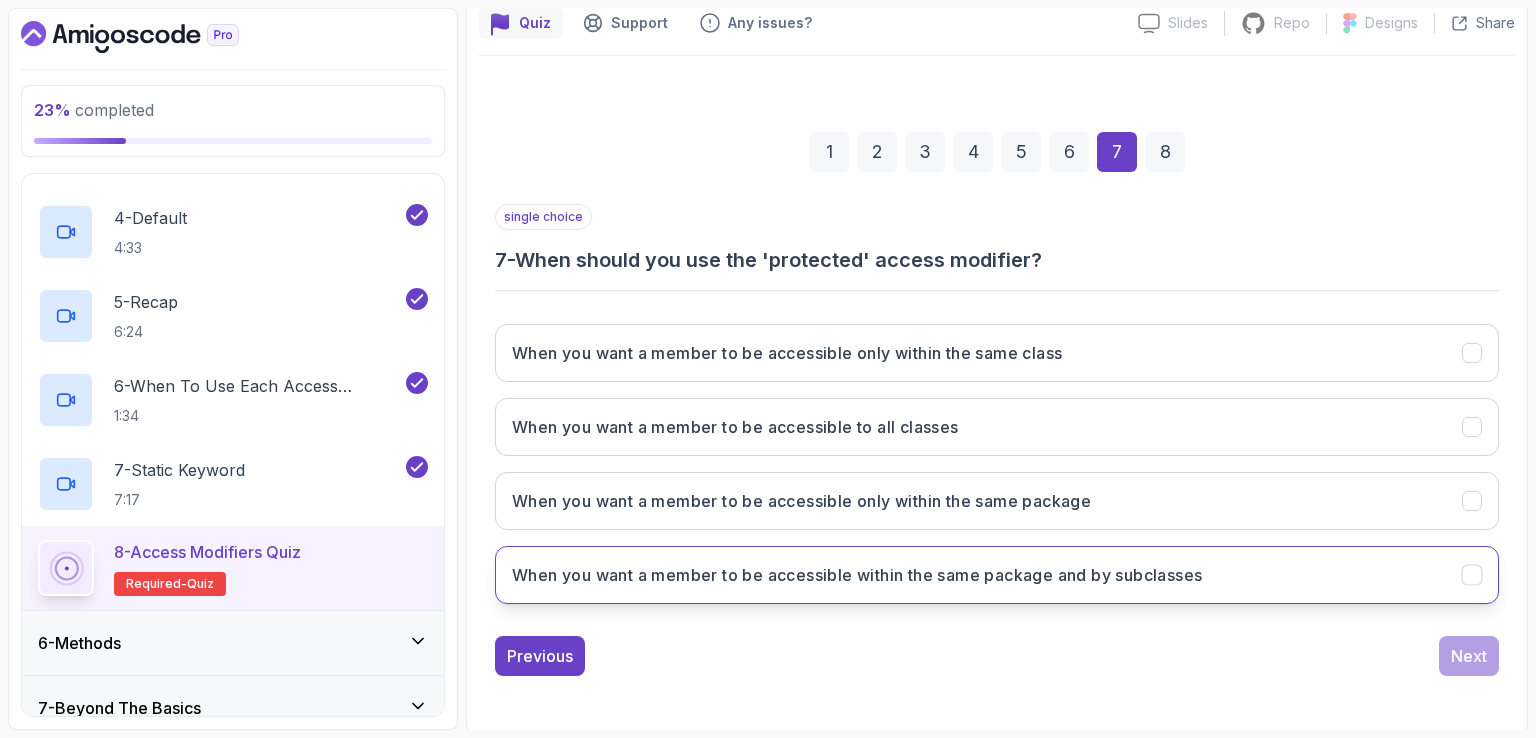 click on "When you want a member to be accessible within the same package and by subclasses" at bounding box center [857, 575] 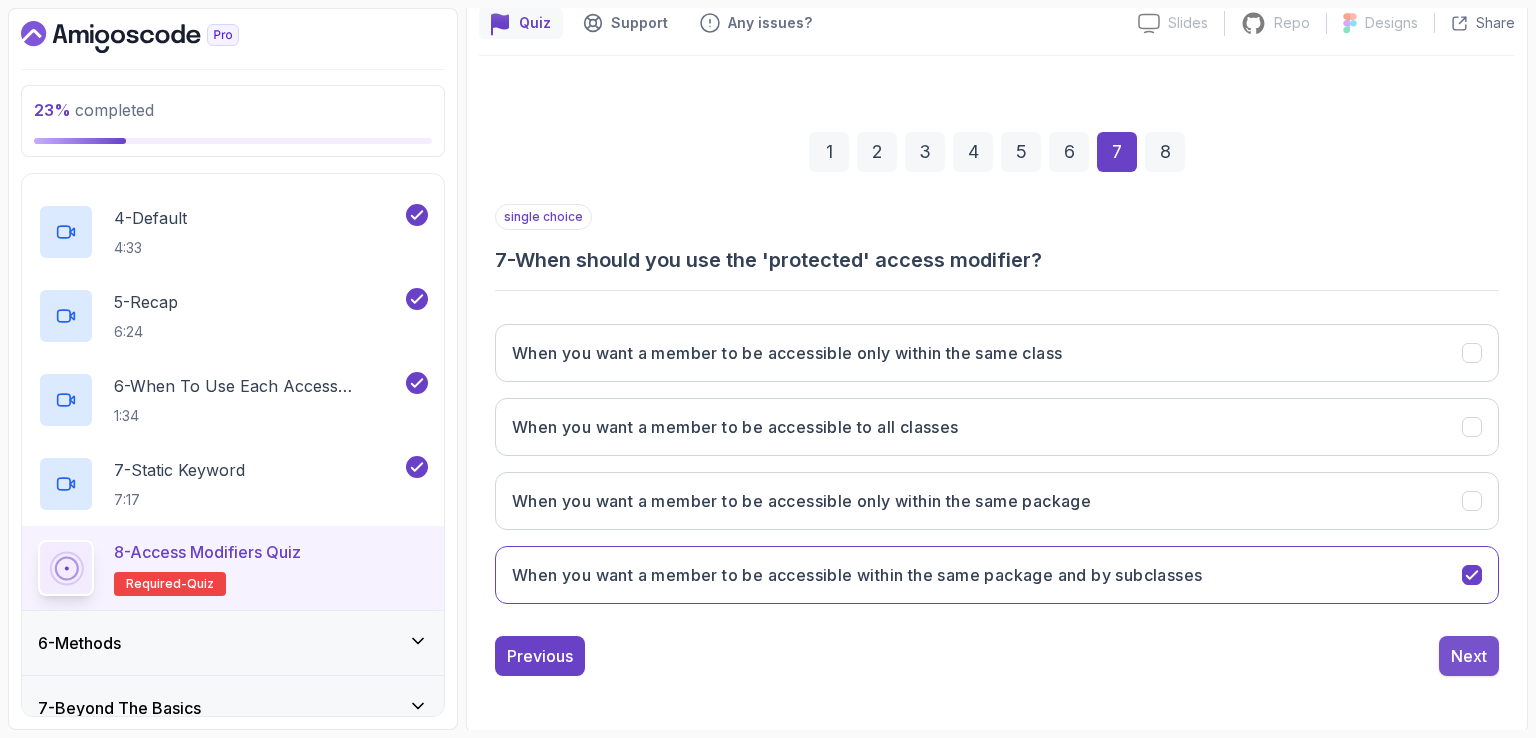 click on "Next" at bounding box center [1469, 656] 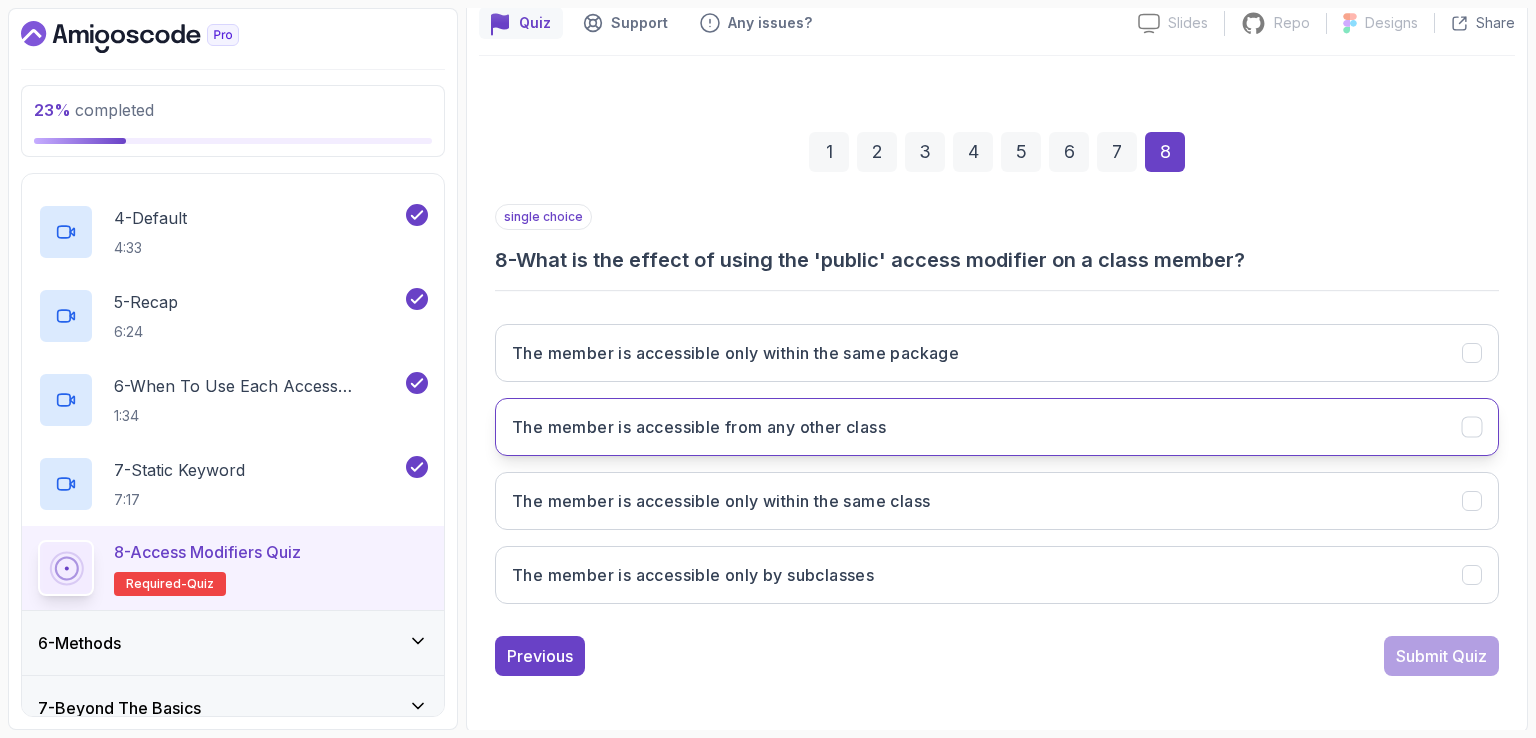 click on "The member is accessible from any other class" at bounding box center [699, 427] 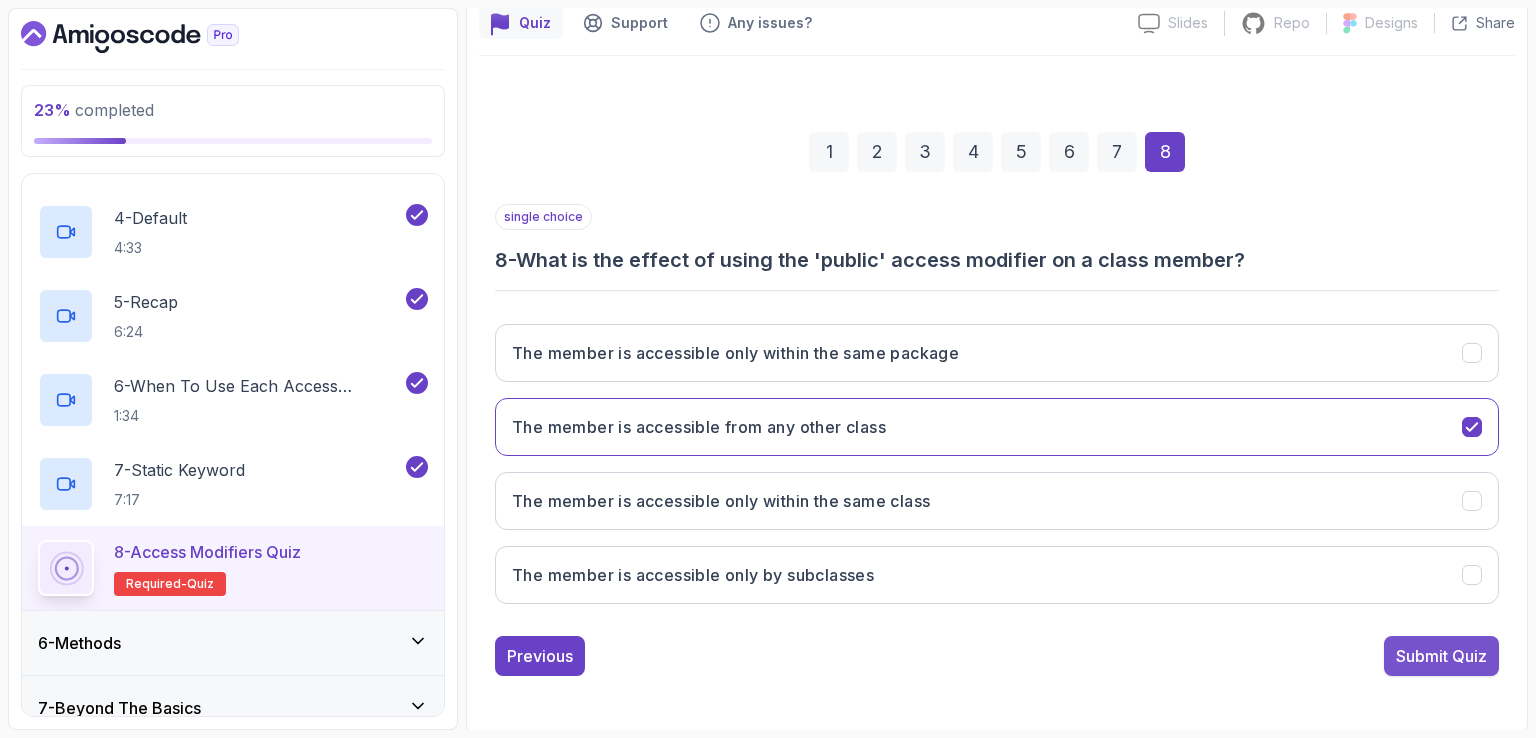click on "Submit Quiz" at bounding box center (1441, 656) 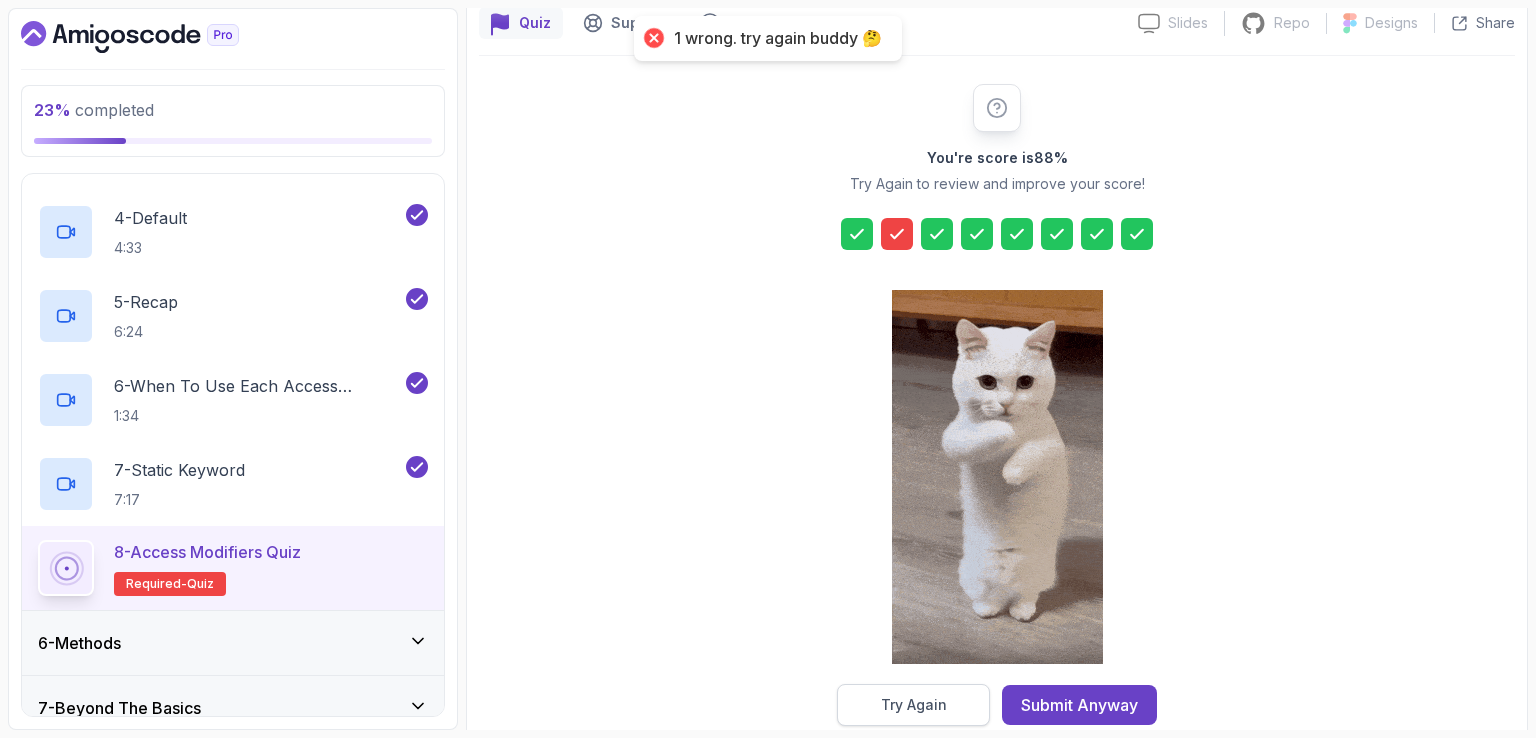 click on "Try Again" at bounding box center (914, 705) 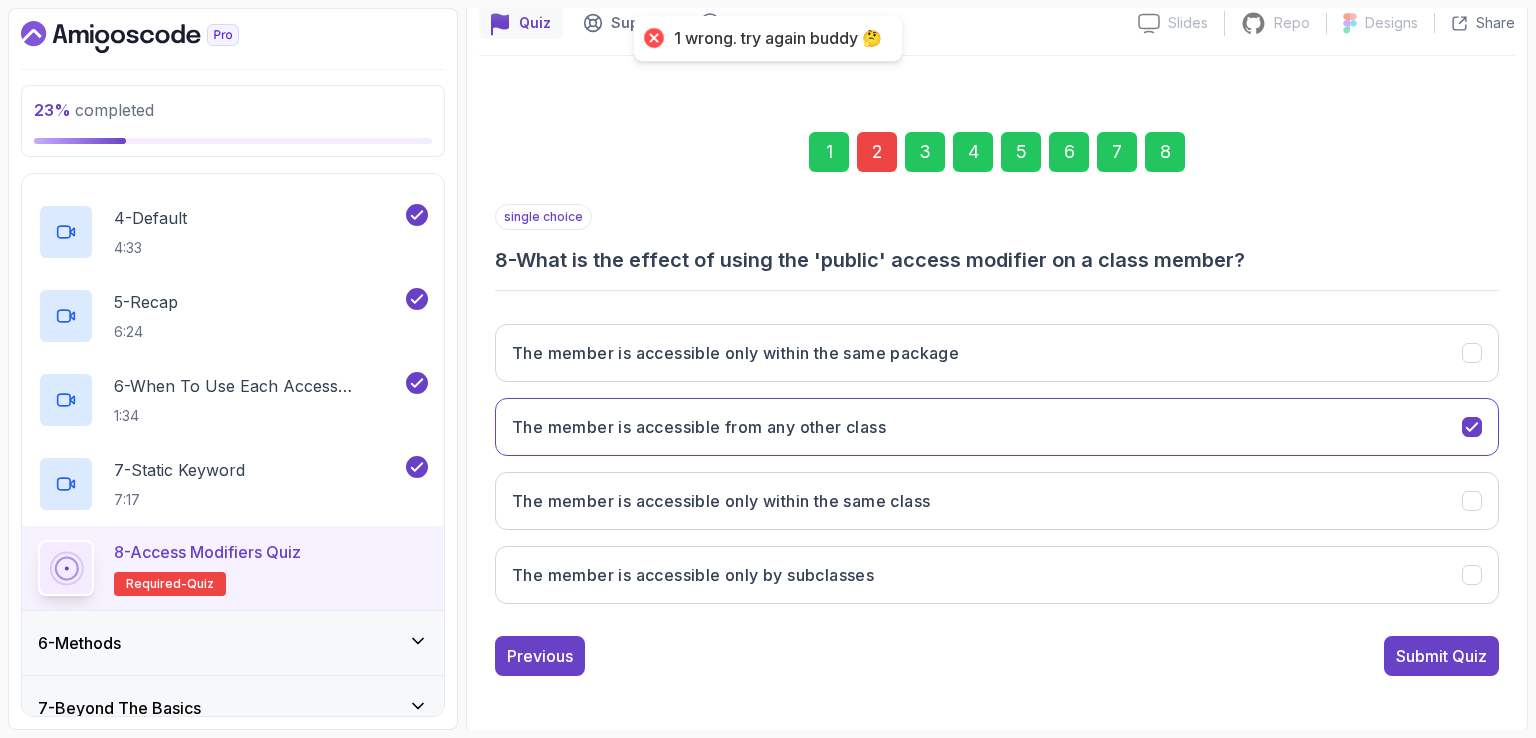 click on "2" at bounding box center [877, 152] 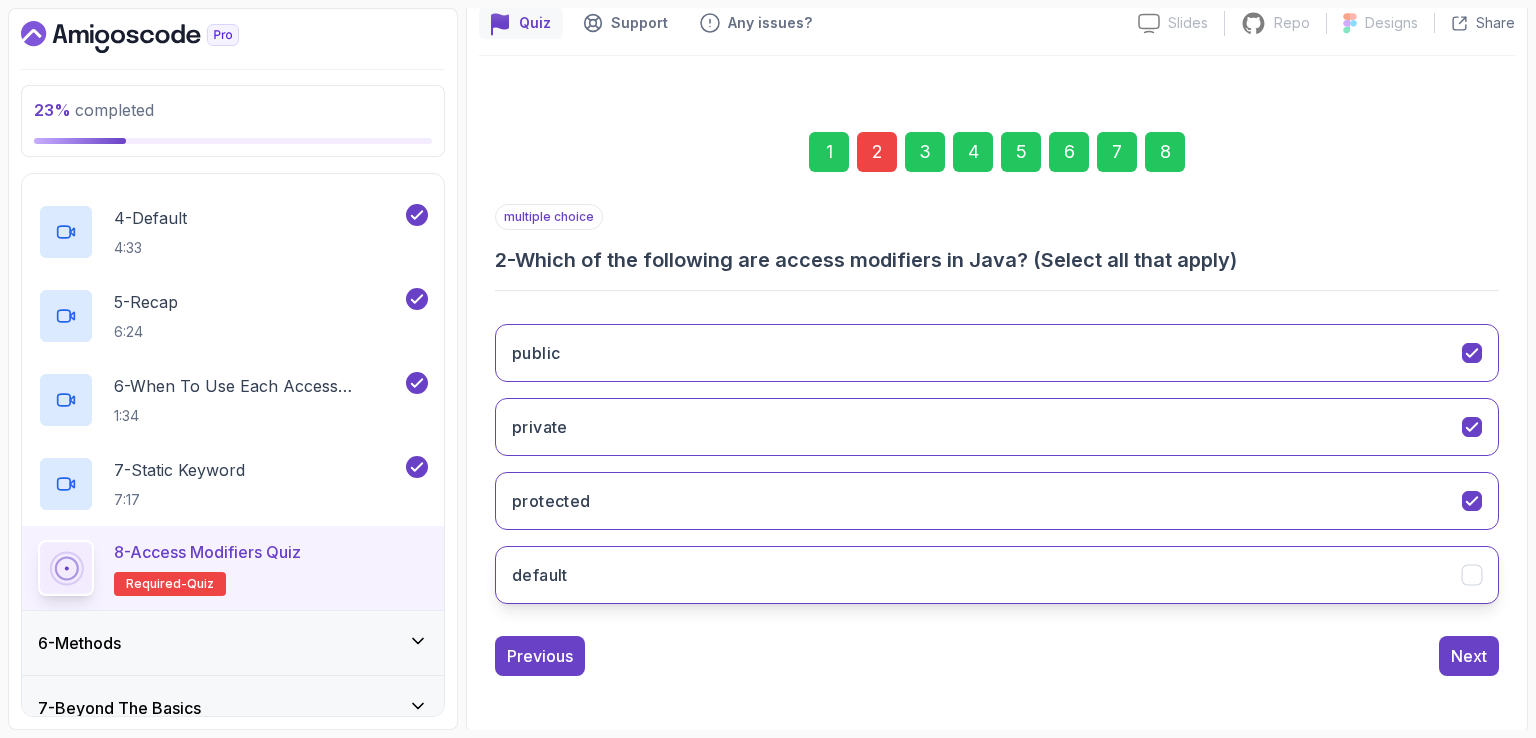 click on "default" at bounding box center (997, 575) 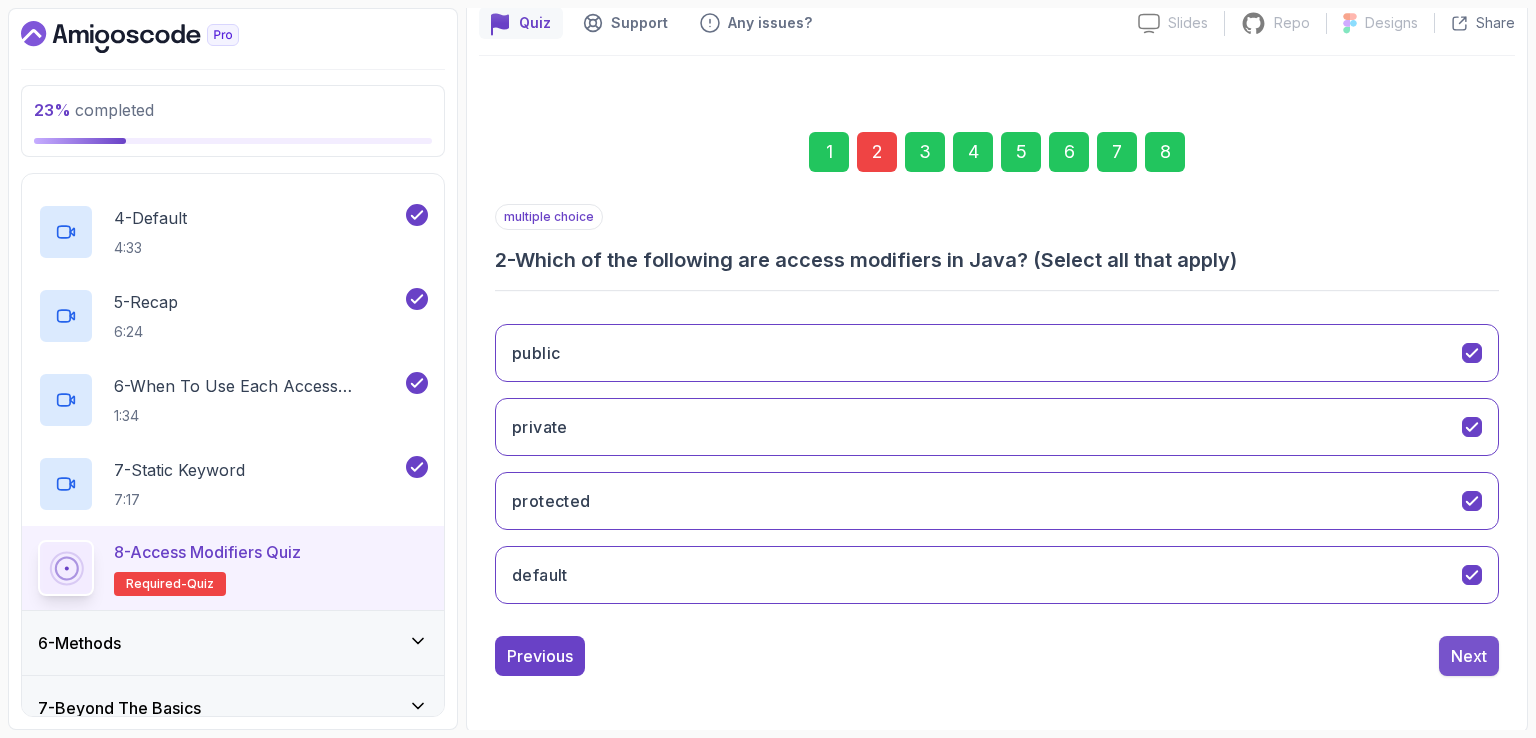 click on "Next" at bounding box center (1469, 656) 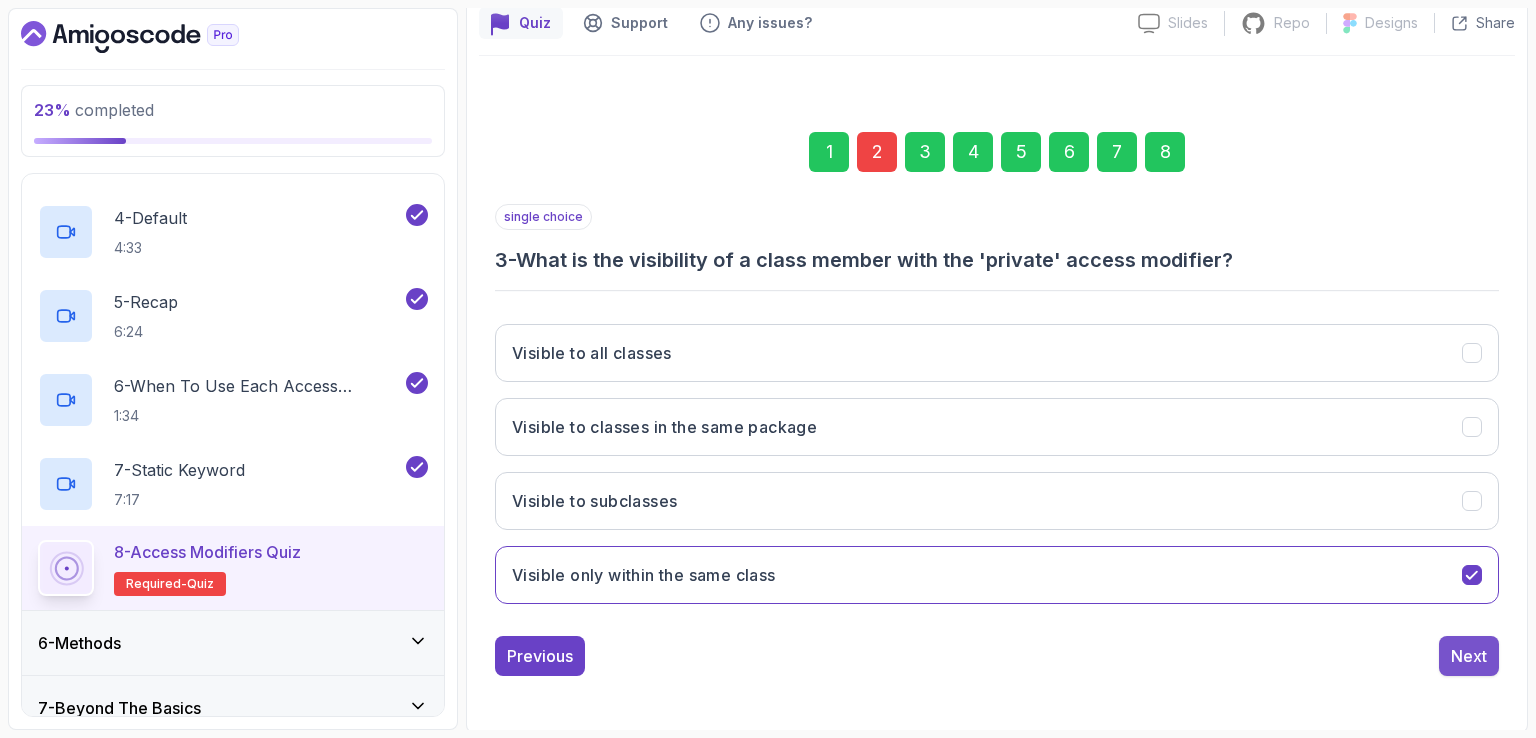 click on "Next" at bounding box center (1469, 656) 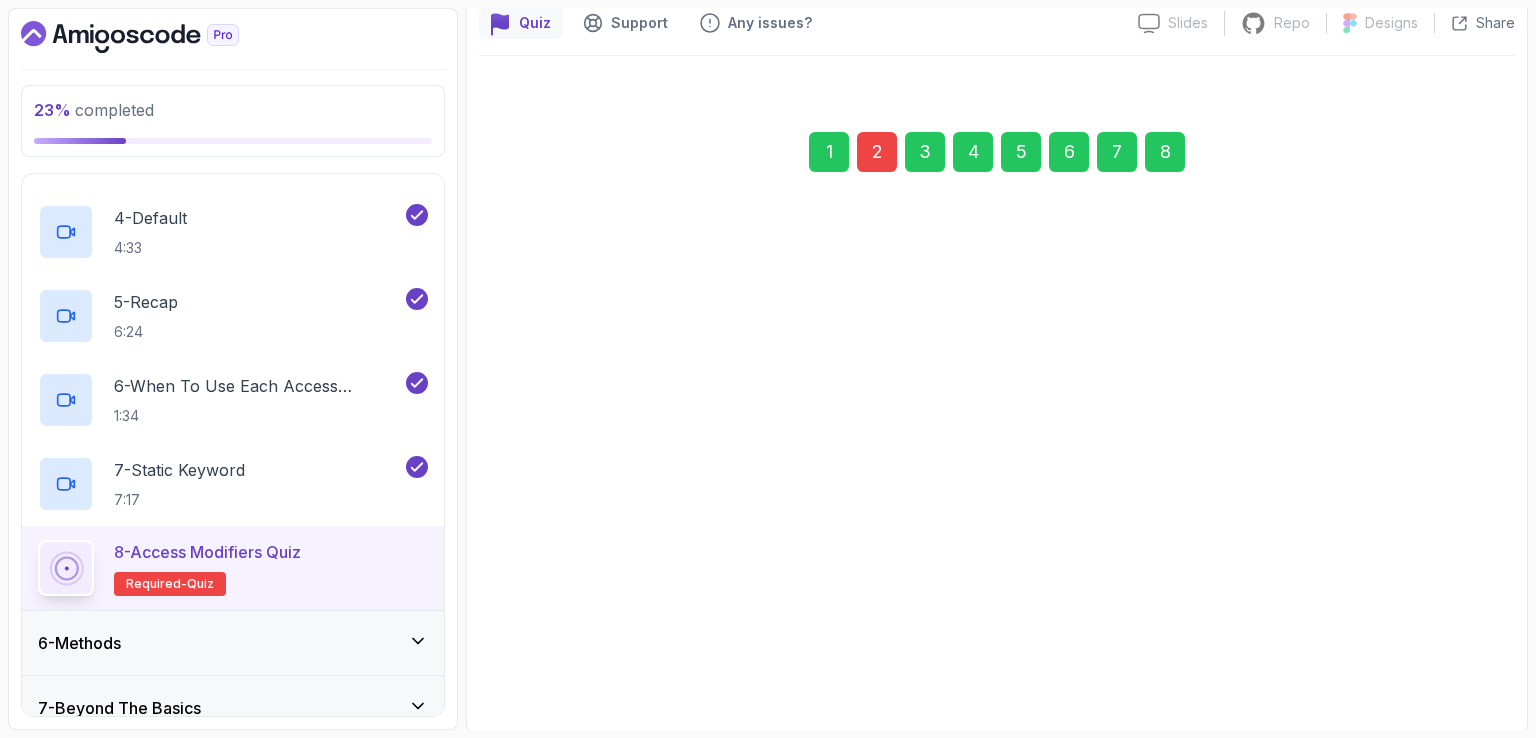 click on "Next" at bounding box center [1469, 657] 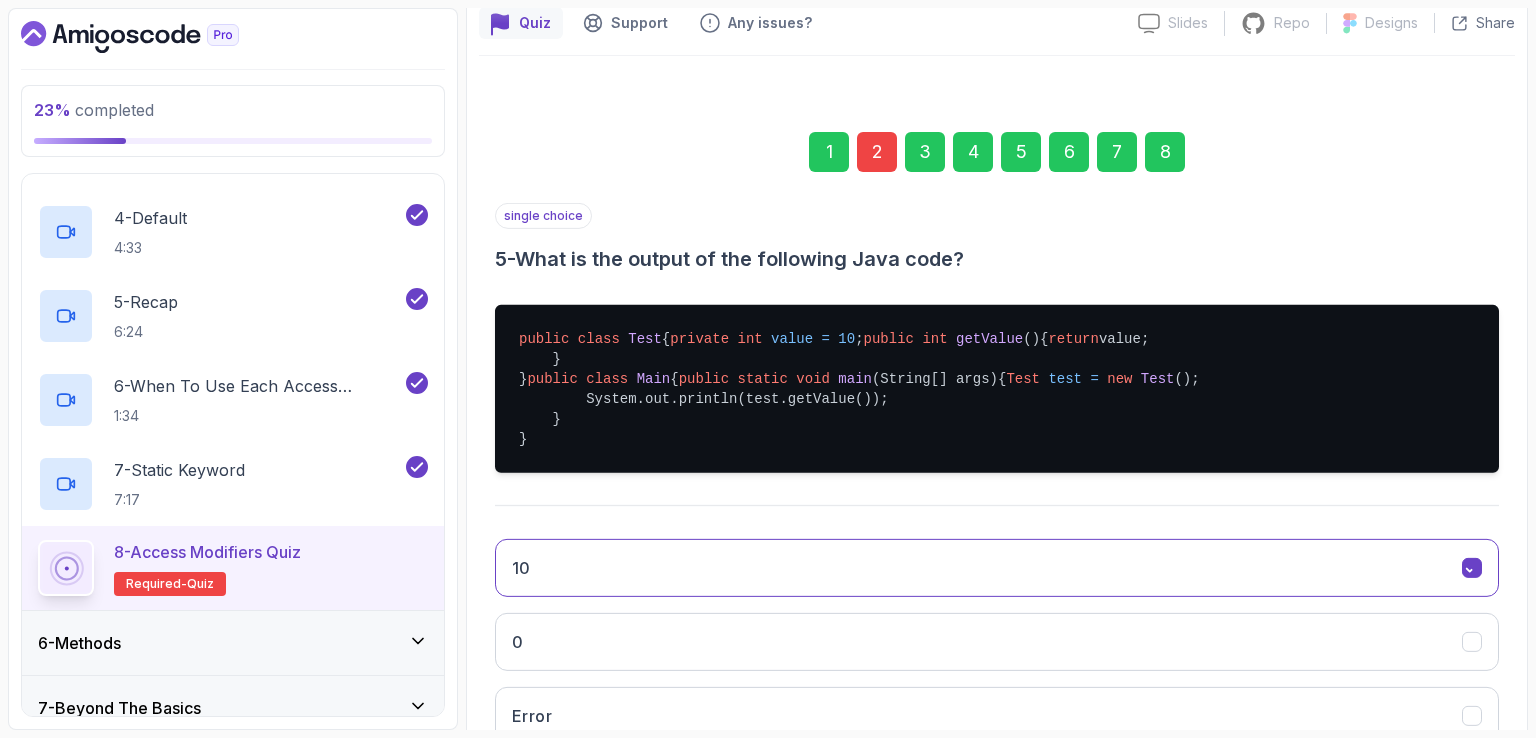 click on "10 0 Error No output" at bounding box center [997, 679] 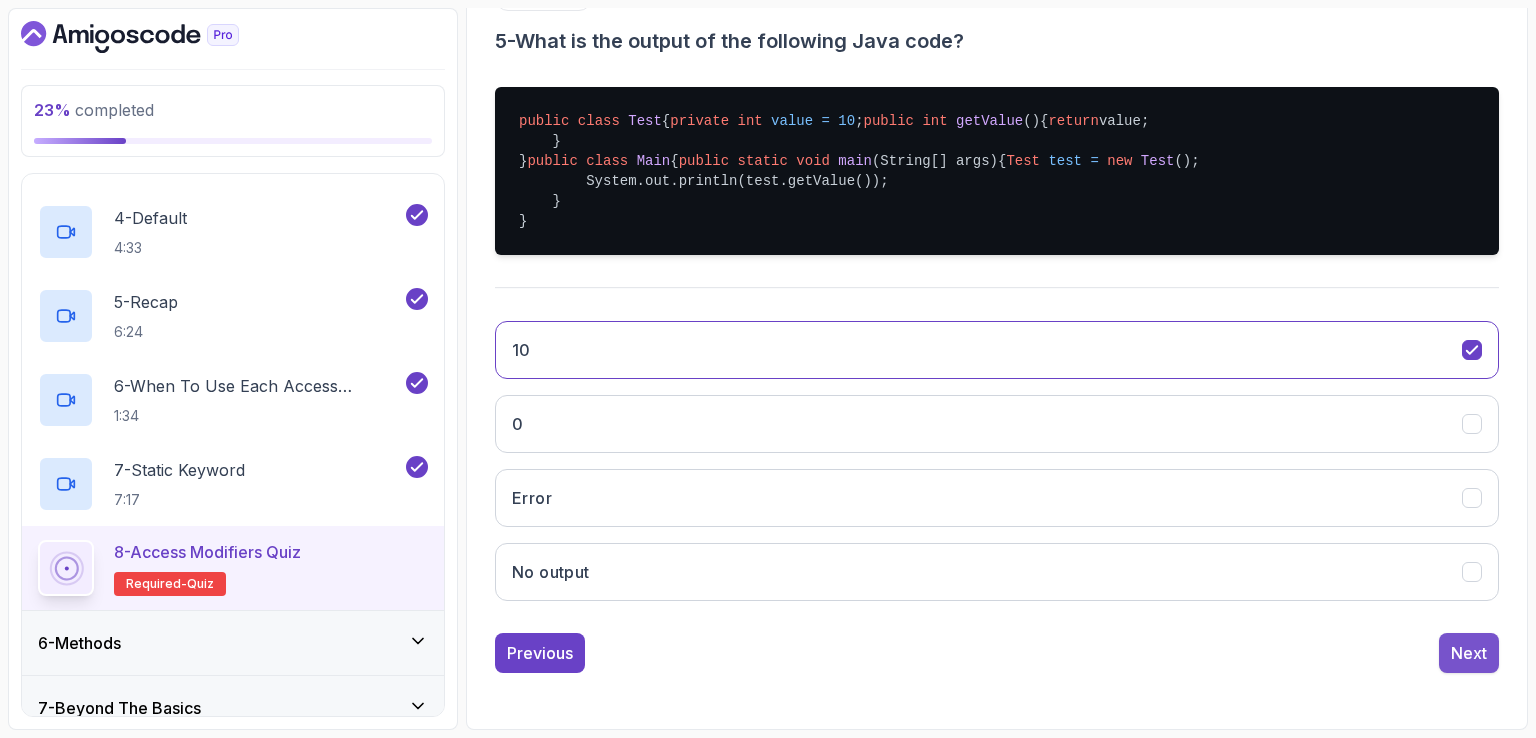 scroll, scrollTop: 520, scrollLeft: 0, axis: vertical 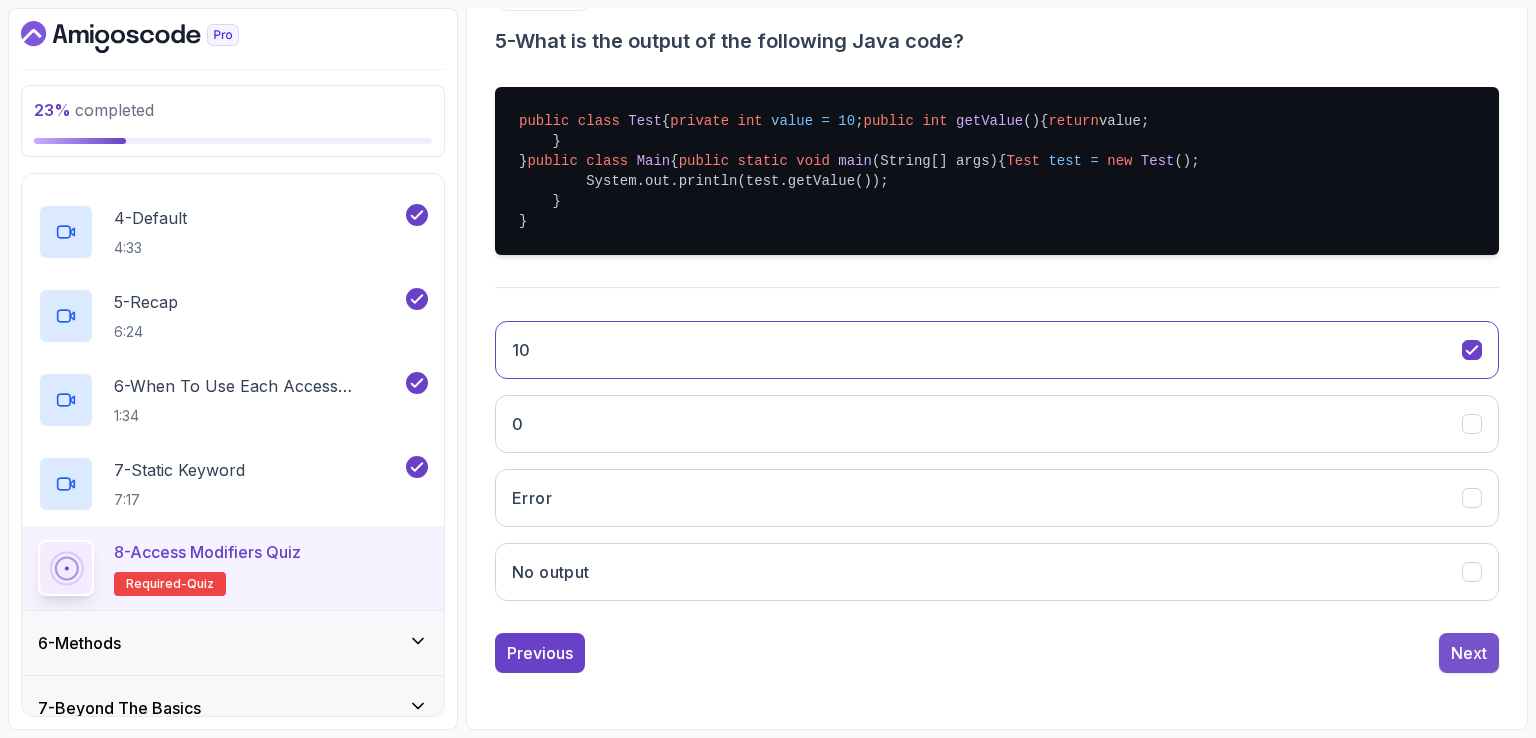 click on "Next" at bounding box center [1469, 653] 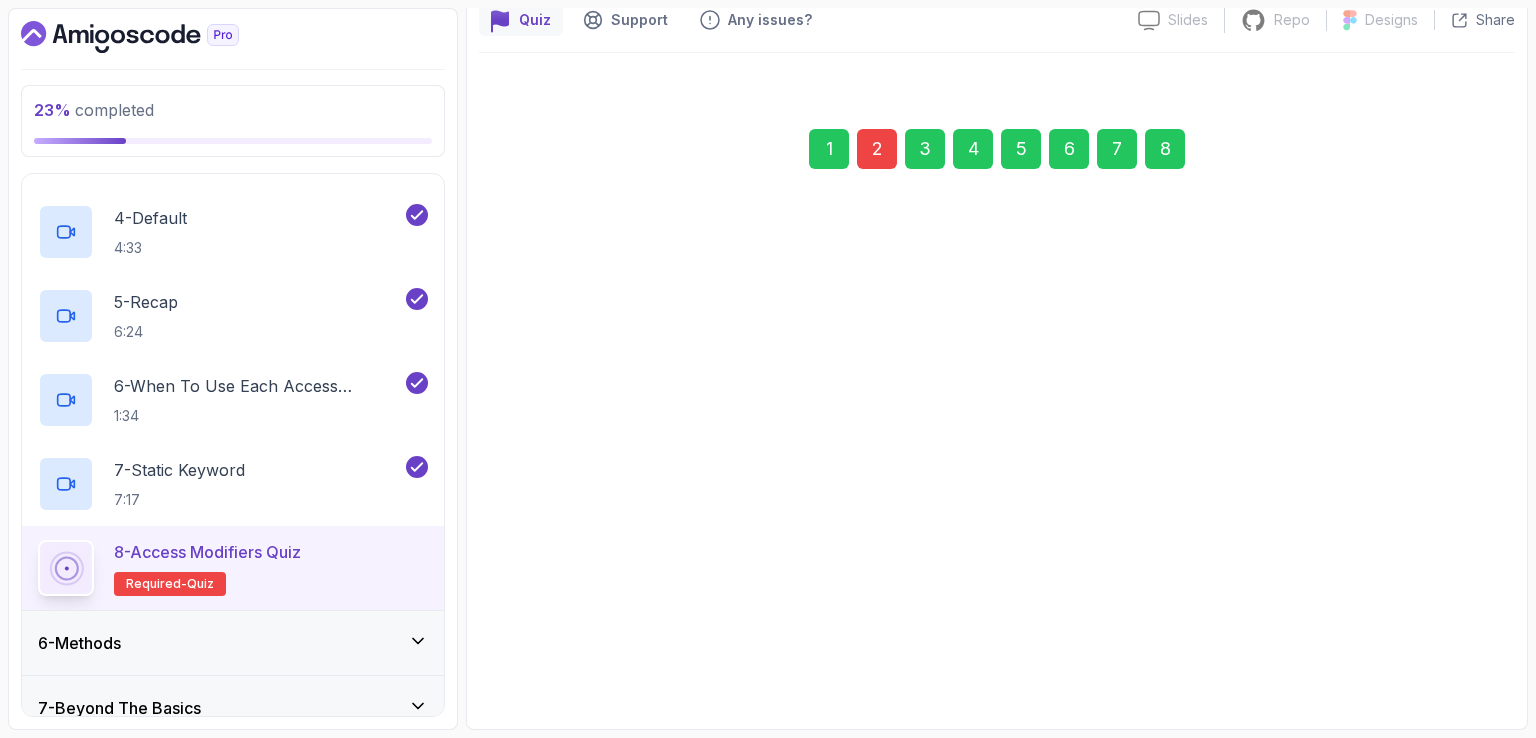 scroll, scrollTop: 184, scrollLeft: 0, axis: vertical 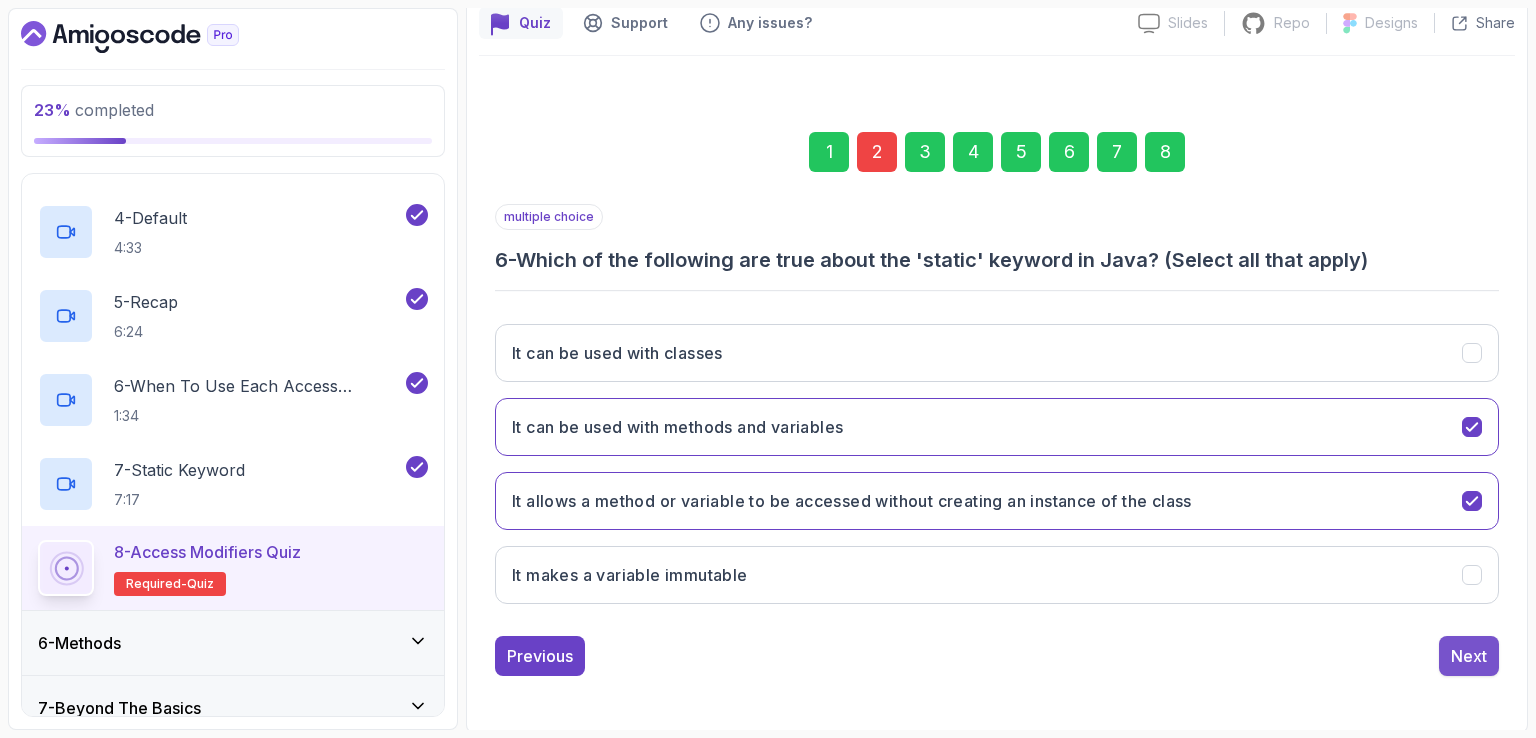 click on "Next" at bounding box center (1469, 656) 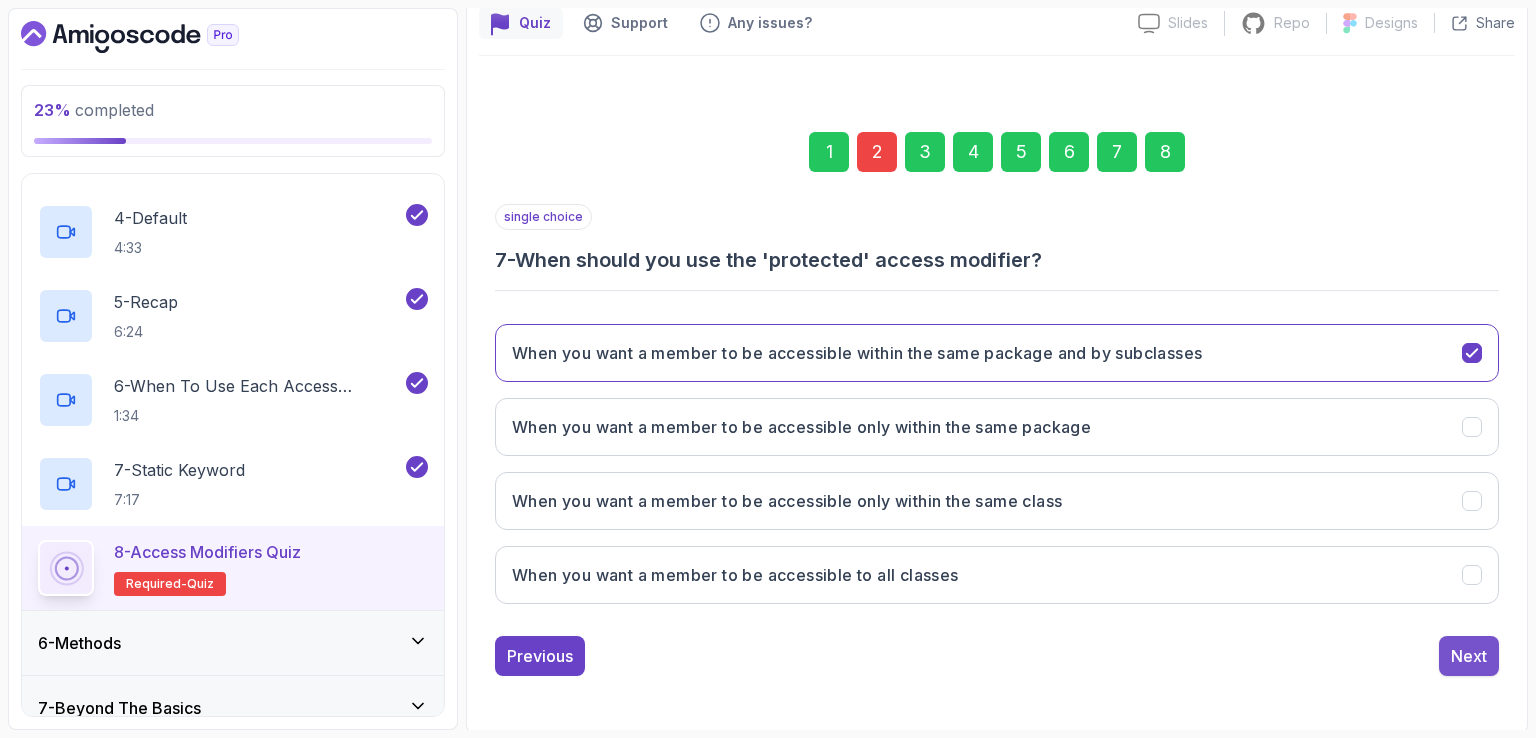 click on "Next" at bounding box center [1469, 656] 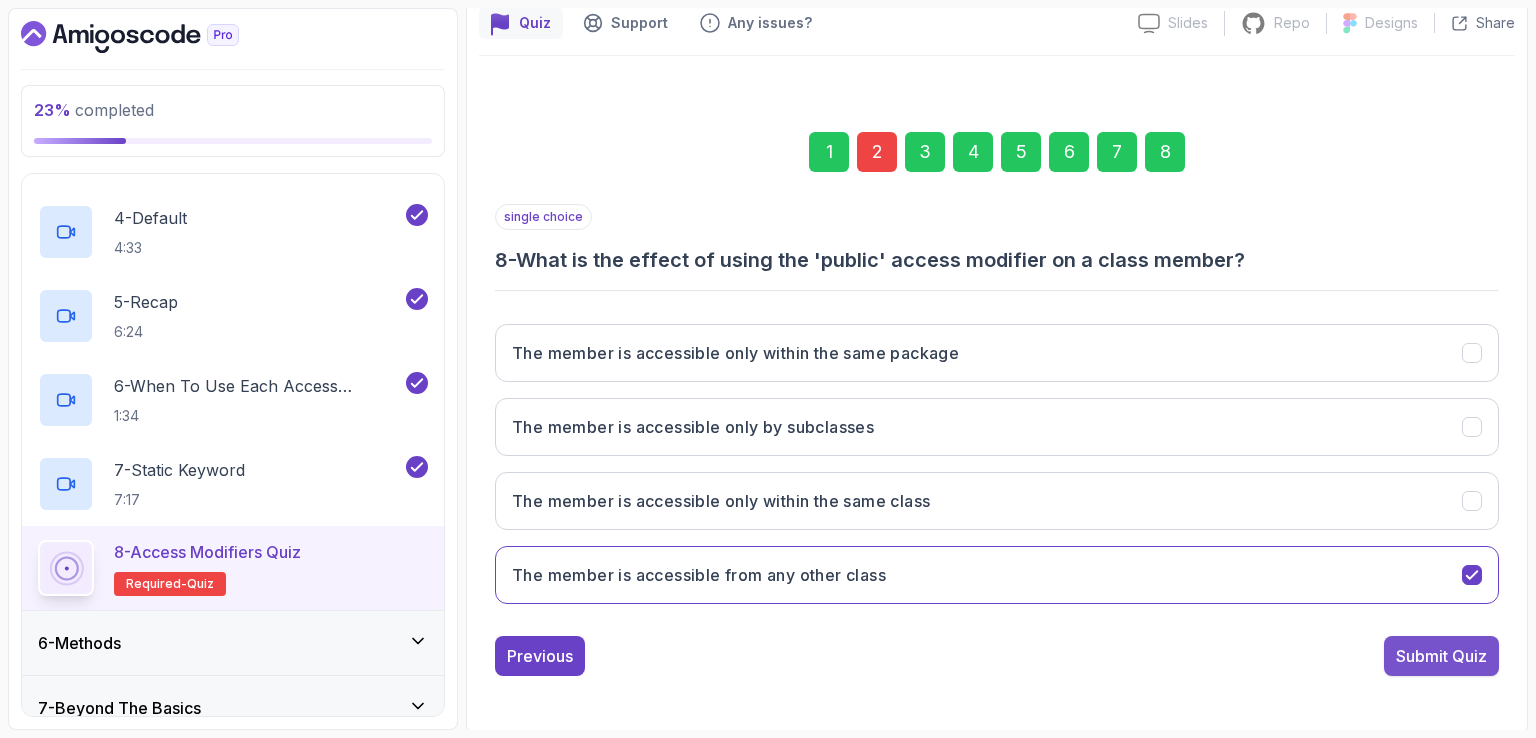 click on "Submit Quiz" at bounding box center (1441, 656) 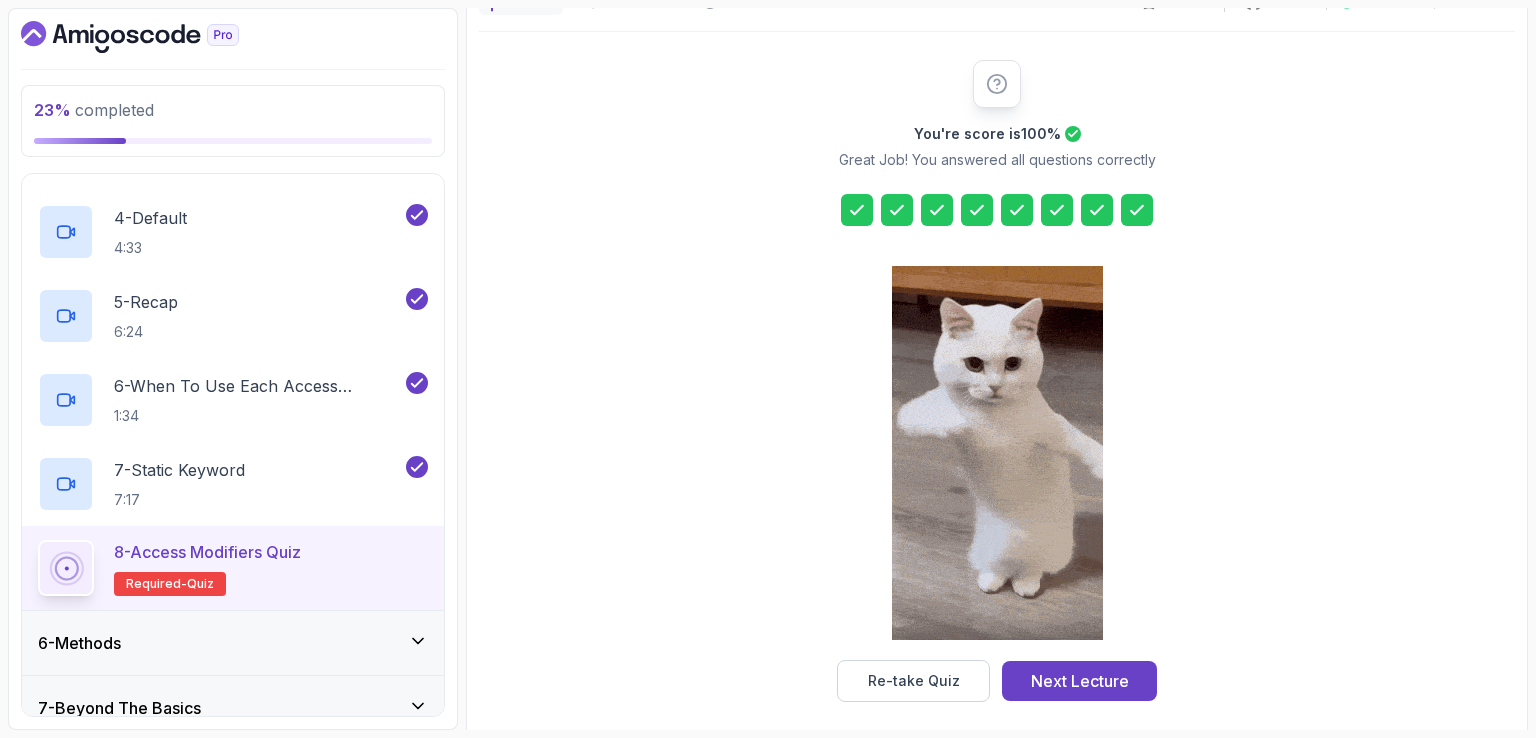 scroll, scrollTop: 220, scrollLeft: 0, axis: vertical 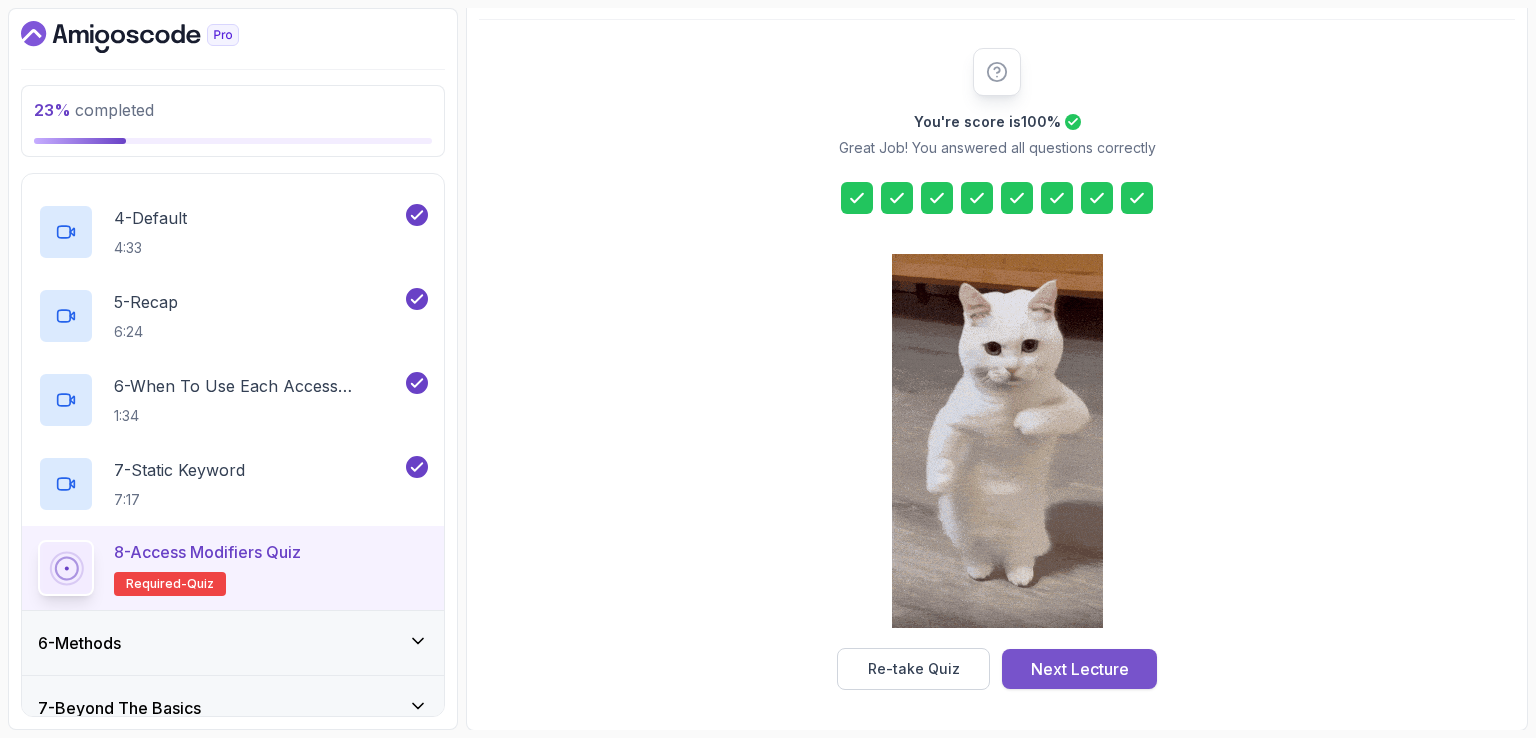 click on "Next Lecture" at bounding box center (1080, 669) 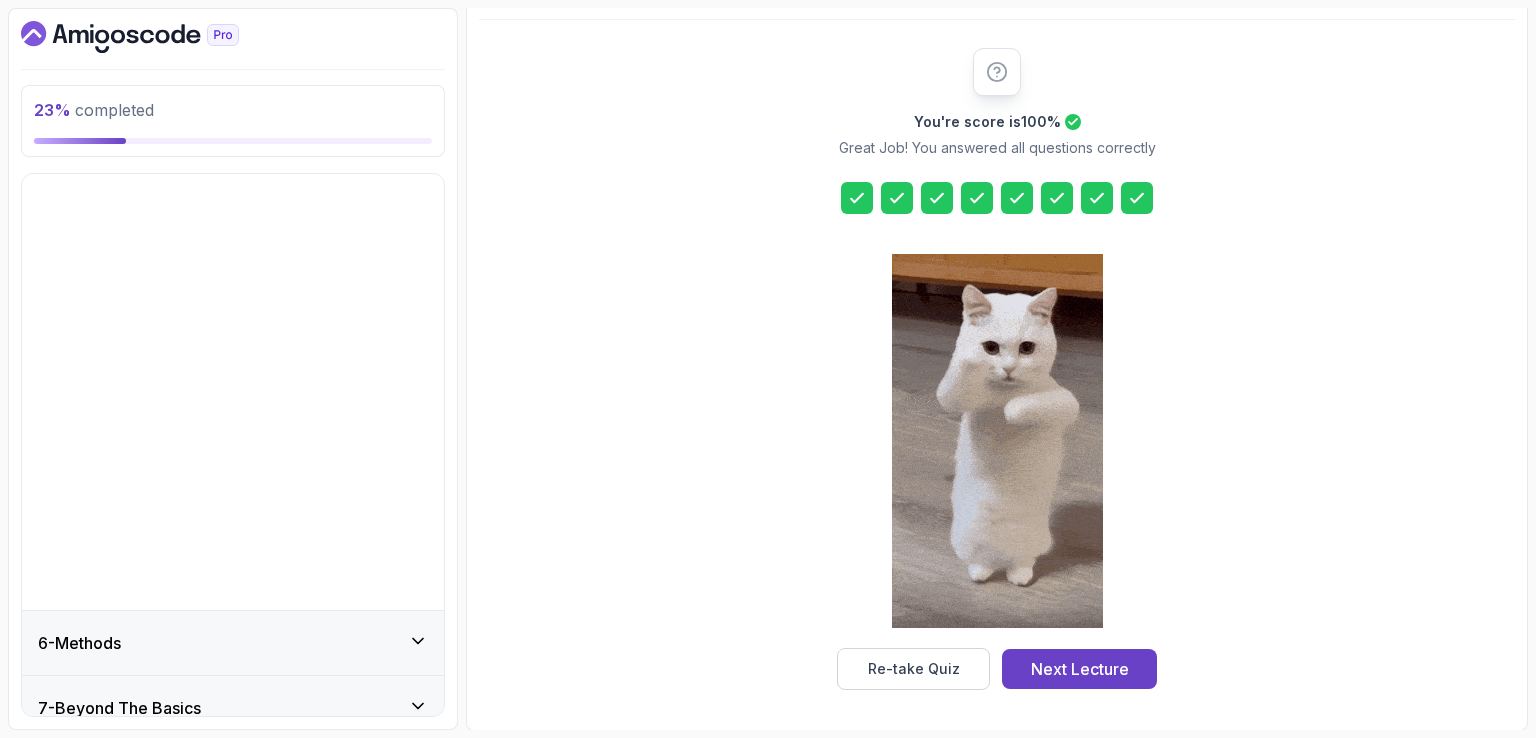 scroll, scrollTop: 0, scrollLeft: 0, axis: both 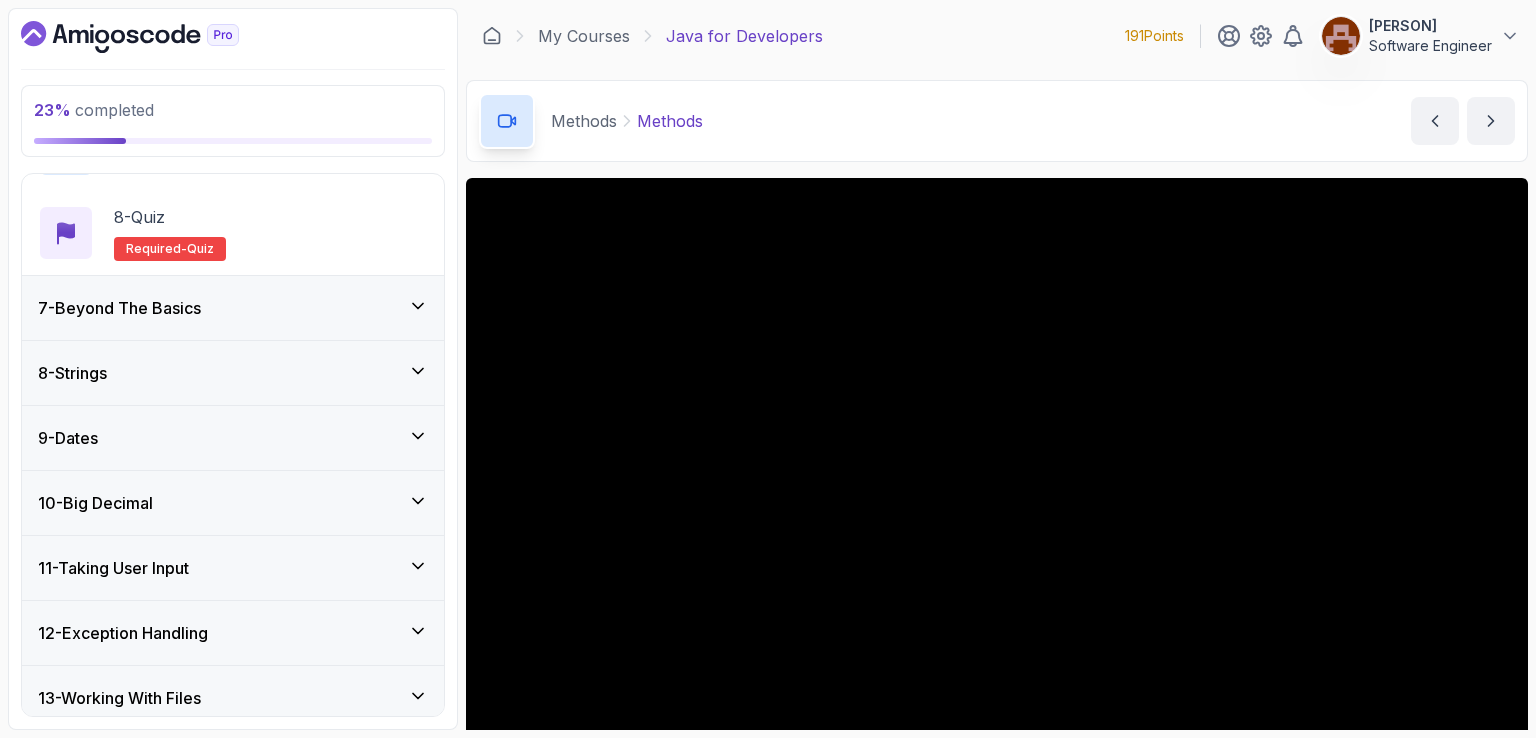 click 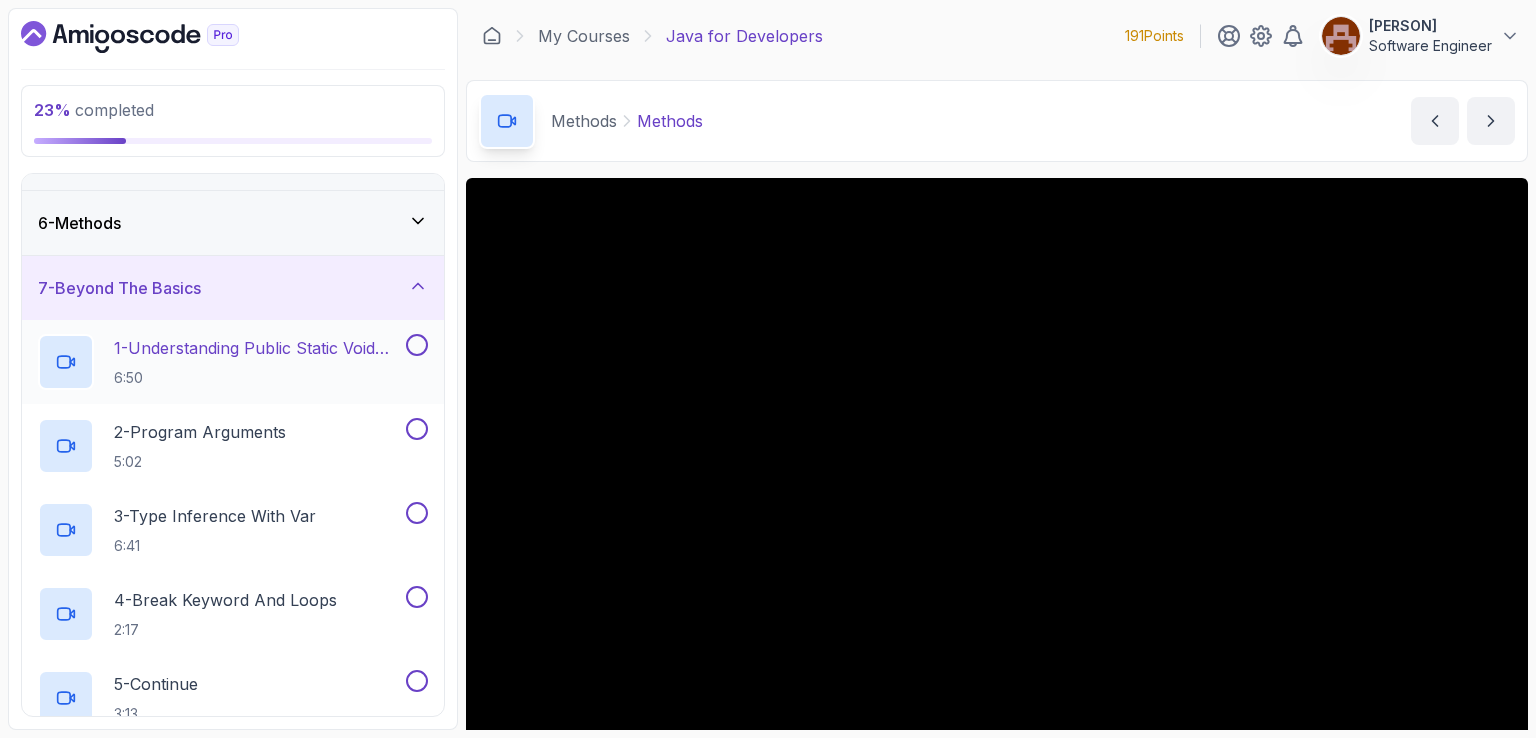 scroll, scrollTop: 280, scrollLeft: 0, axis: vertical 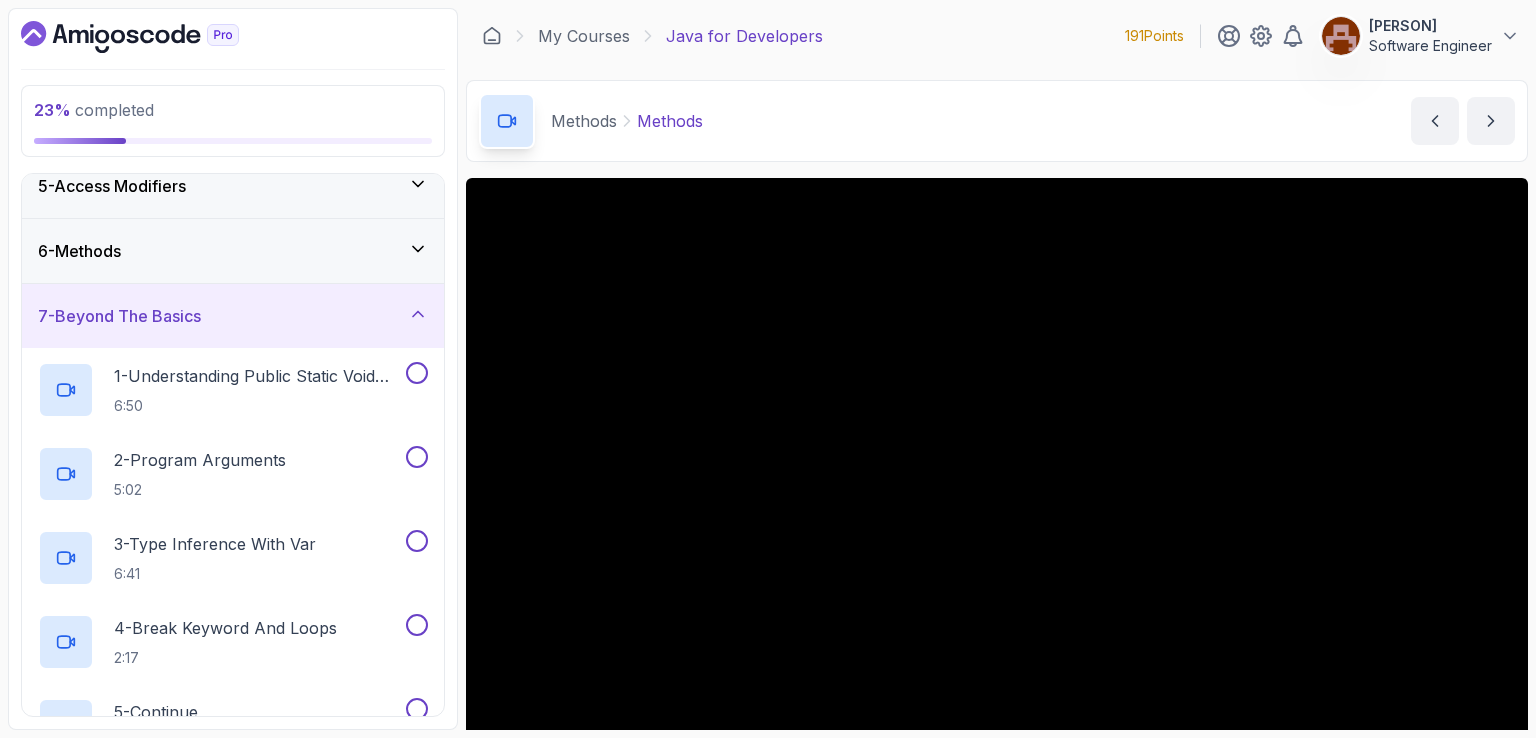 click 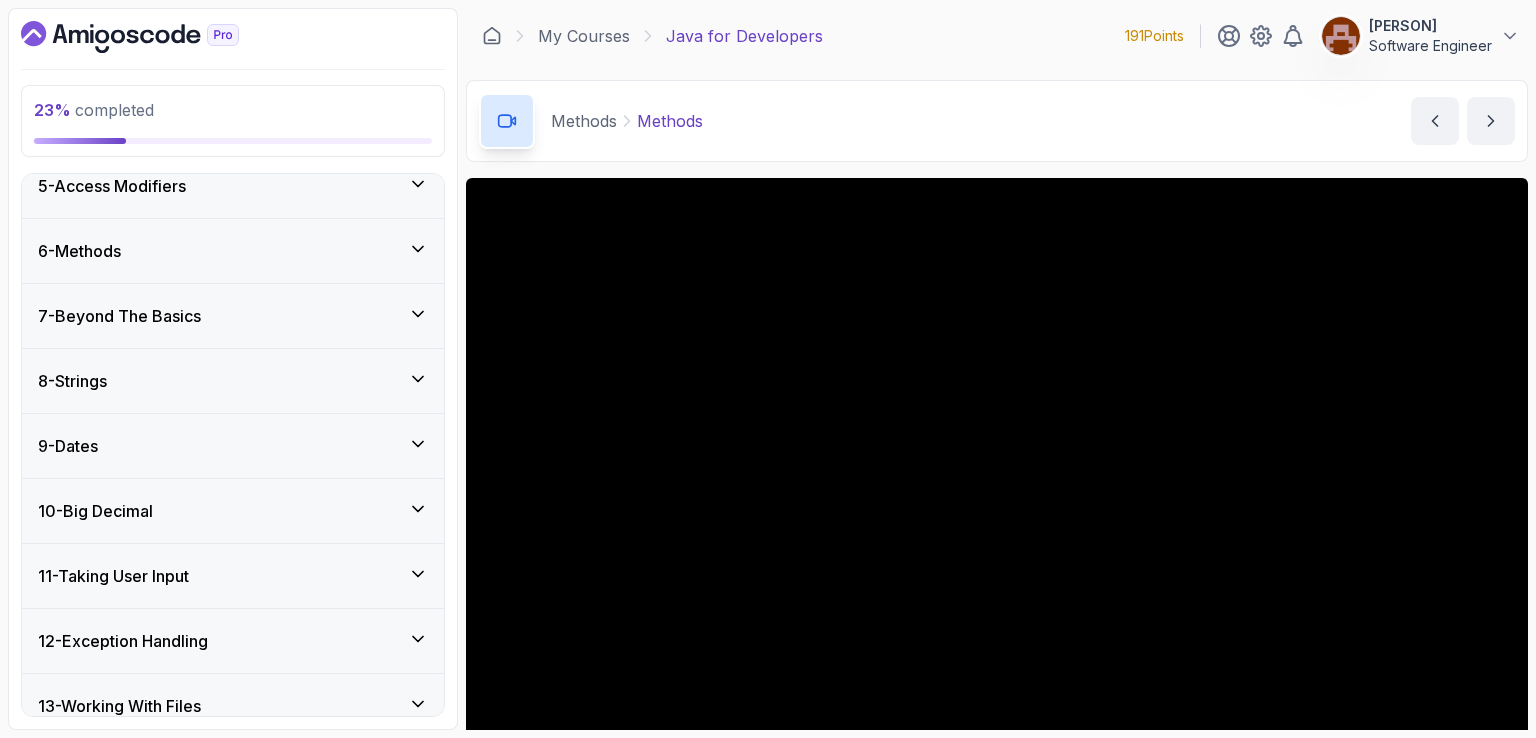 drag, startPoint x: 979, startPoint y: 28, endPoint x: 1056, endPoint y: 38, distance: 77.64664 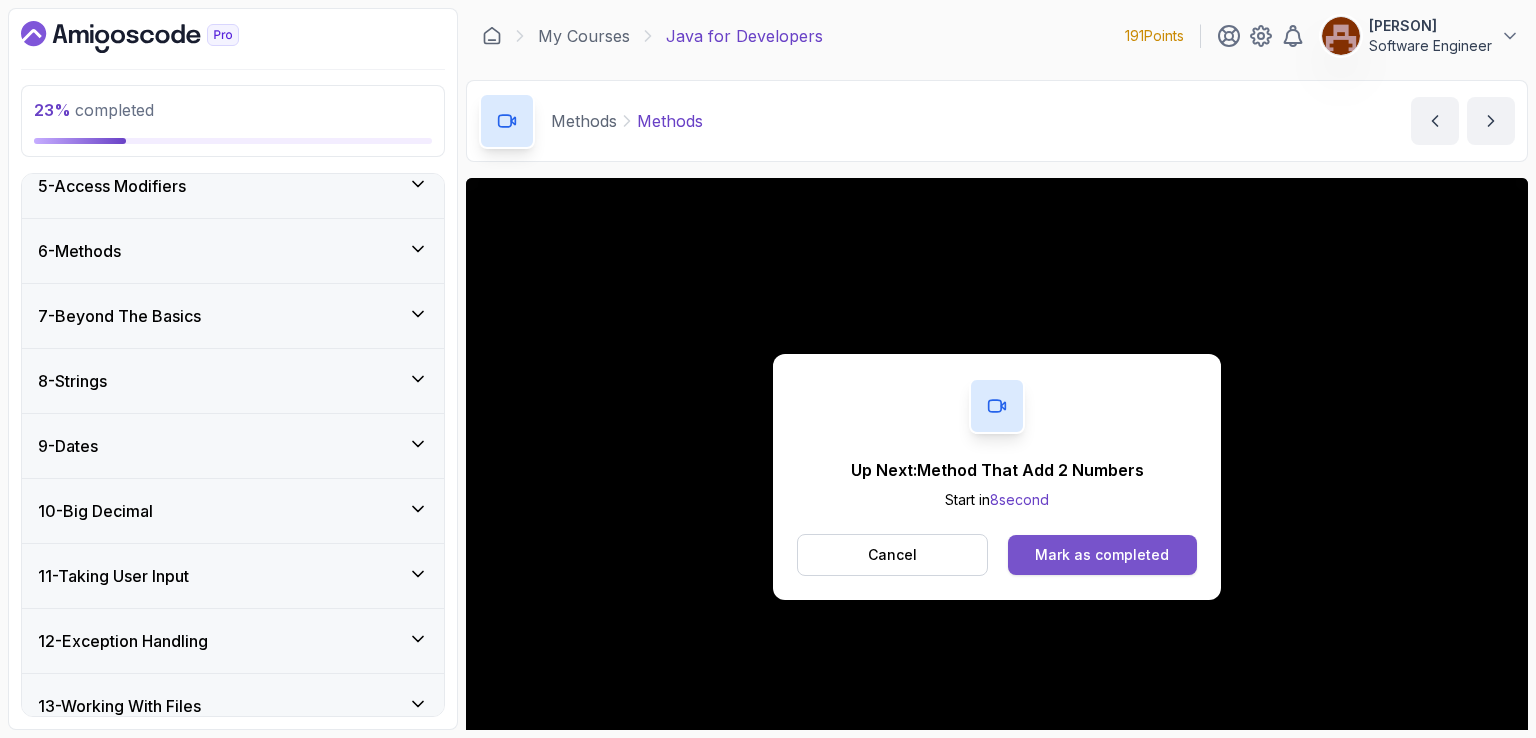 click on "Mark as completed" at bounding box center (1102, 555) 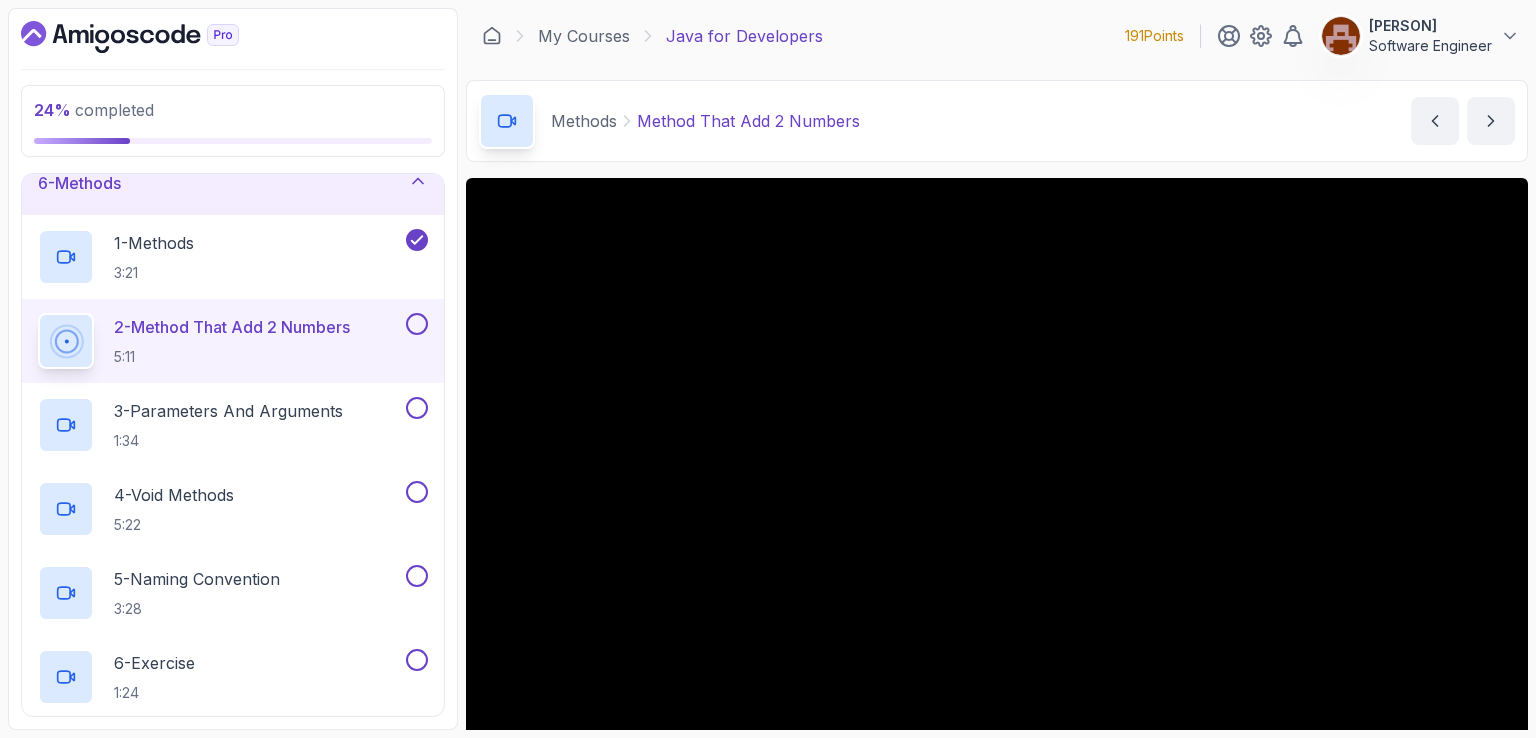 scroll, scrollTop: 380, scrollLeft: 0, axis: vertical 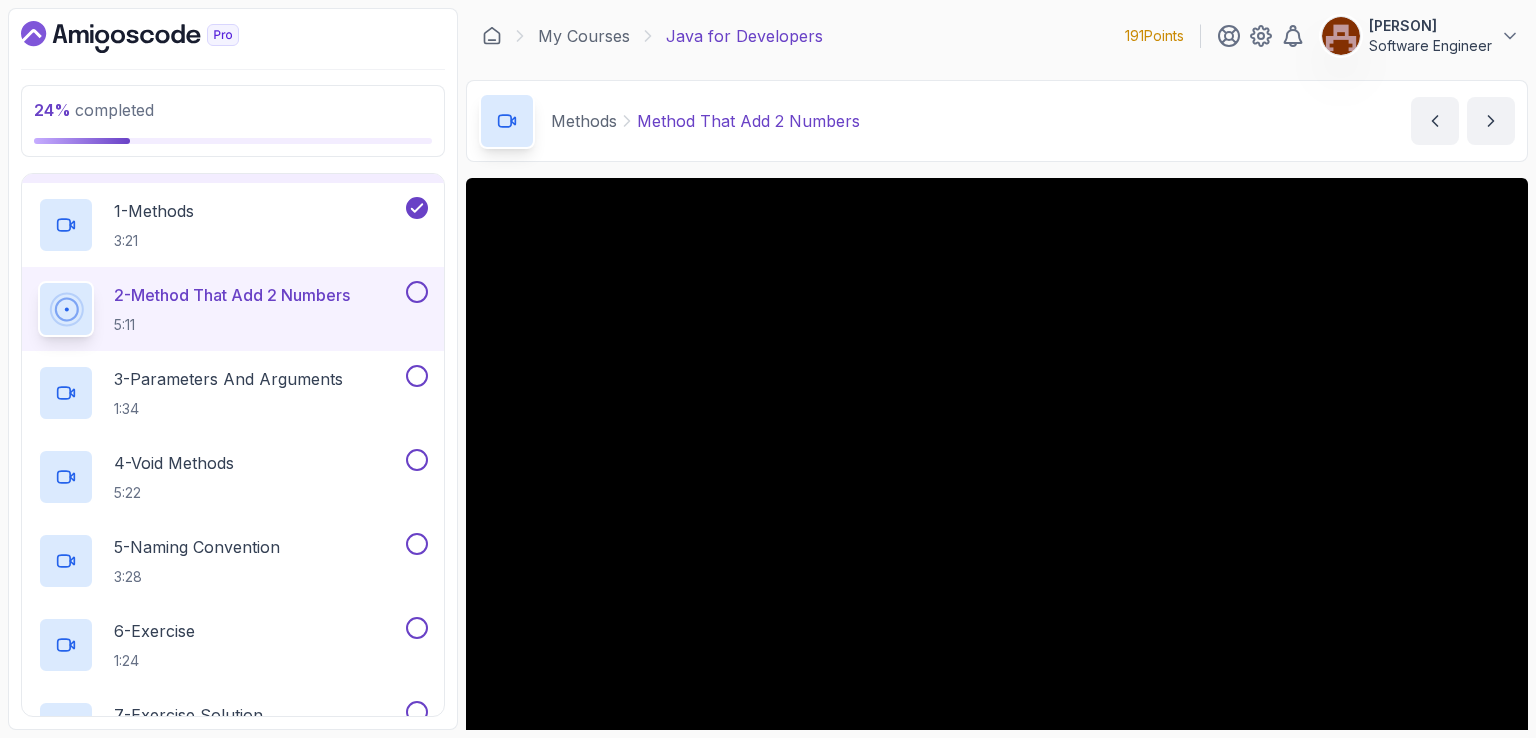 click on "My Courses Java for Developers 191 Points [PERSON] Software Engineer" at bounding box center [997, 36] 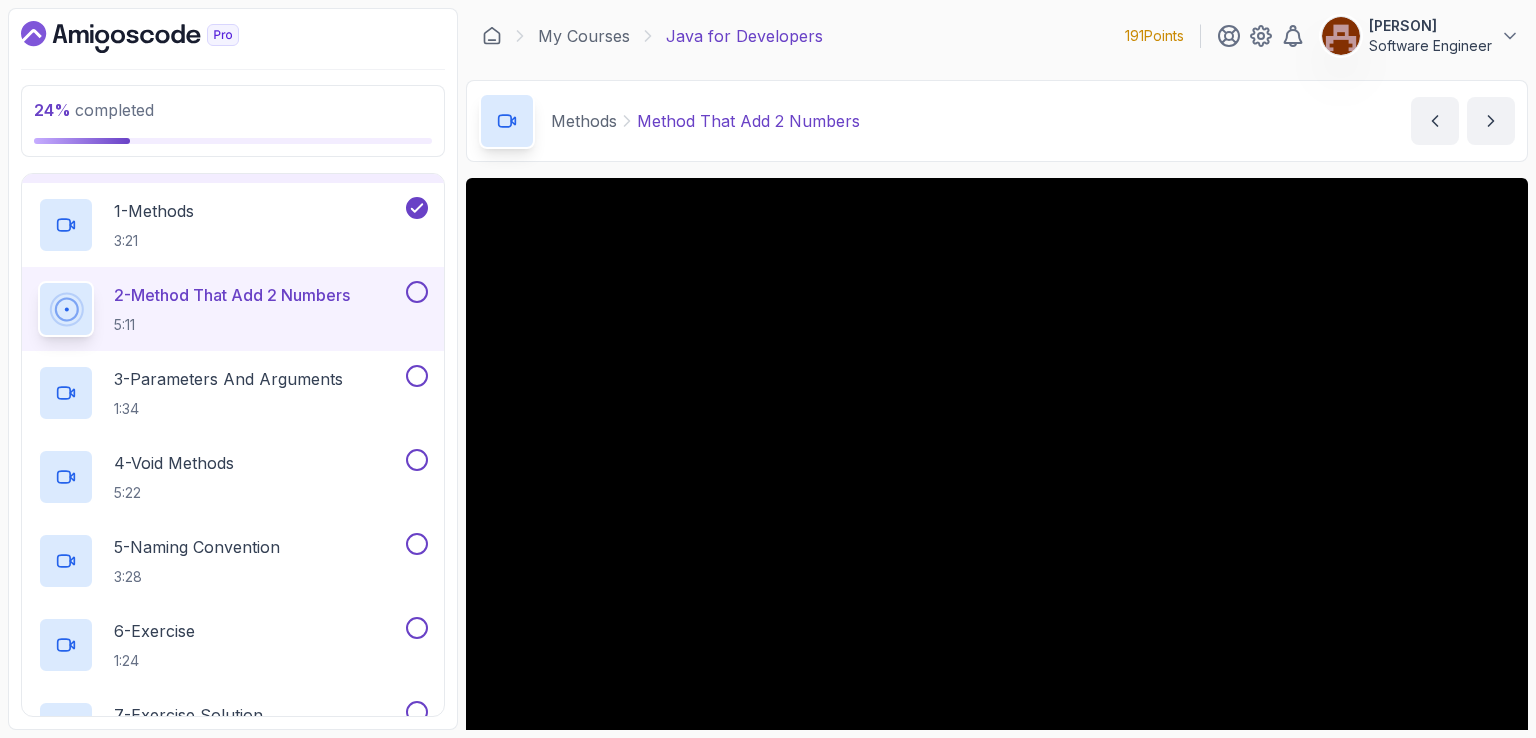 scroll, scrollTop: 100, scrollLeft: 0, axis: vertical 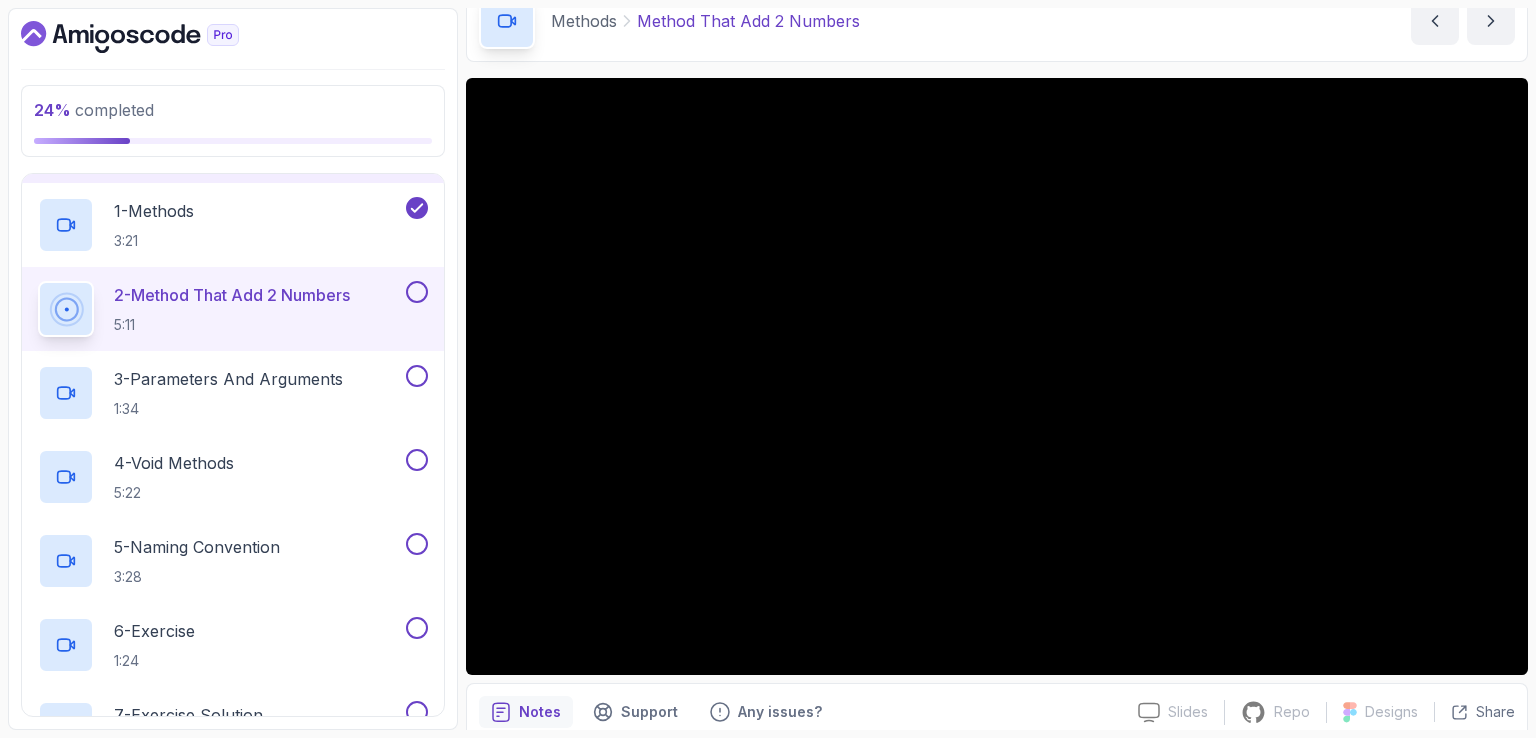 click on "Methods Method That Add 2 Numbers Method That Add 2 Numbers by [PERSON]" at bounding box center (997, 21) 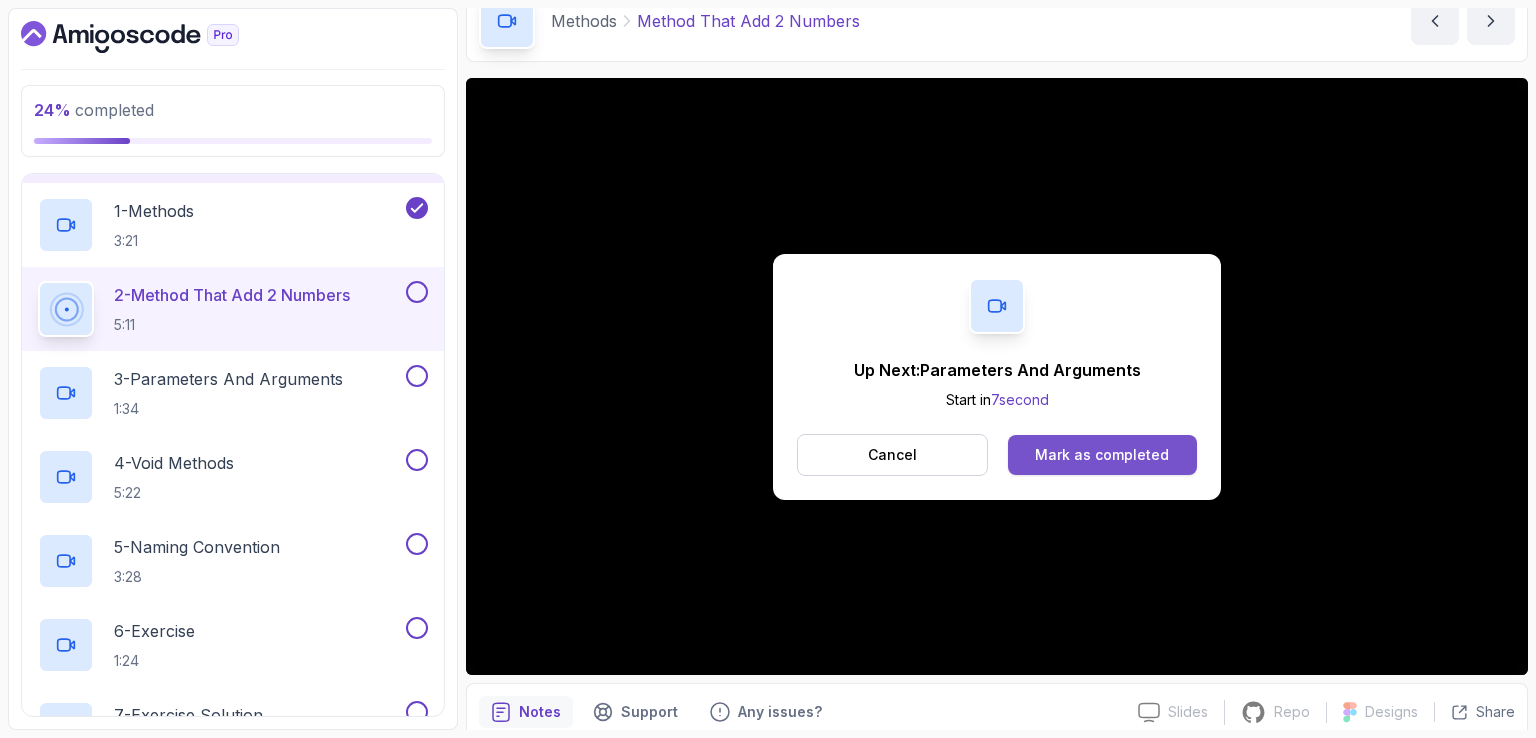 click on "Mark as completed" at bounding box center (1102, 455) 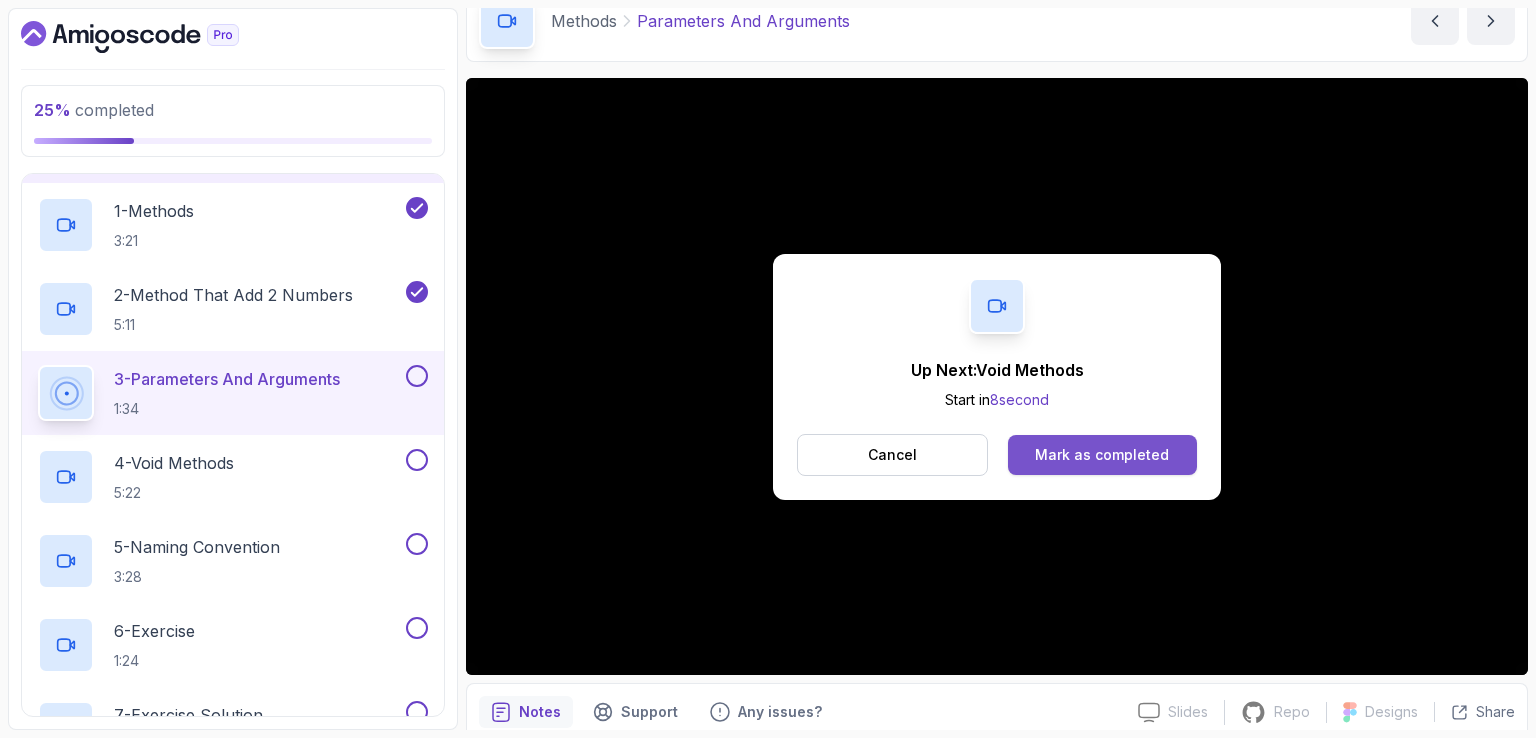 click on "Mark as completed" at bounding box center (1102, 455) 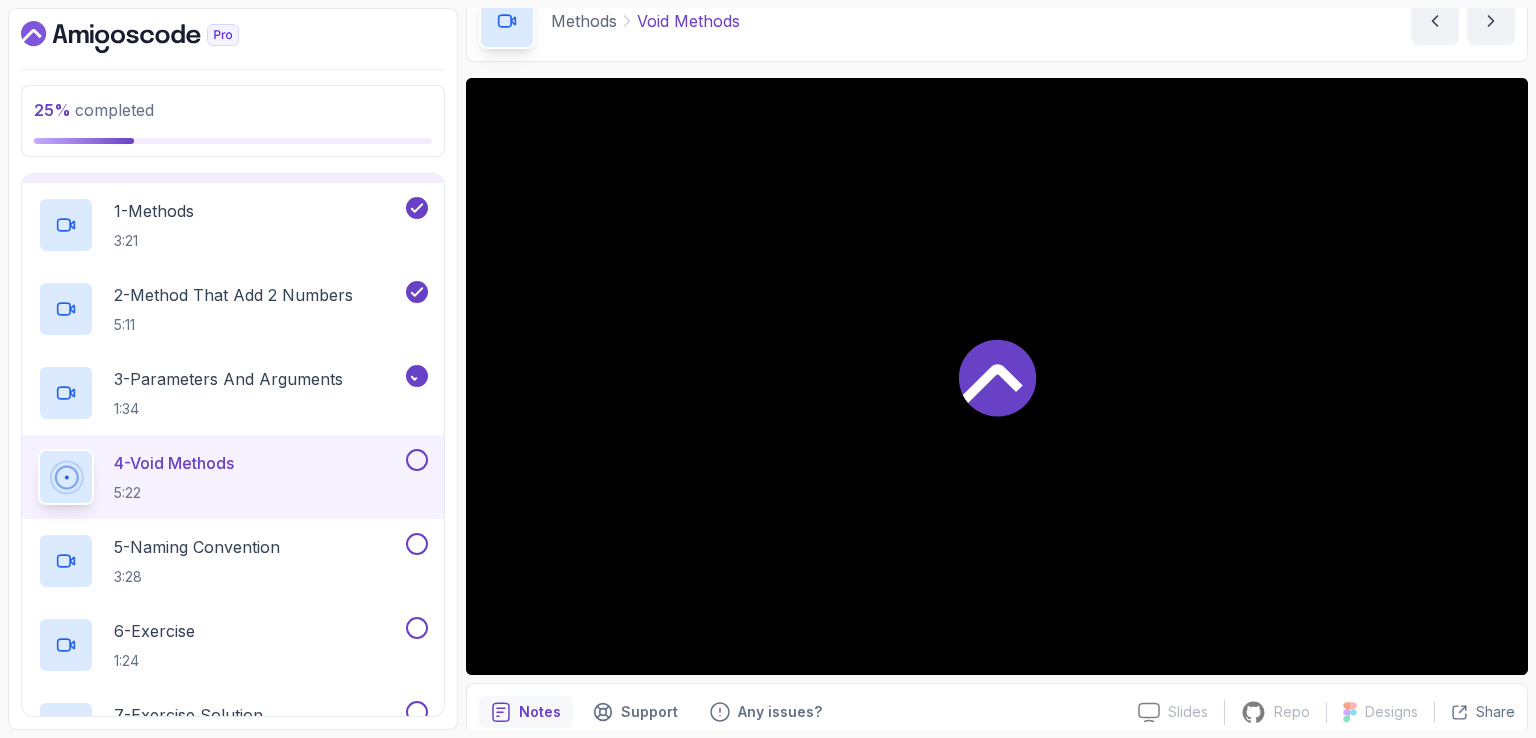 click on "Methods Void Methods Void Methods by [PERSON]" at bounding box center (997, 21) 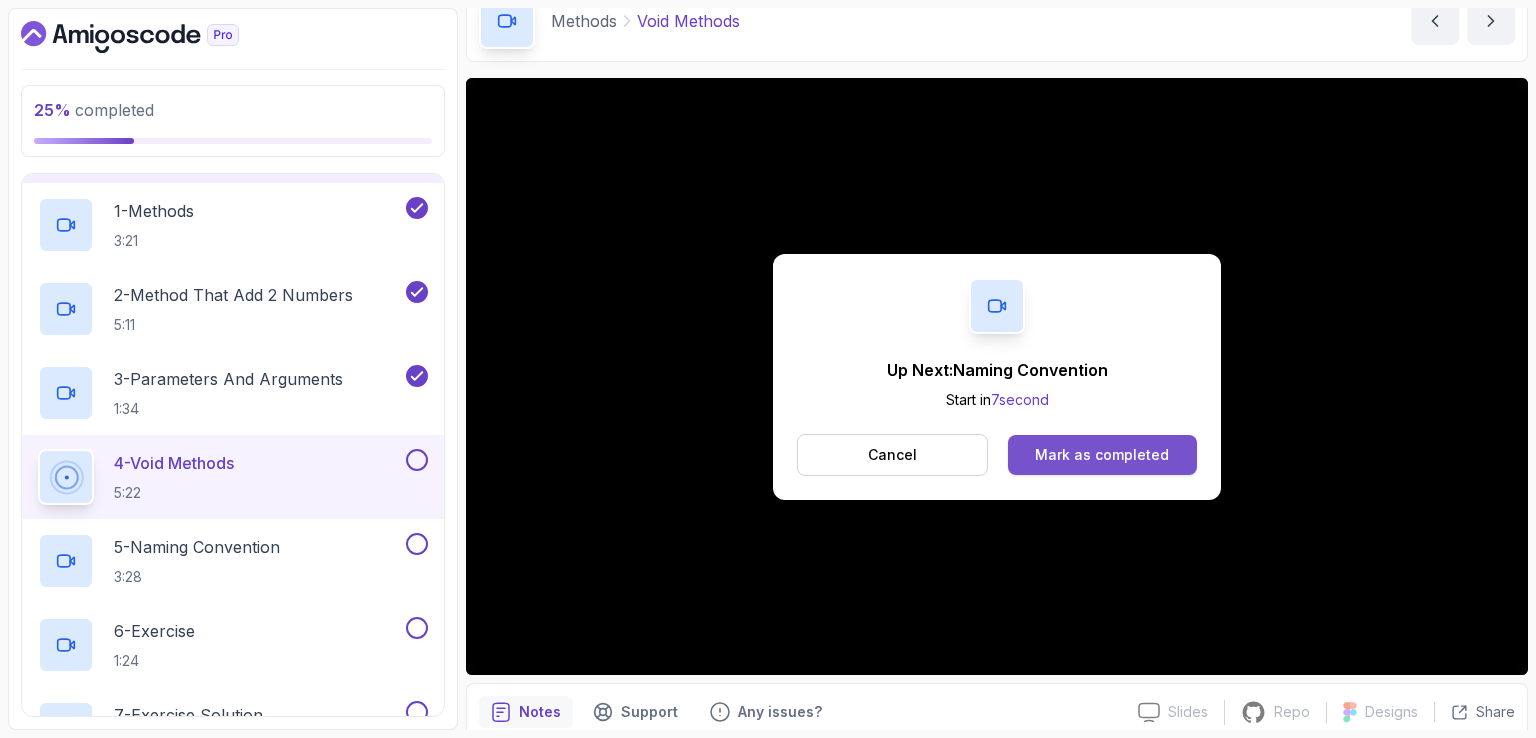 click on "Mark as completed" at bounding box center [1102, 455] 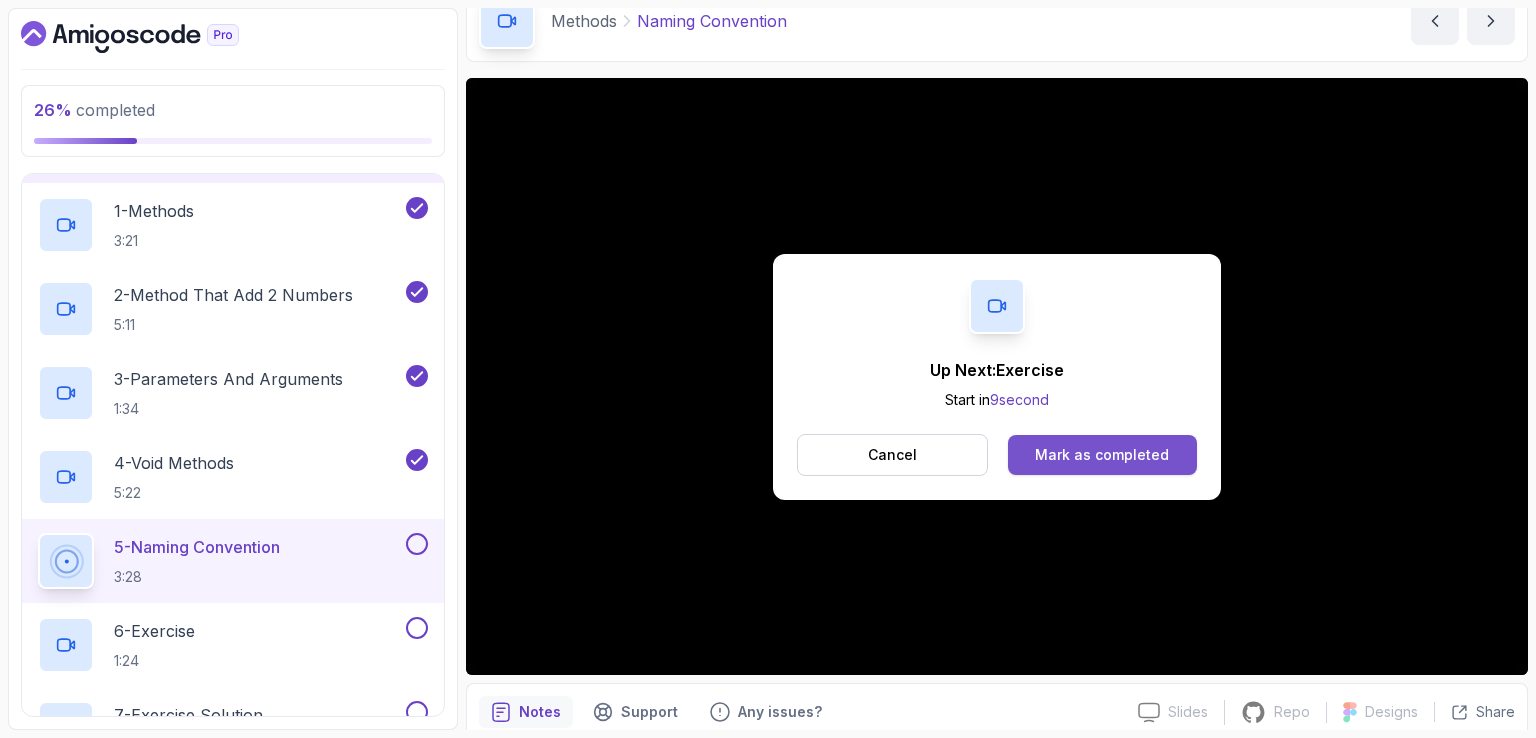 click on "Mark as completed" at bounding box center [1102, 455] 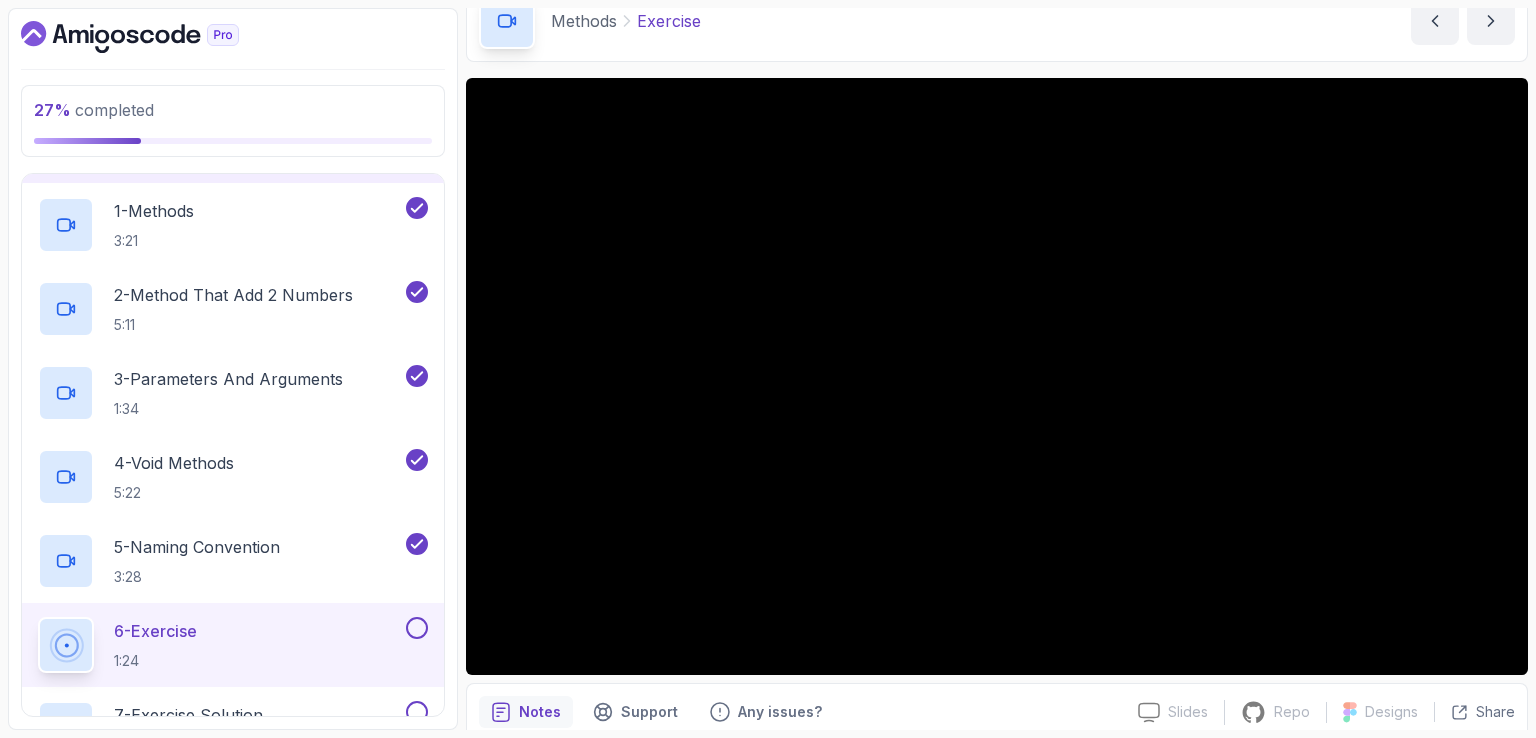 click on "Methods Exercise Exercise by [PERSON]" at bounding box center (997, 21) 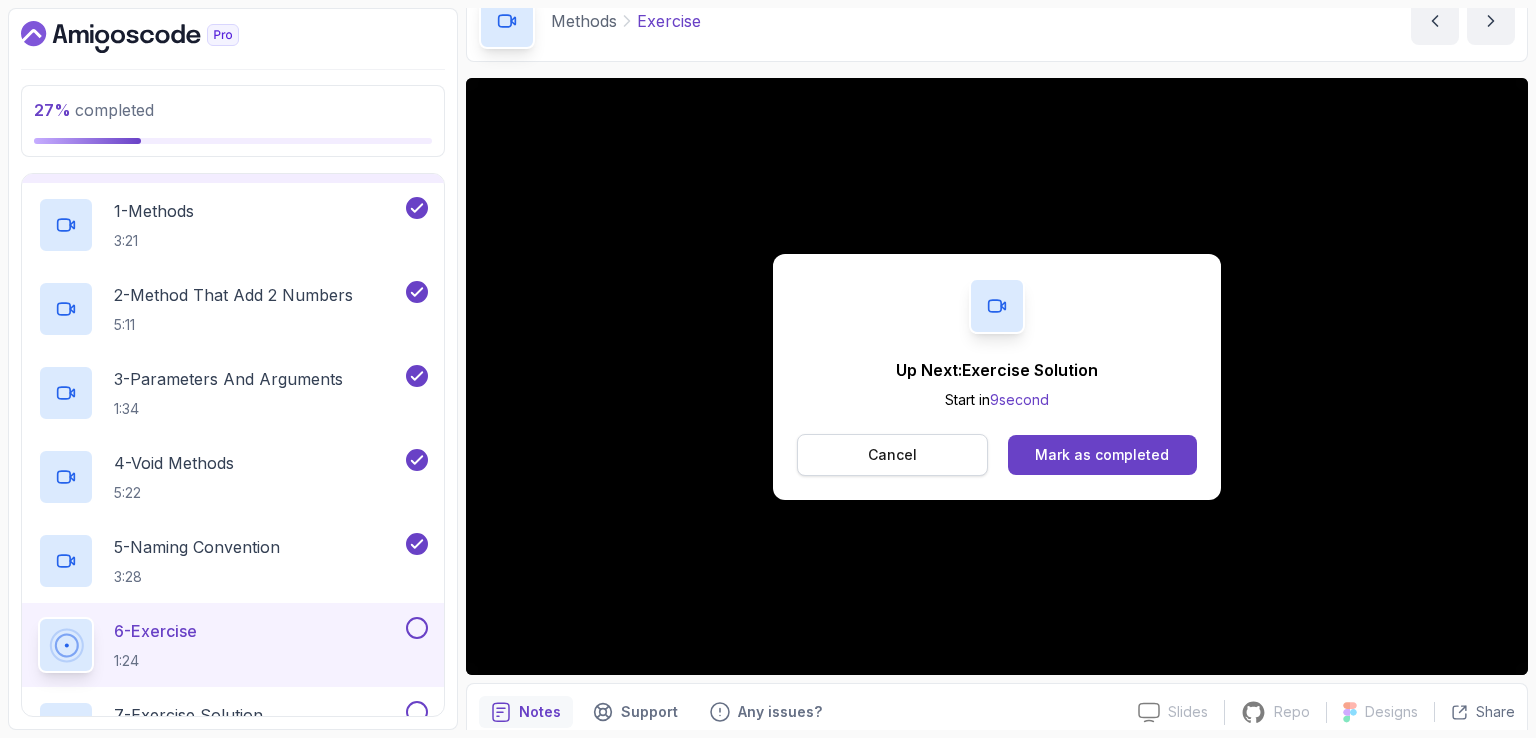 click on "Cancel" at bounding box center (892, 455) 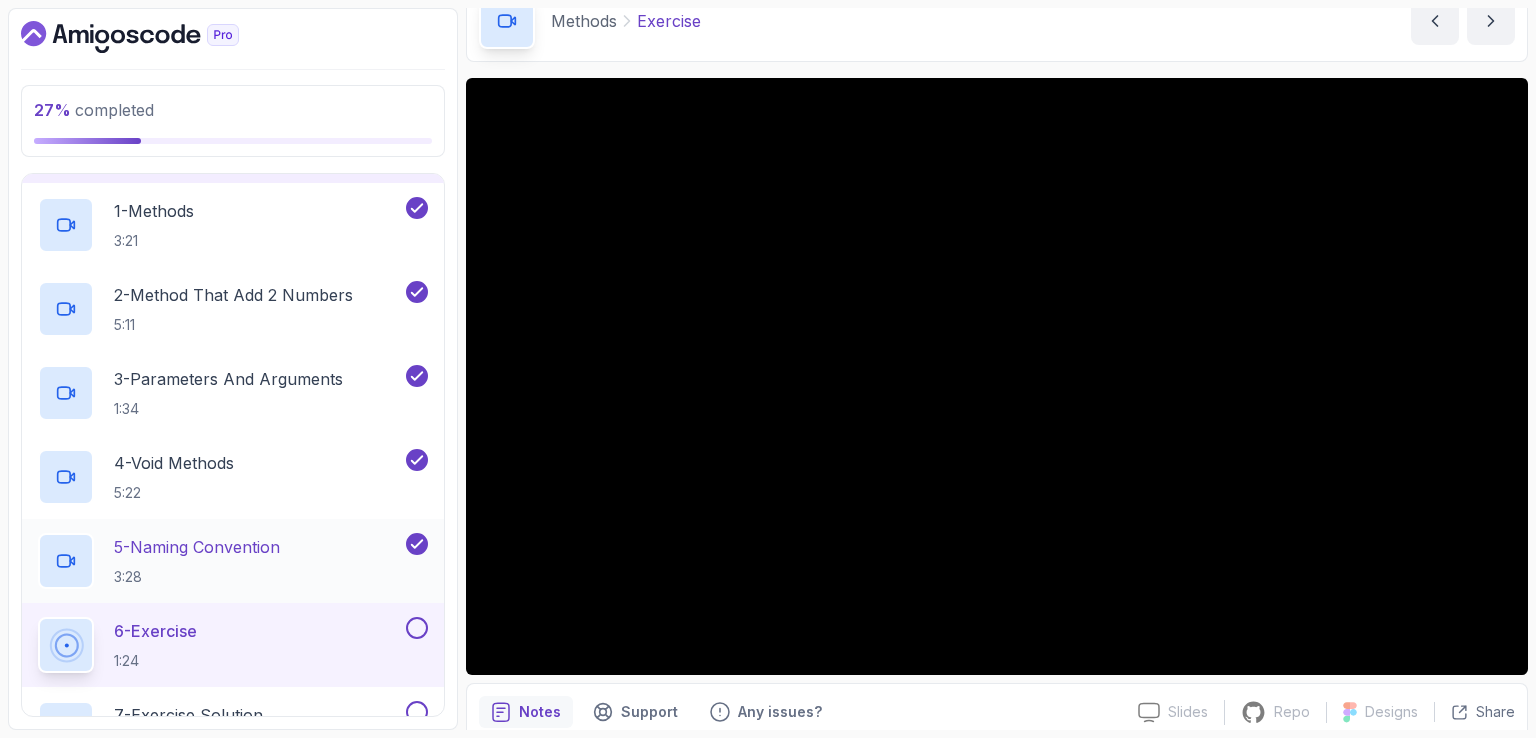 click on "5 - Naming Convention" at bounding box center [197, 547] 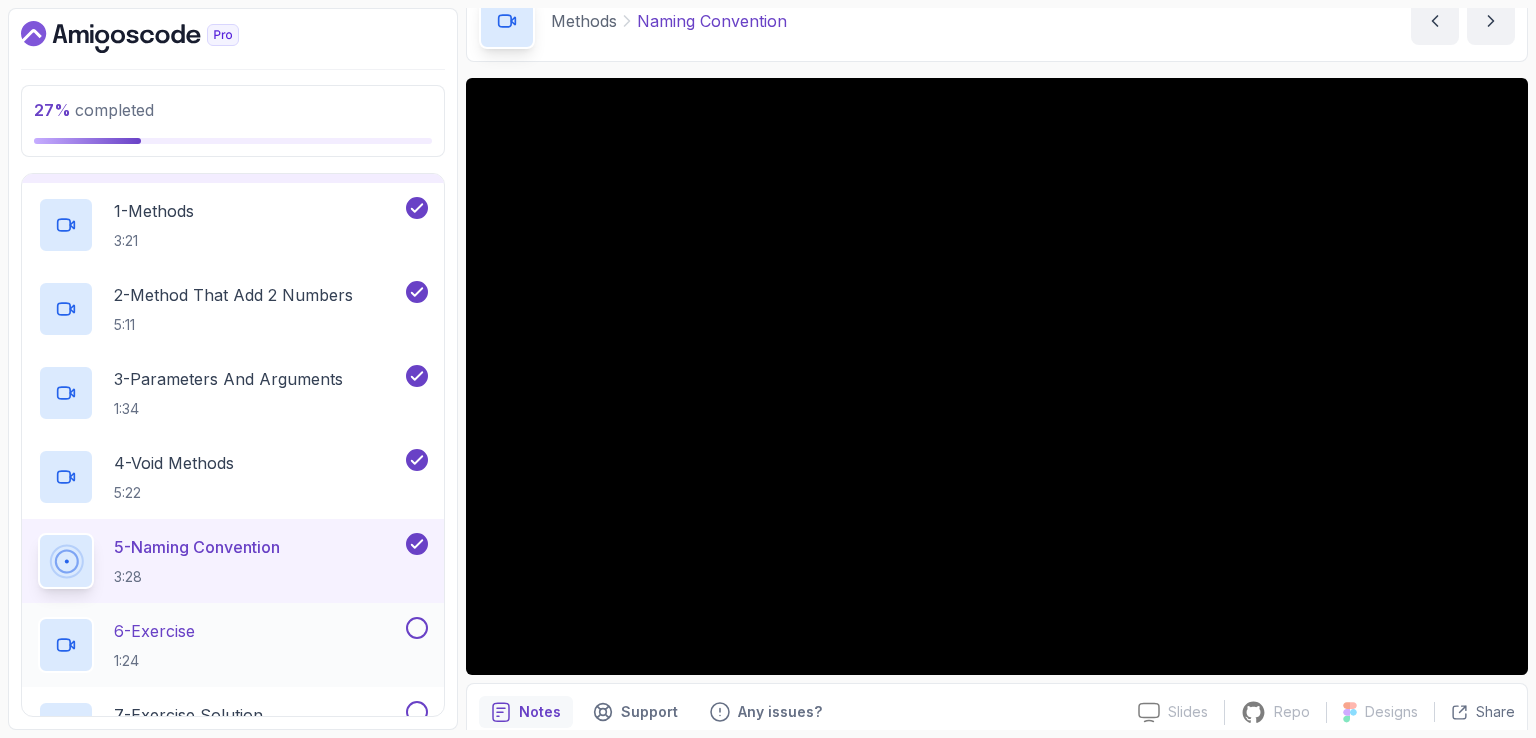 click on "6  -  Exercise 1:24" at bounding box center [220, 645] 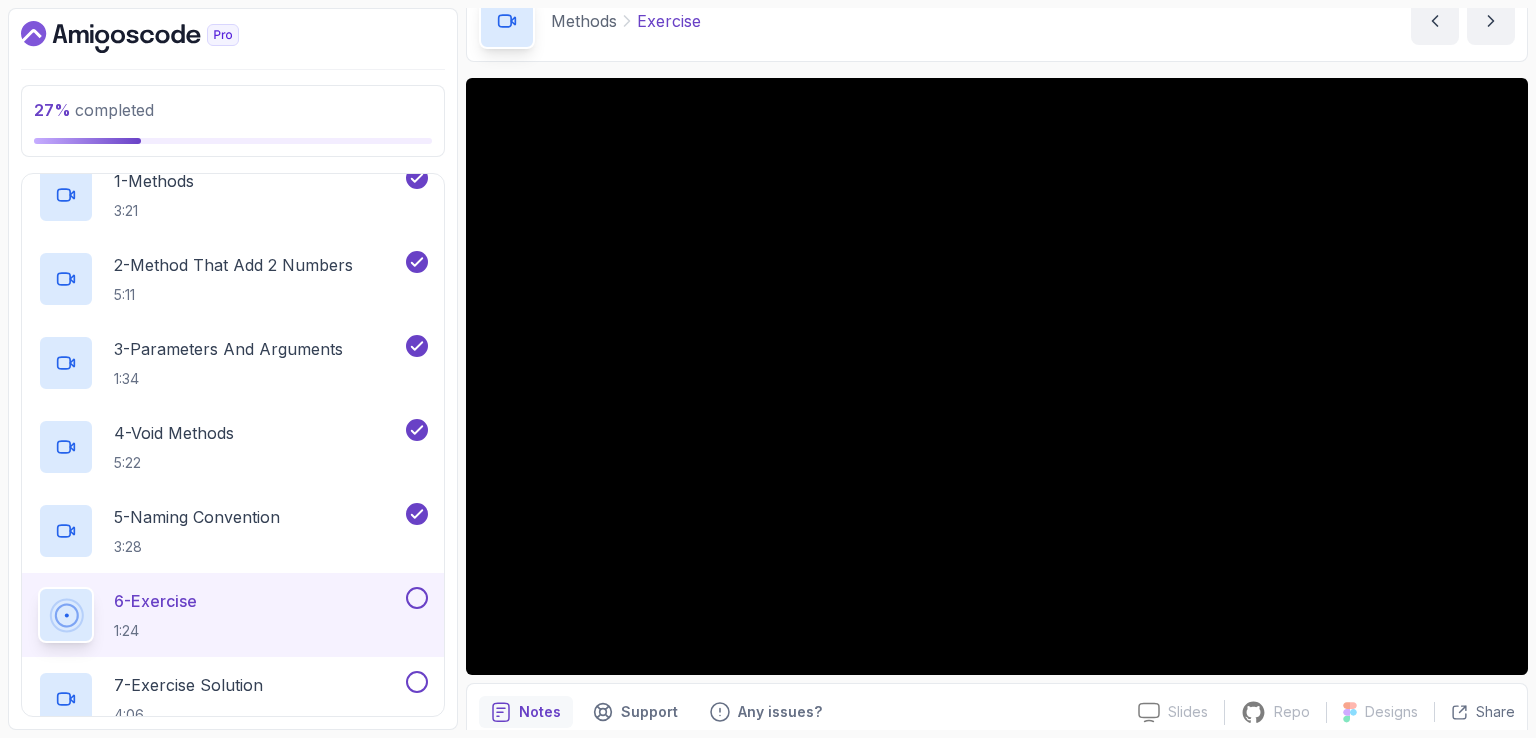 scroll, scrollTop: 380, scrollLeft: 0, axis: vertical 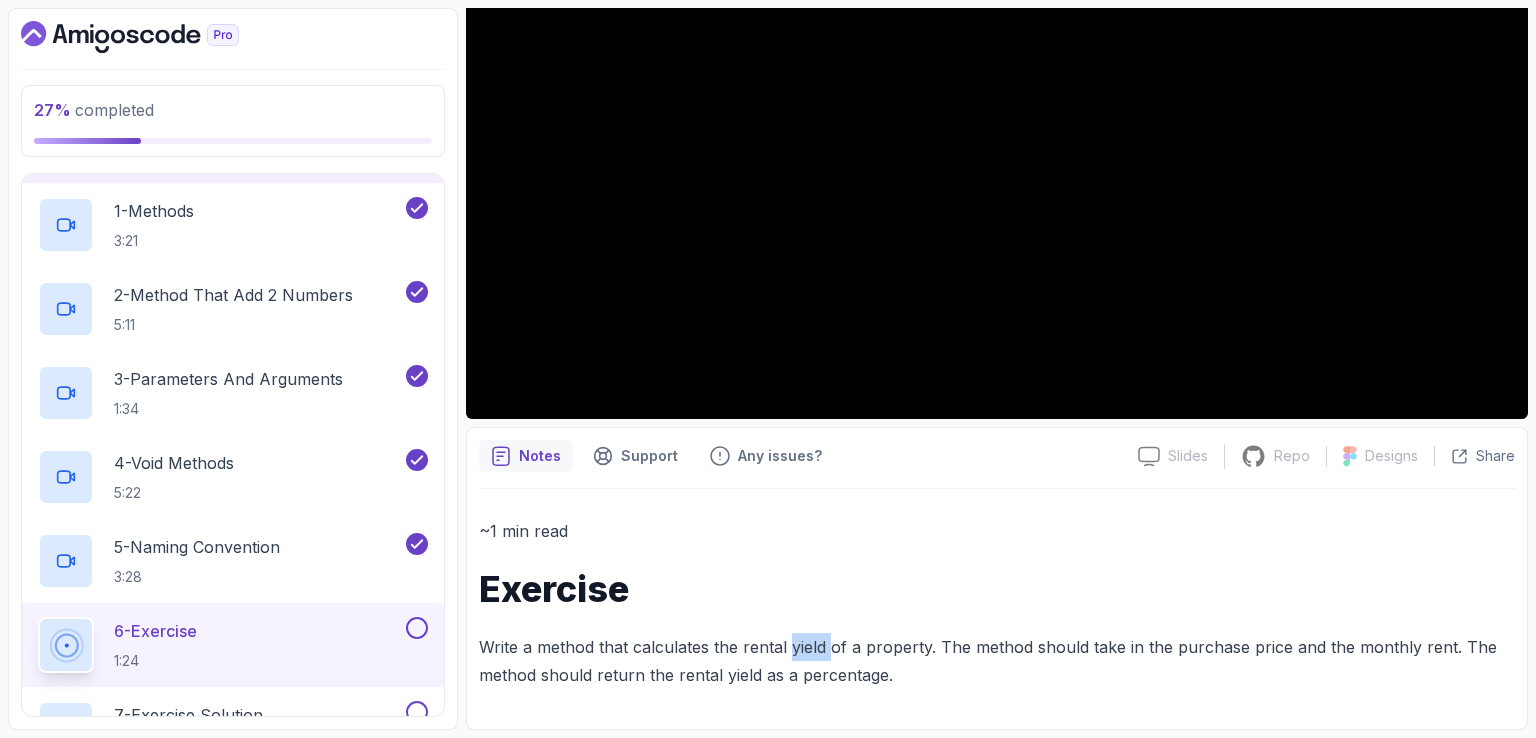 drag, startPoint x: 788, startPoint y: 642, endPoint x: 827, endPoint y: 641, distance: 39.012817 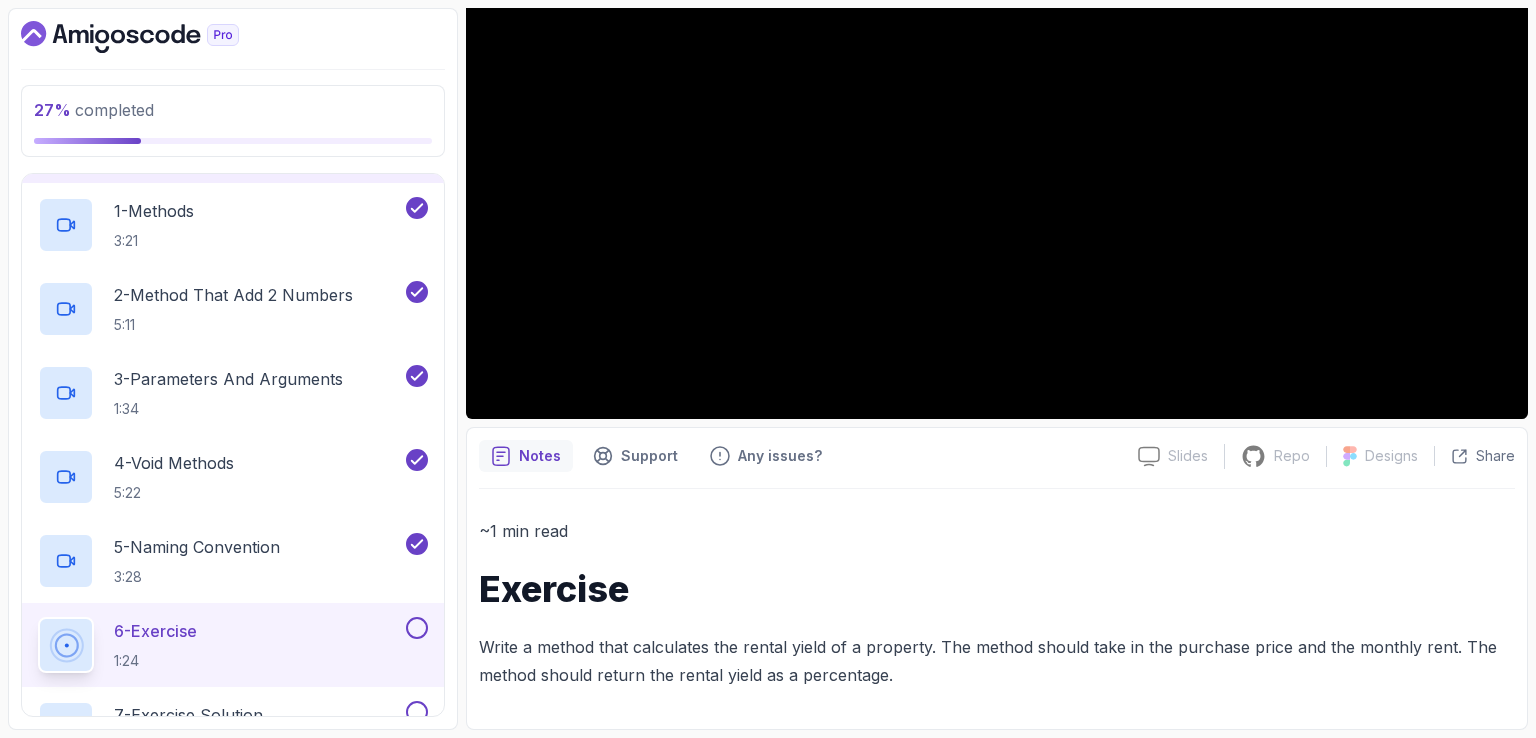 click on "Exercise" at bounding box center [997, 589] 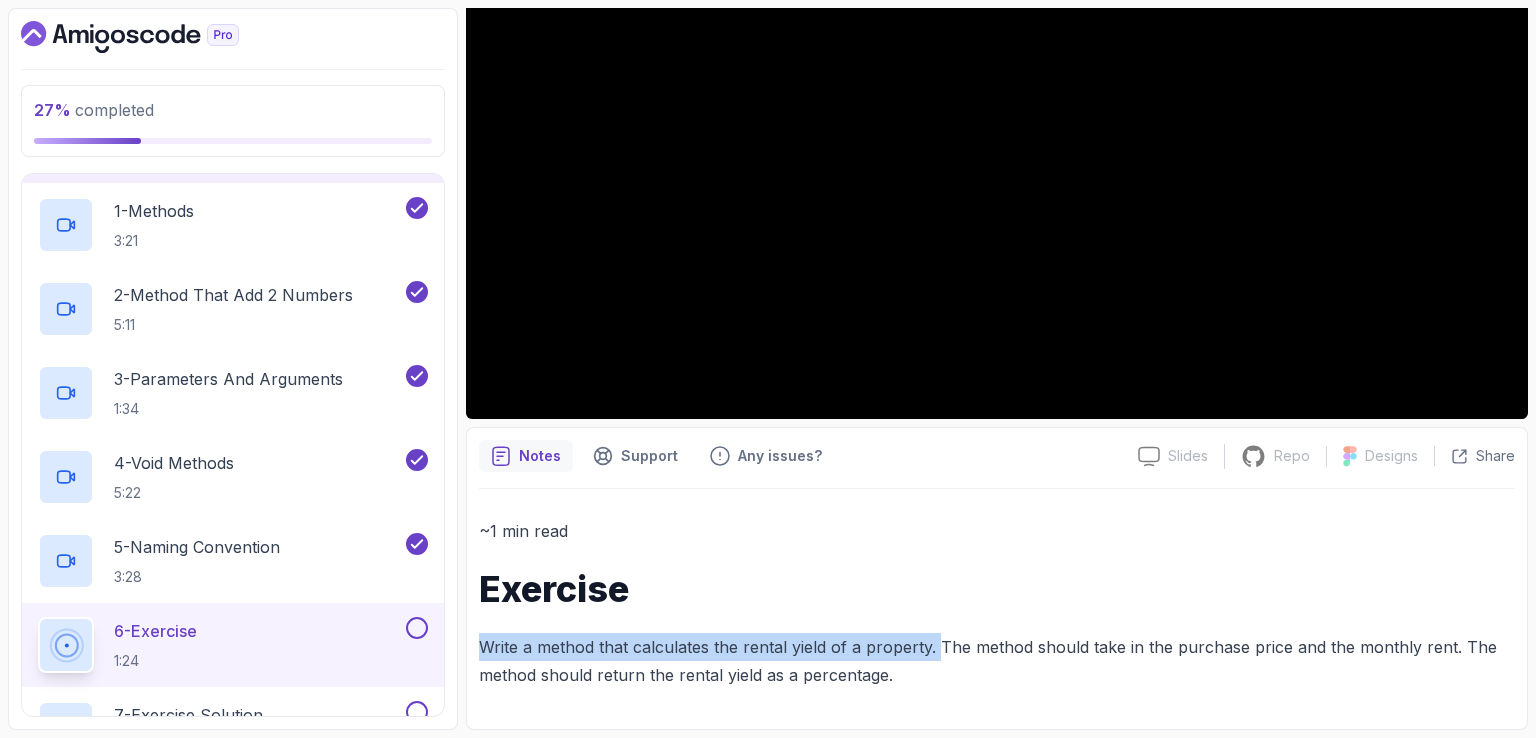 drag, startPoint x: 484, startPoint y: 641, endPoint x: 935, endPoint y: 637, distance: 451.01773 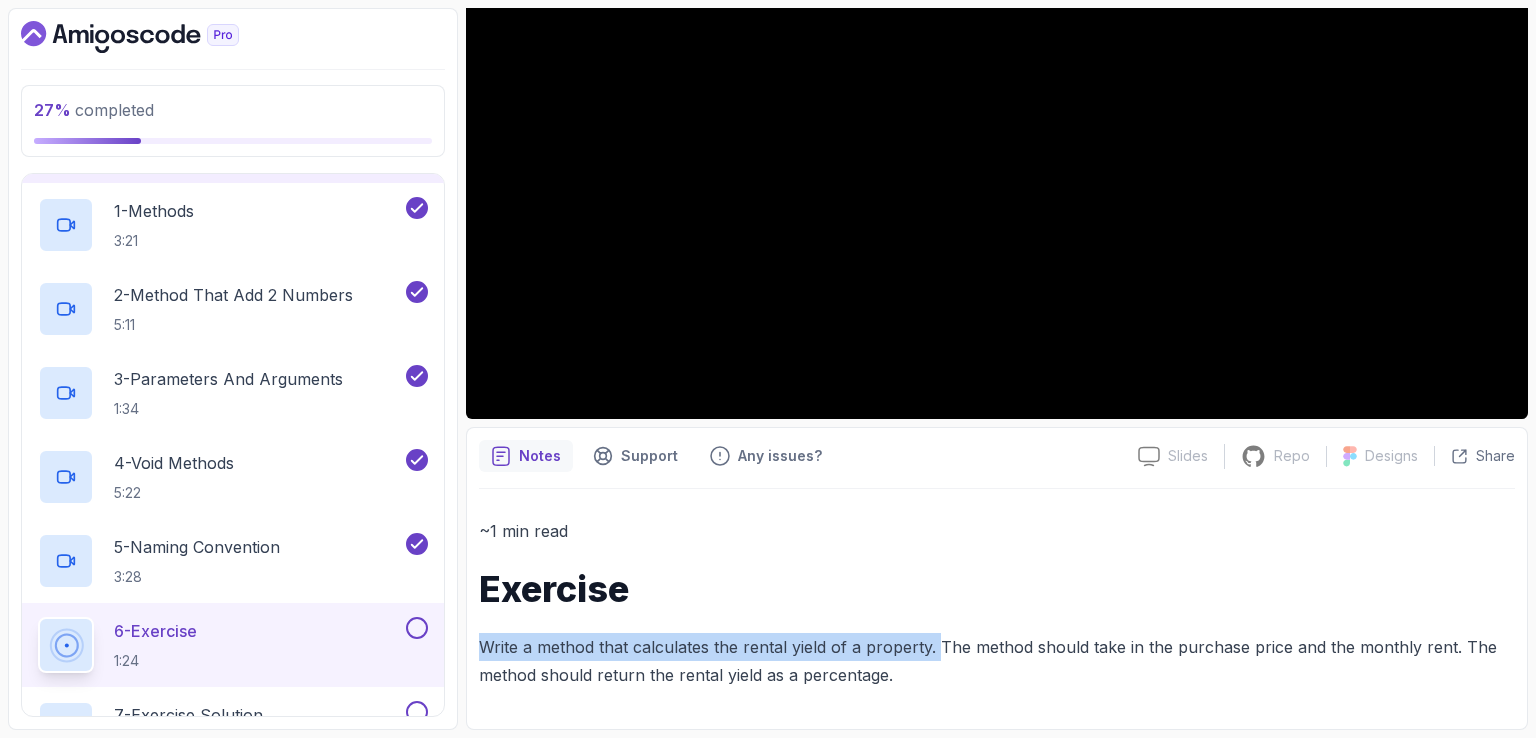 click on "Write a method that calculates the rental yield of a property. The method should take in the purchase price and the monthly rent. The method should return the rental yield as a percentage." at bounding box center (997, 661) 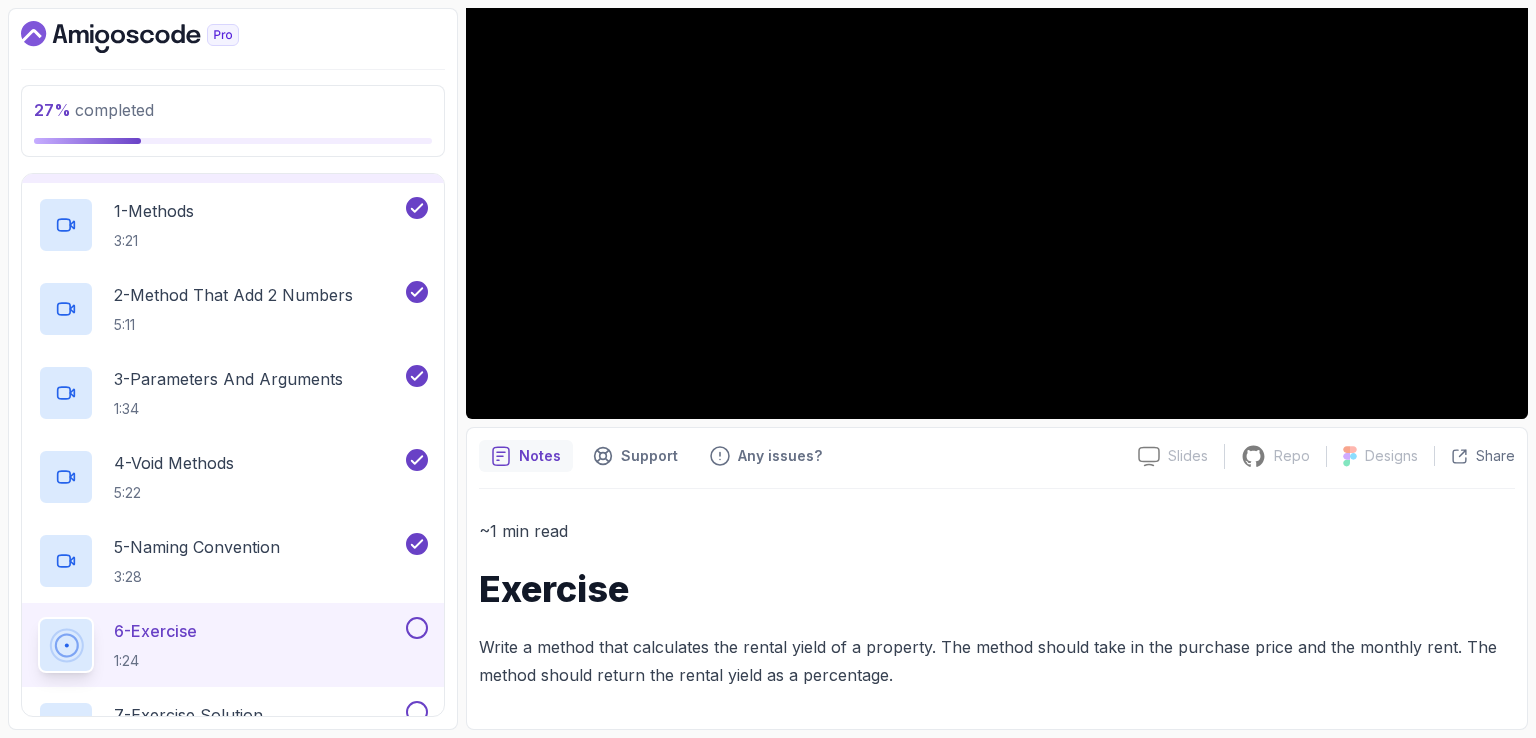 click on "~1 min read Exercise
Write a method that calculates the rental yield of a property. The method should take in the purchase price and the monthly rent. The method should return the rental yield as a percentage." at bounding box center [997, 603] 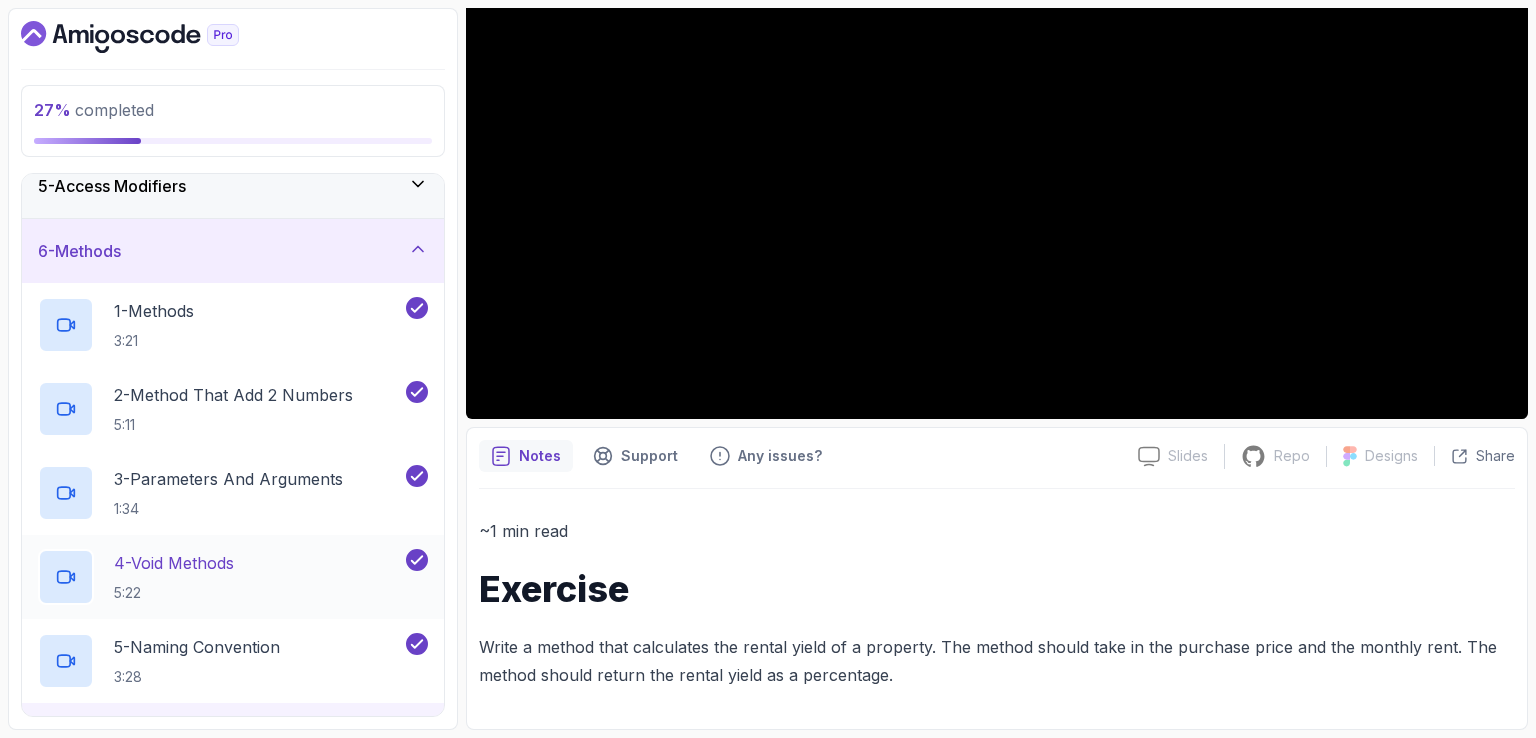 scroll, scrollTop: 380, scrollLeft: 0, axis: vertical 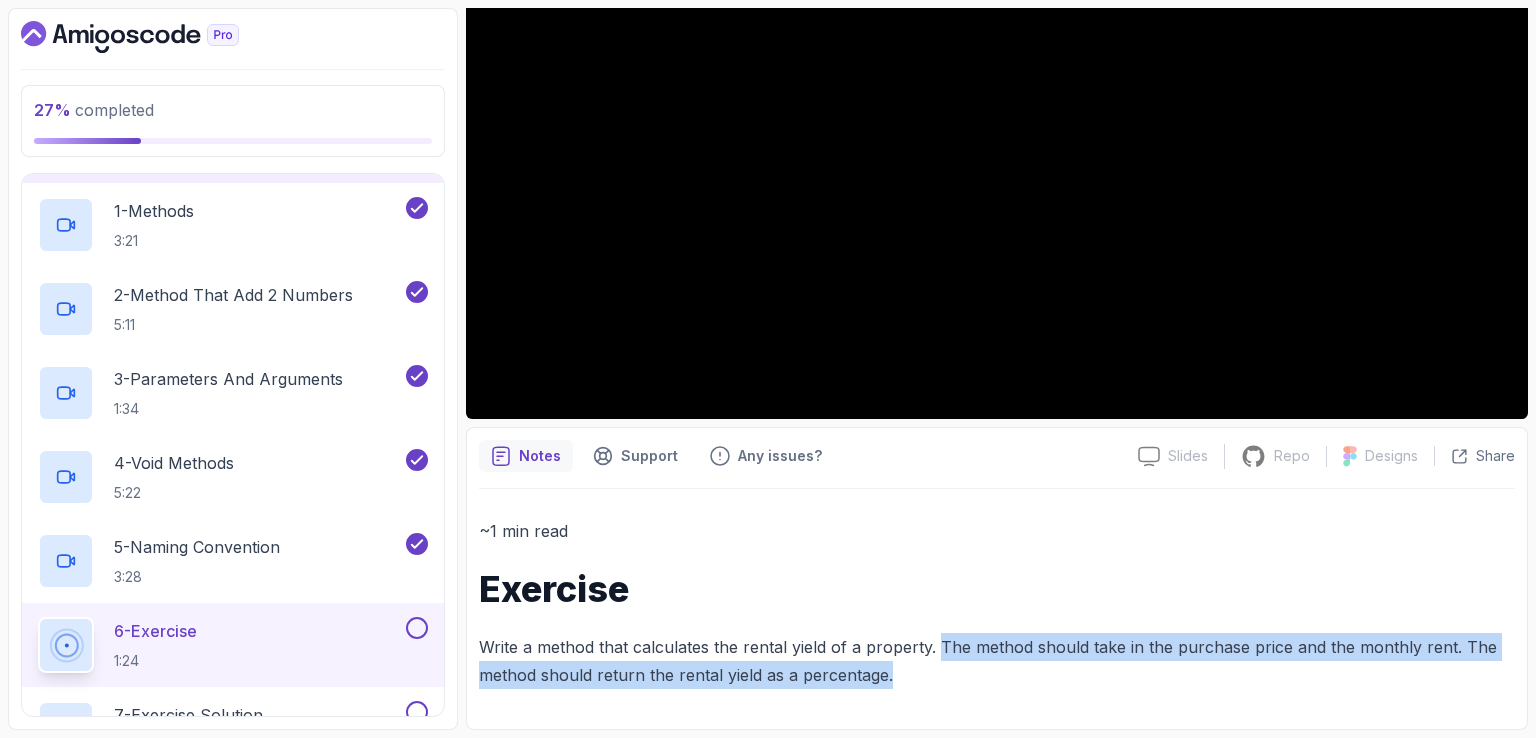 drag, startPoint x: 938, startPoint y: 645, endPoint x: 949, endPoint y: 662, distance: 20.248457 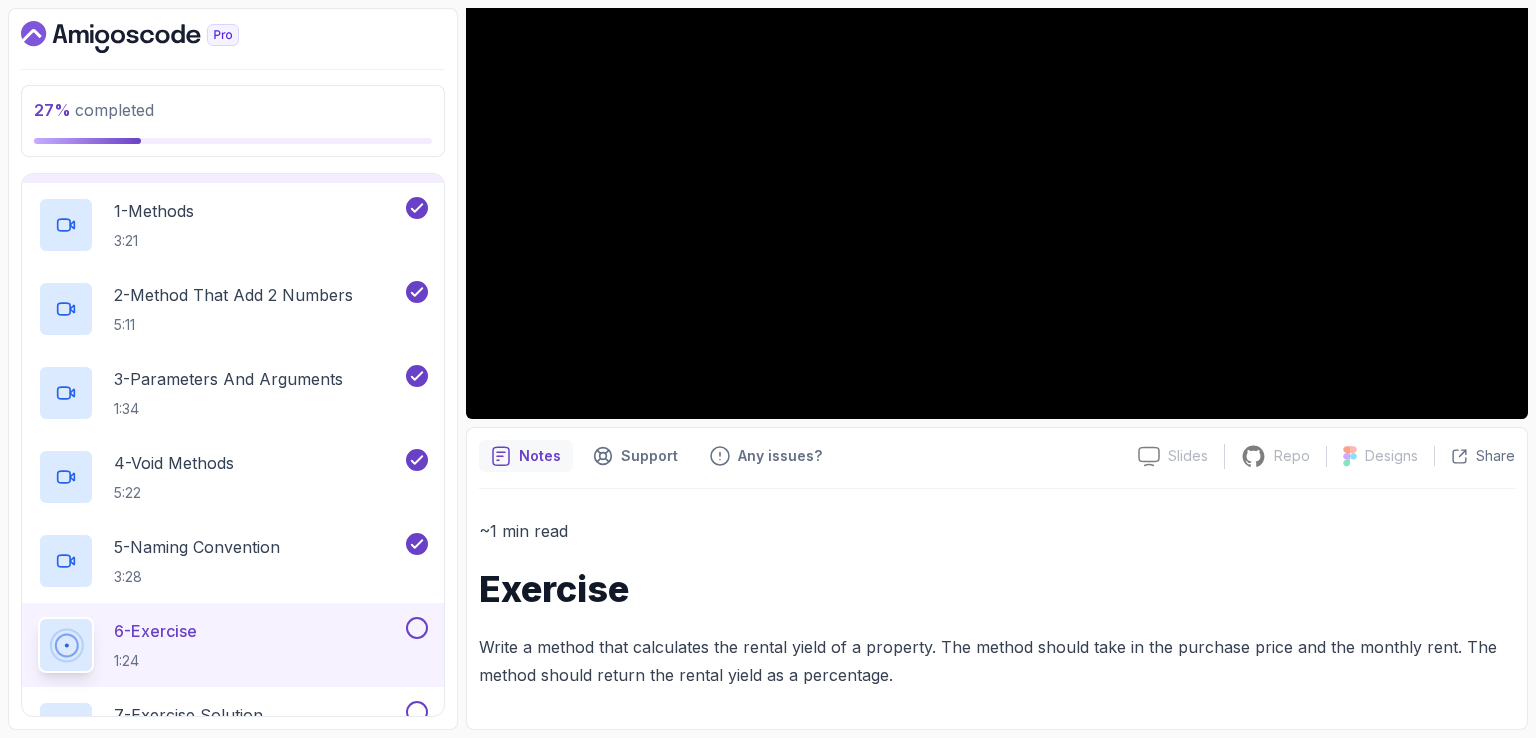 drag, startPoint x: 1063, startPoint y: 685, endPoint x: 1055, endPoint y: 692, distance: 10.630146 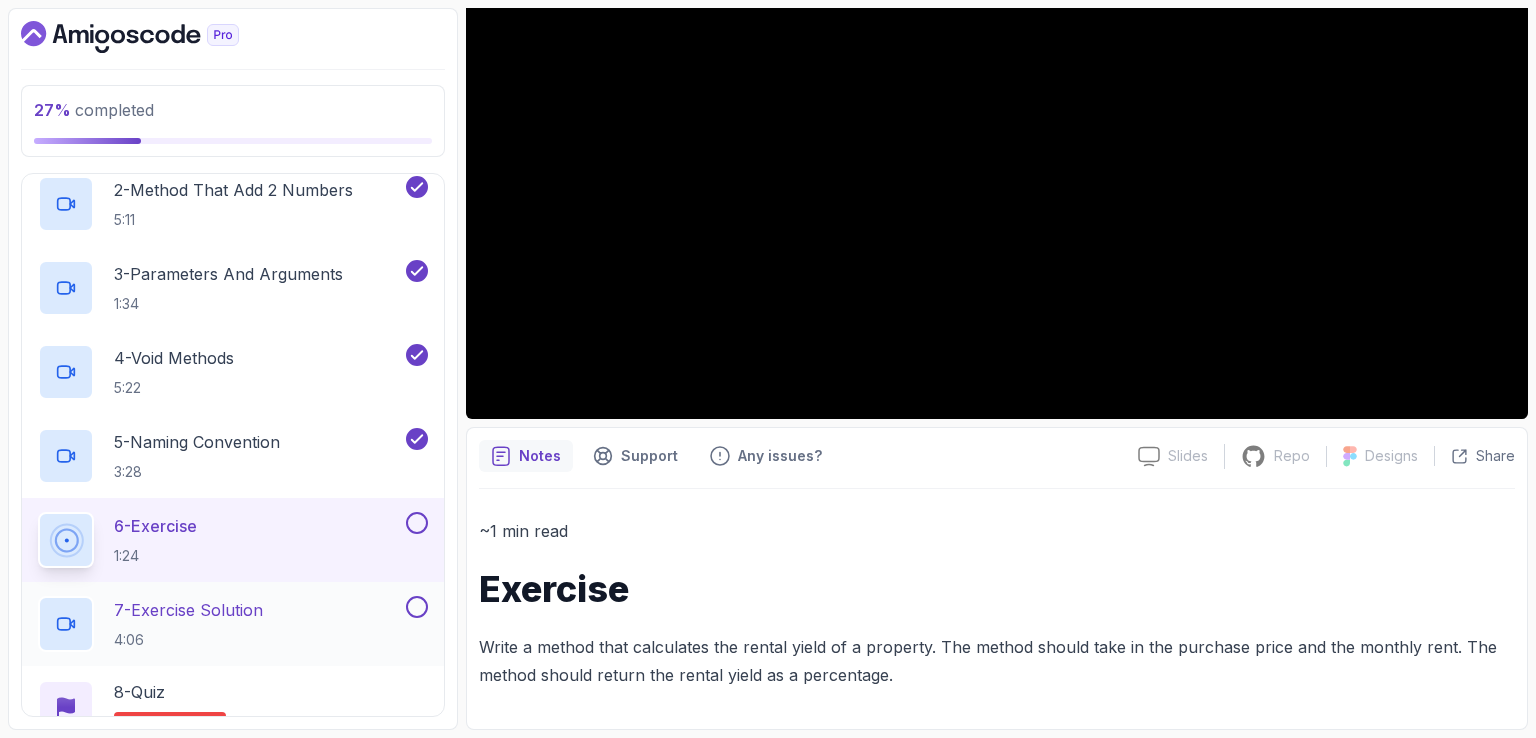 scroll, scrollTop: 680, scrollLeft: 0, axis: vertical 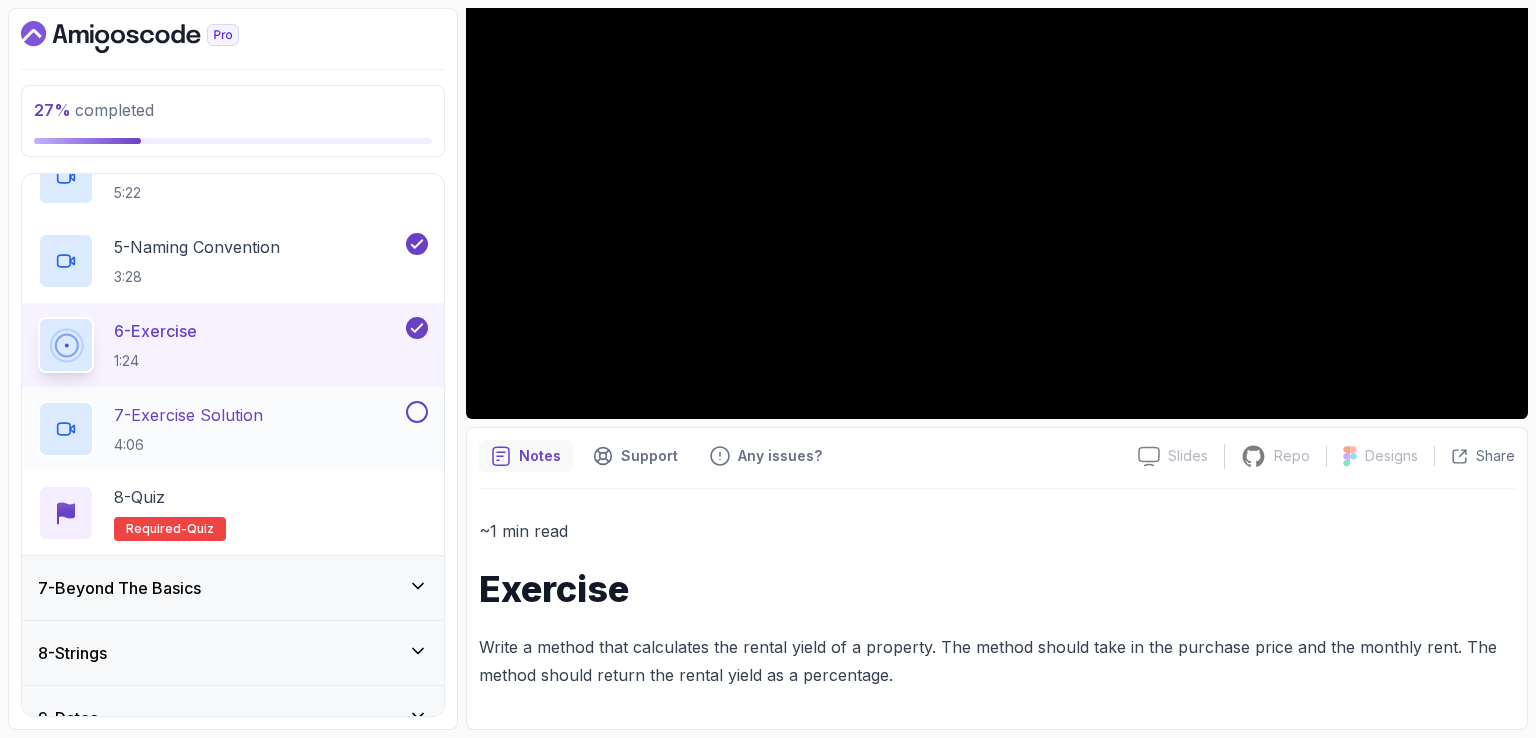 click on "7  -  Exercise Solution 4:06" at bounding box center (220, 429) 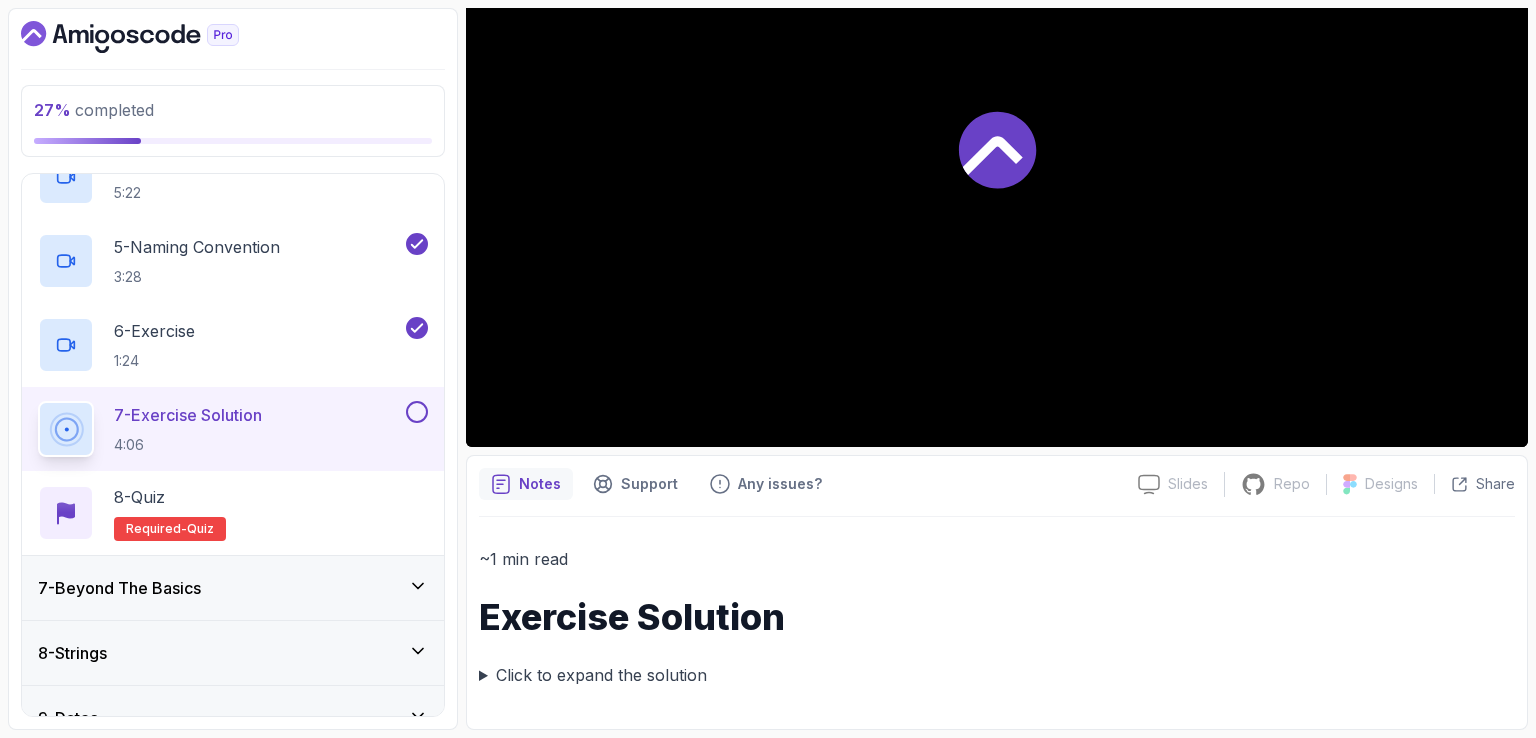scroll, scrollTop: 128, scrollLeft: 0, axis: vertical 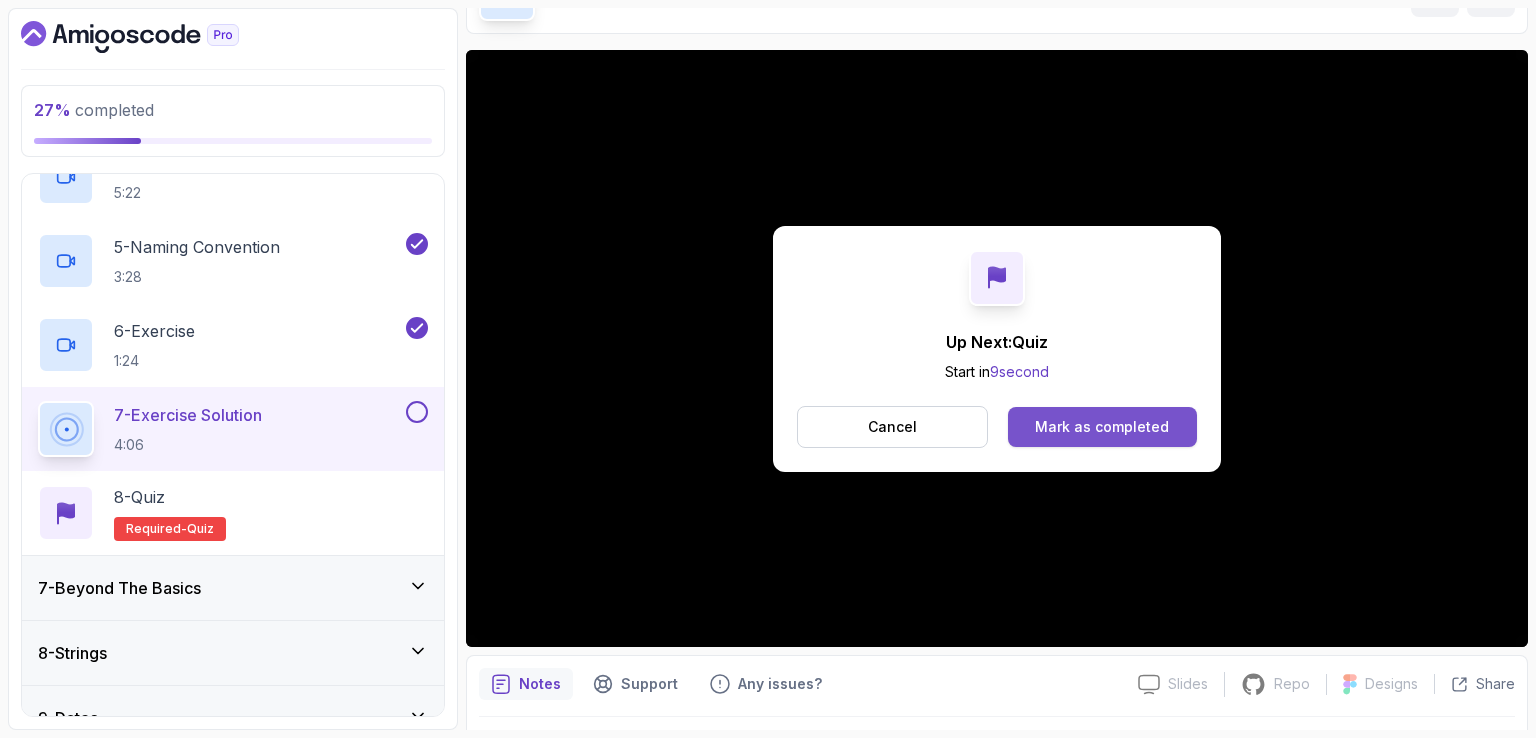 click on "Mark as completed" at bounding box center (1102, 427) 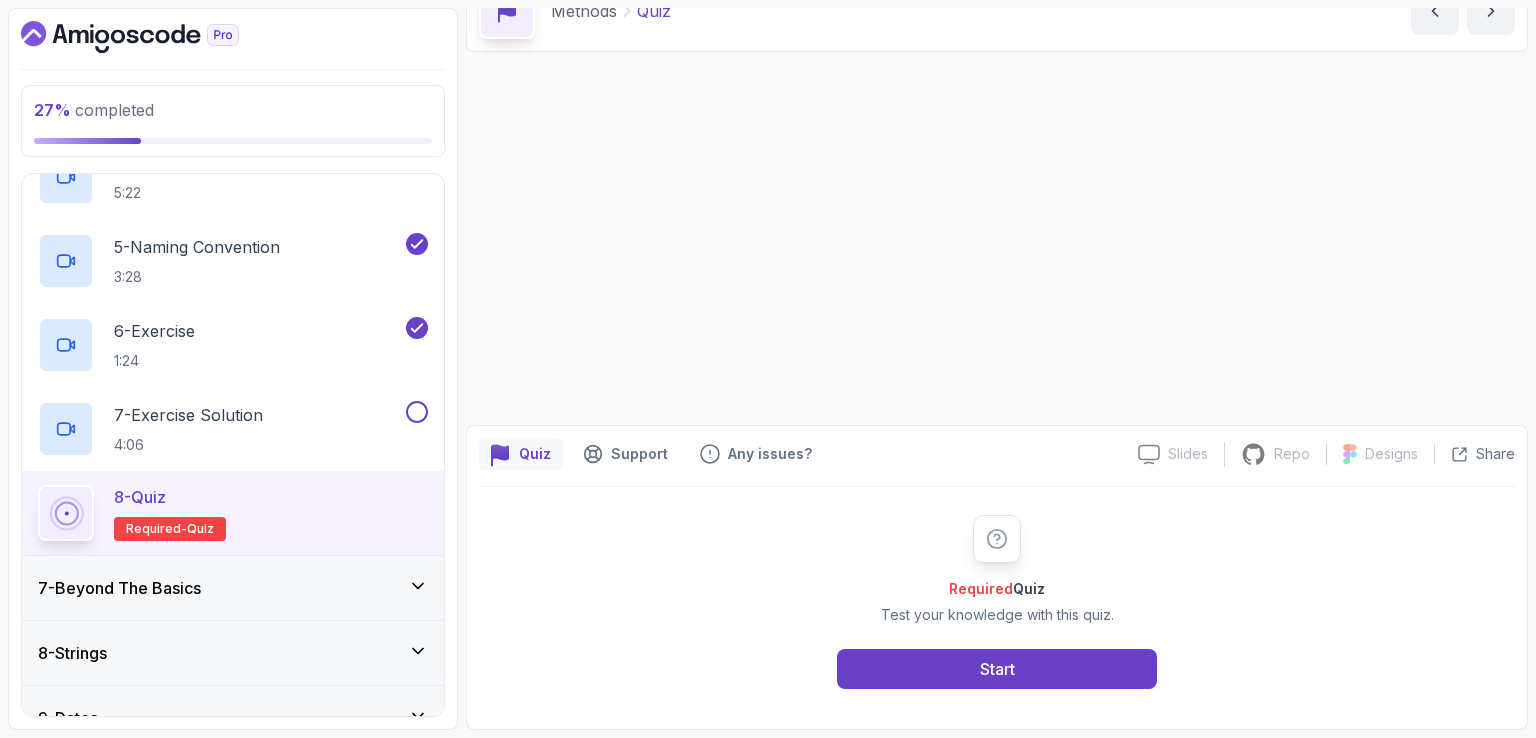 scroll, scrollTop: 0, scrollLeft: 0, axis: both 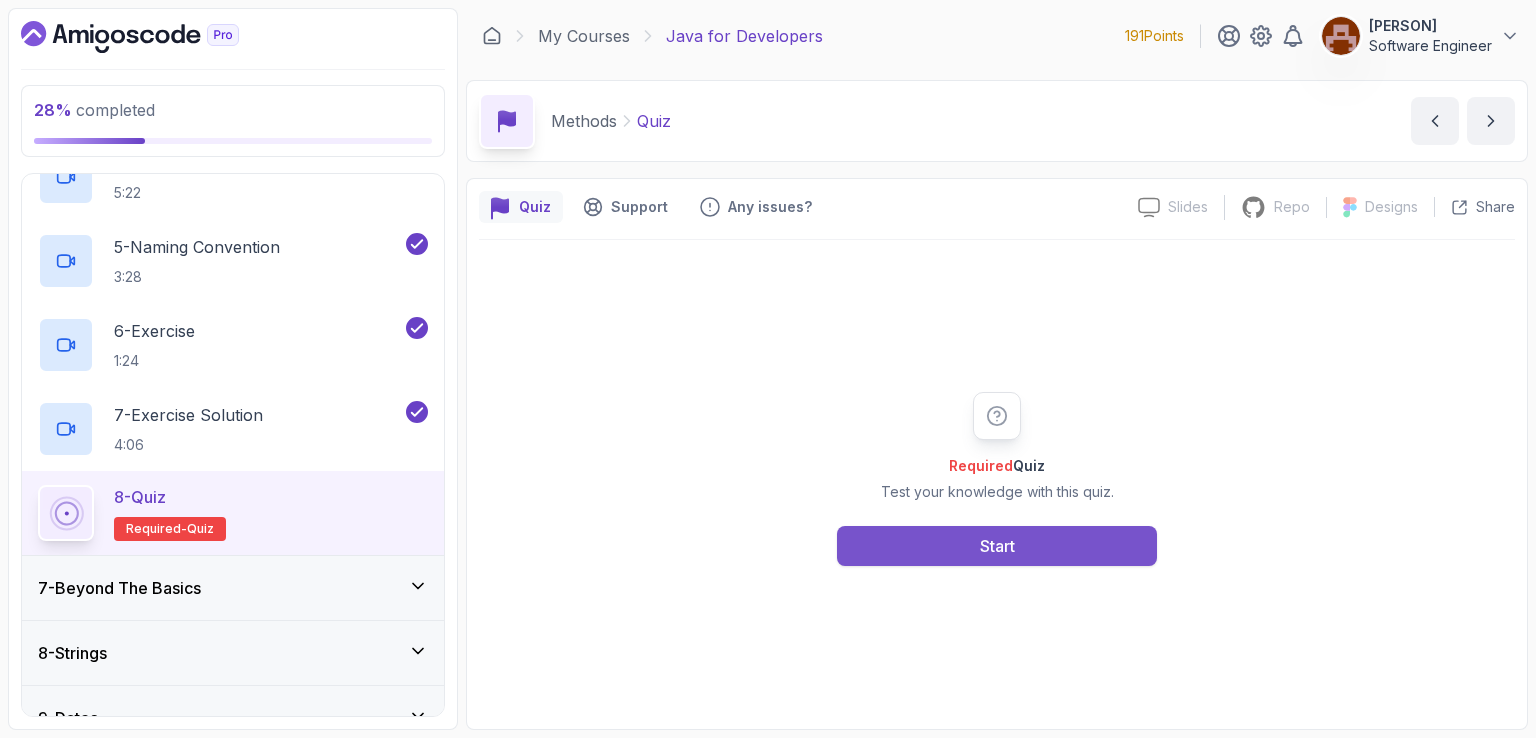 click on "Start" at bounding box center (997, 546) 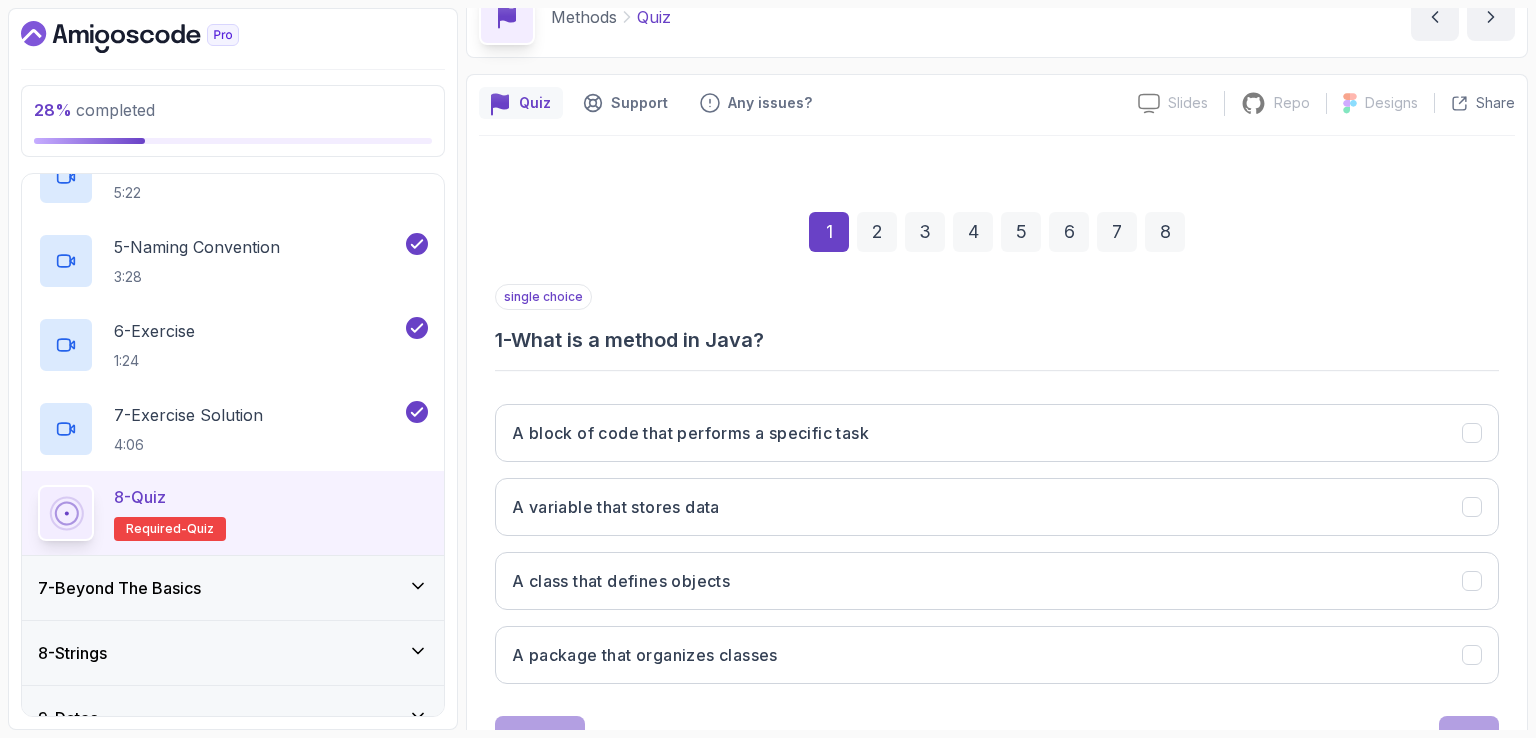 scroll, scrollTop: 184, scrollLeft: 0, axis: vertical 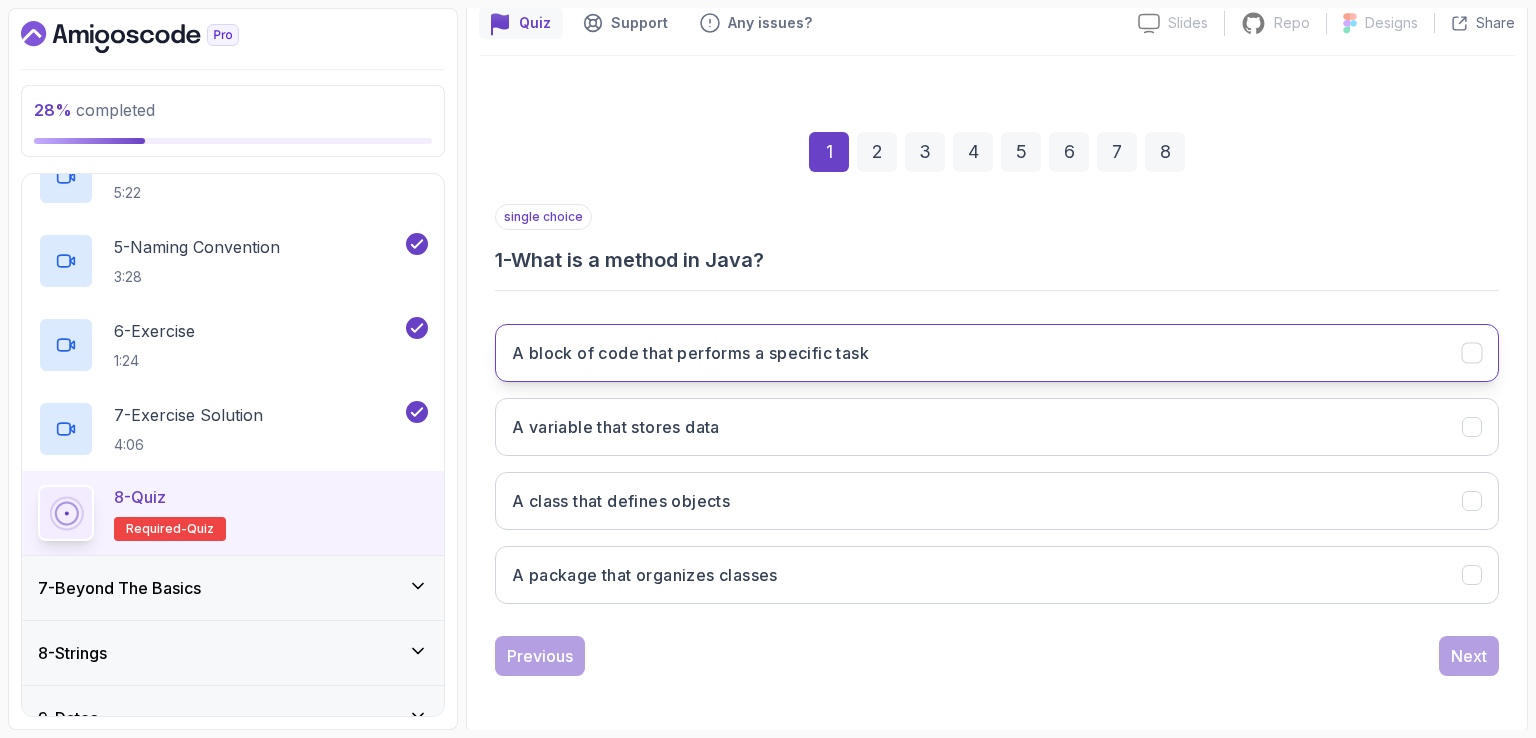 click 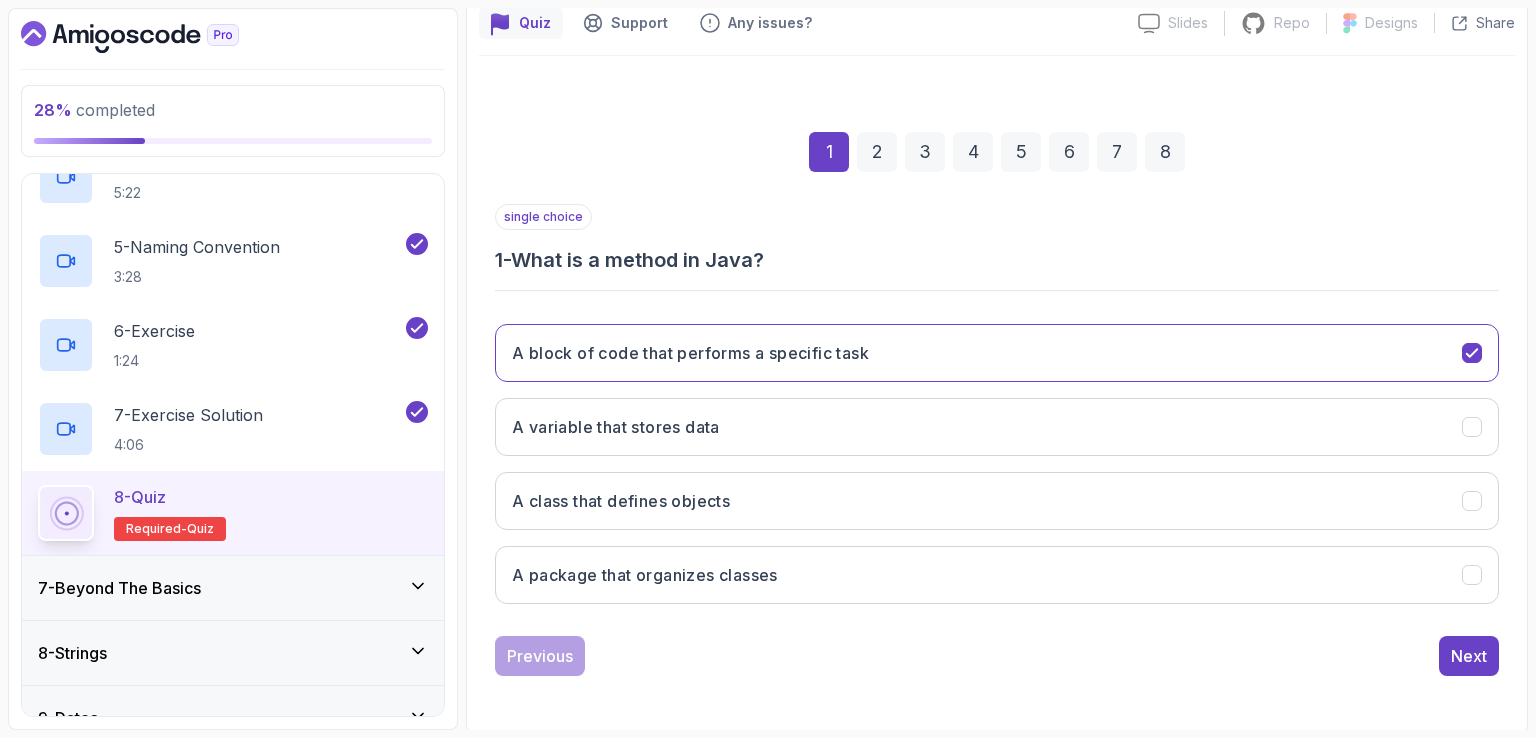 click on "1 2 3 4 5 6 7 8 single choice 1 - What is a method in Java? A block of code that performs a specific task A variable that stores data A class that defines objects A package that organizes classes Previous Next" at bounding box center (997, 388) 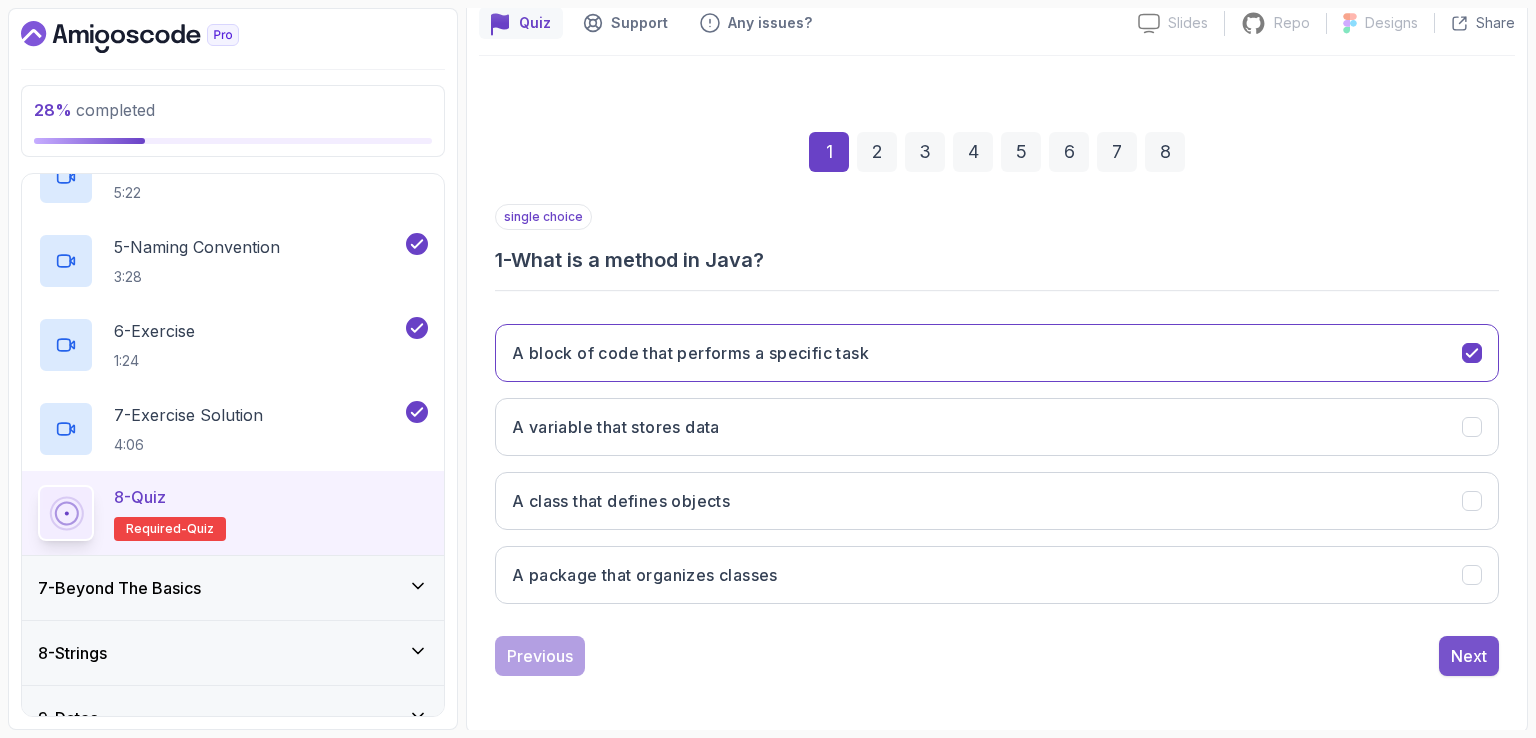 click on "Next" at bounding box center (1469, 656) 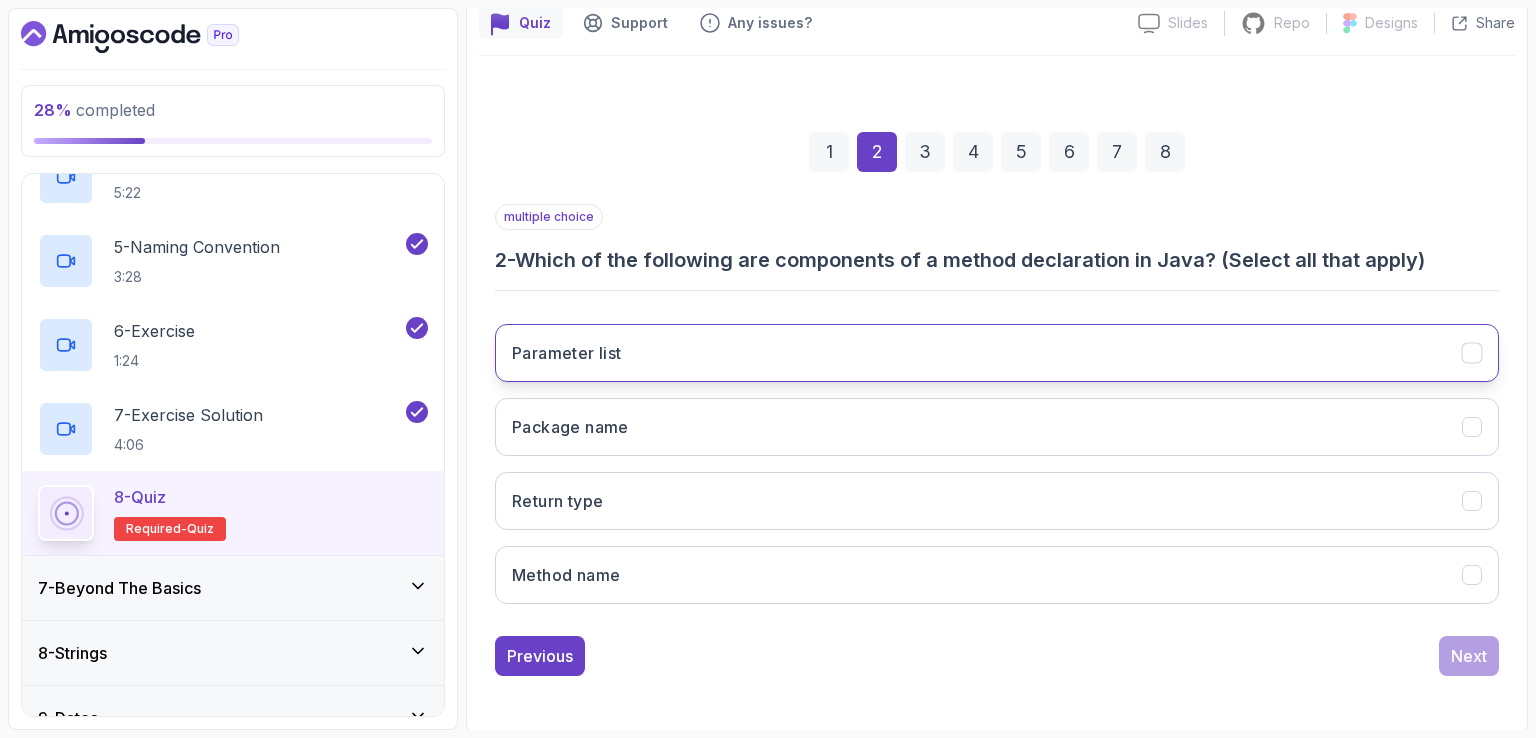 click 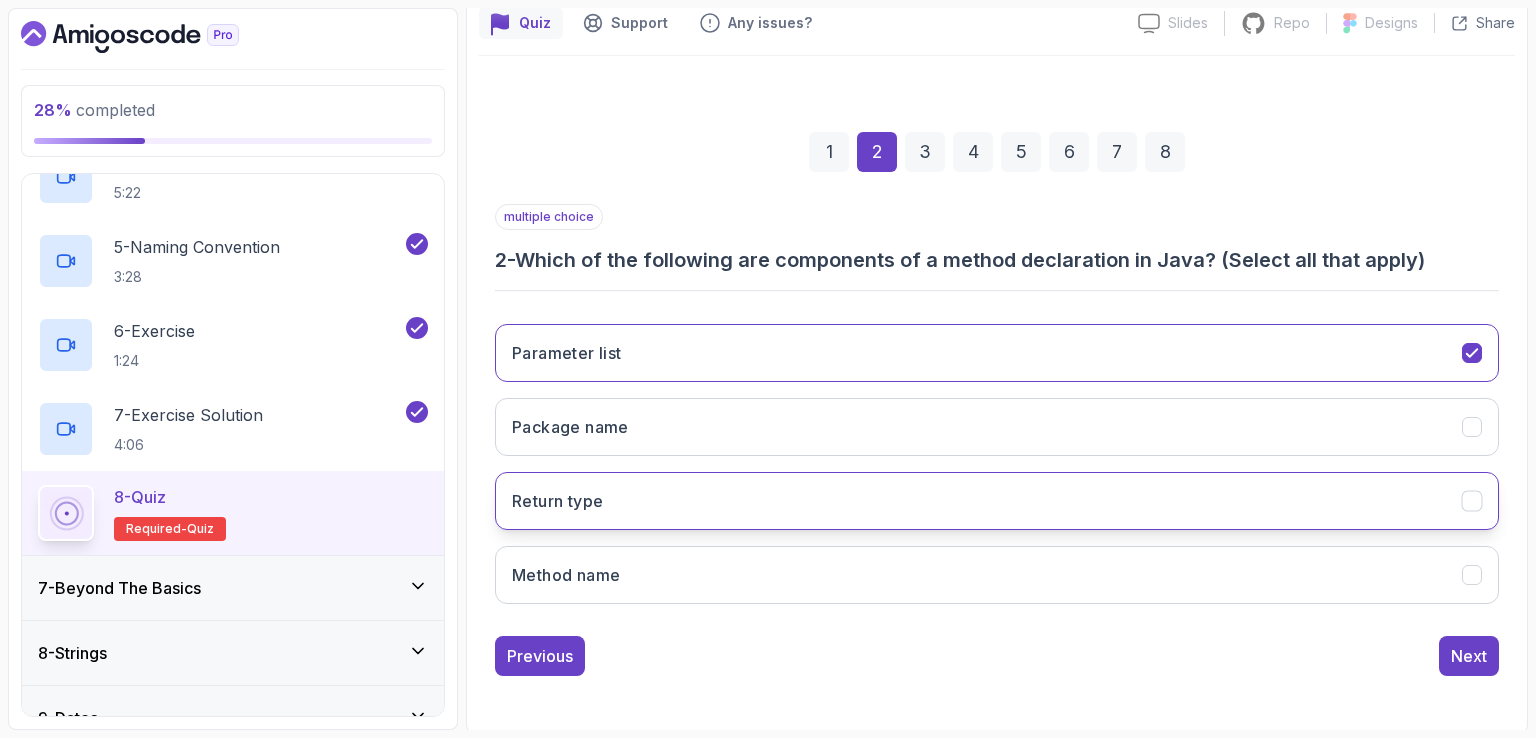 click 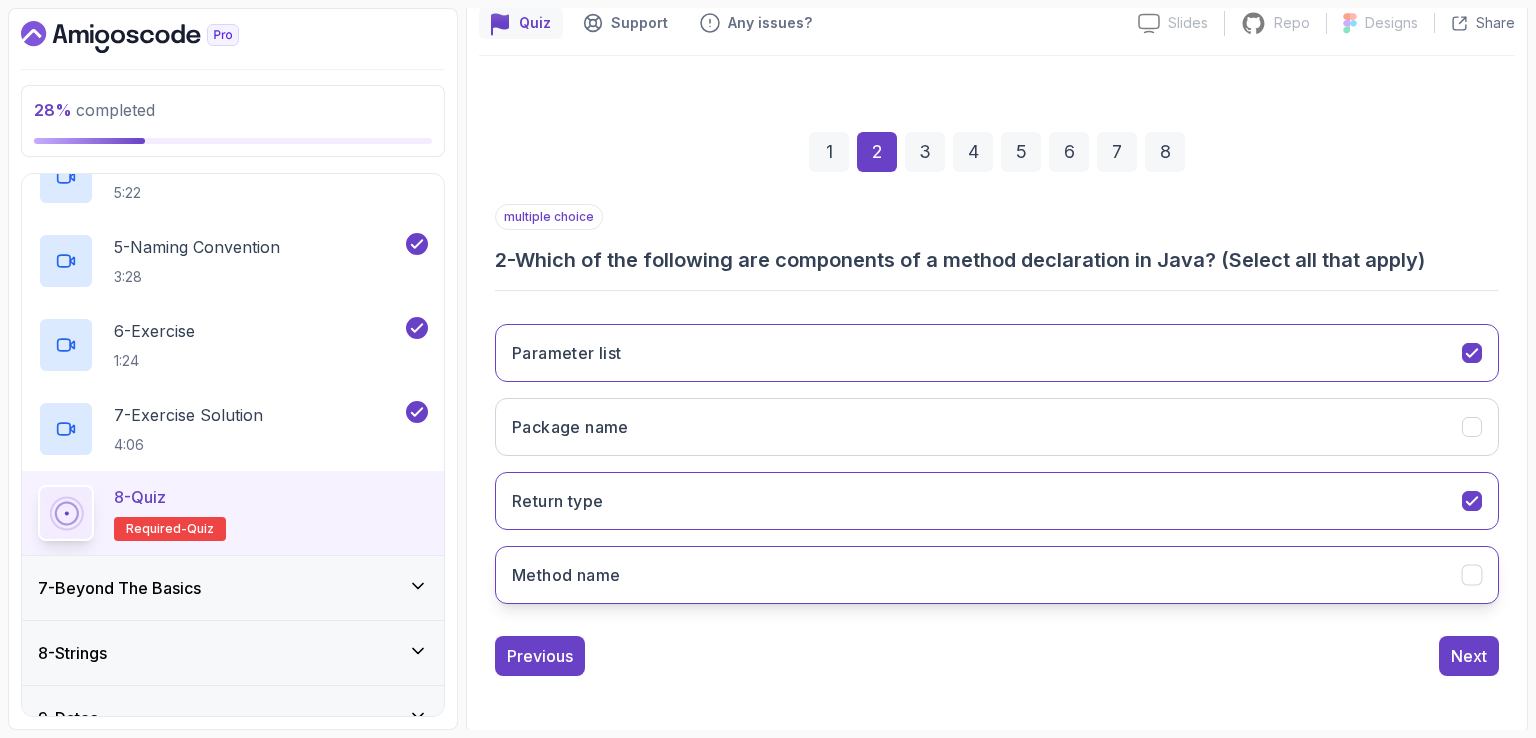 click 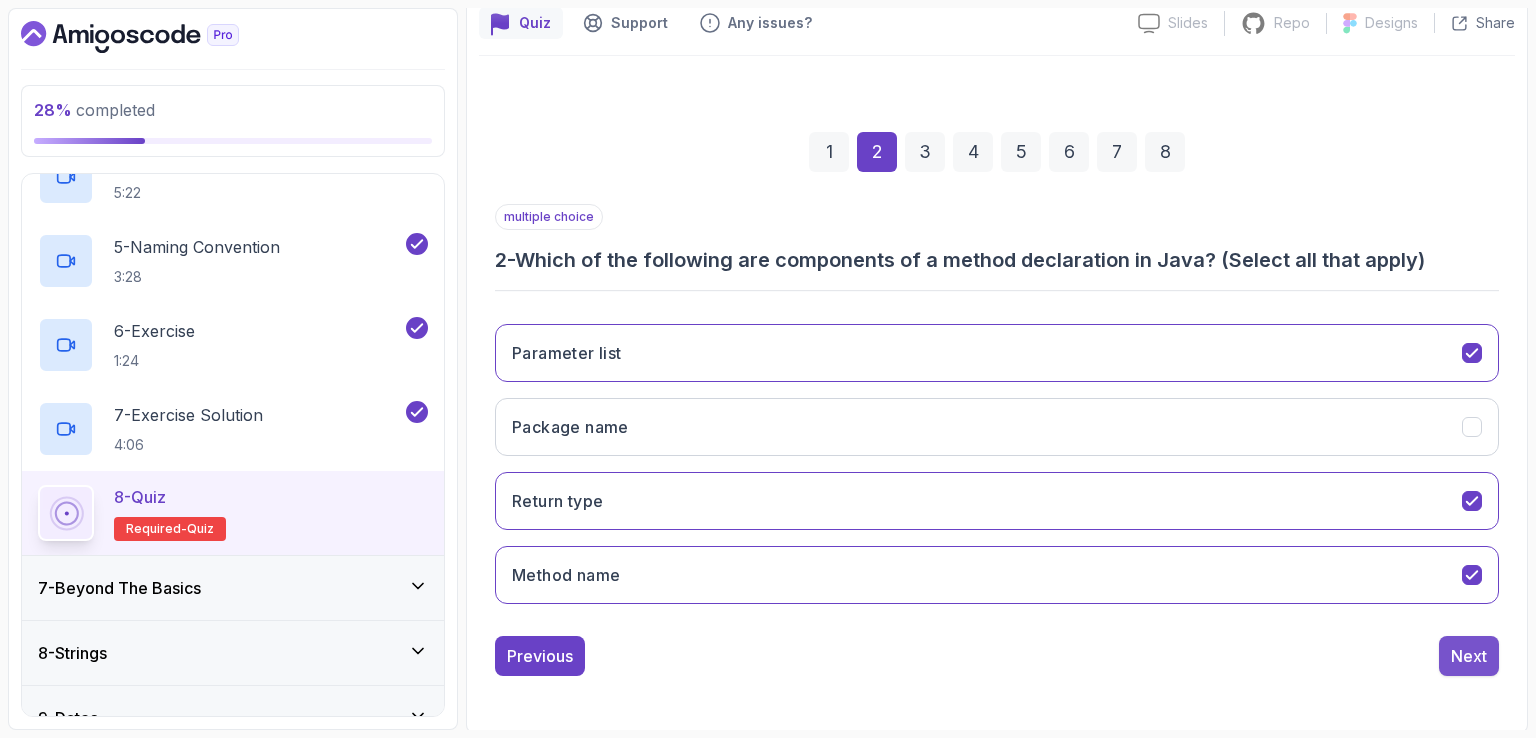 click on "Next" at bounding box center (1469, 656) 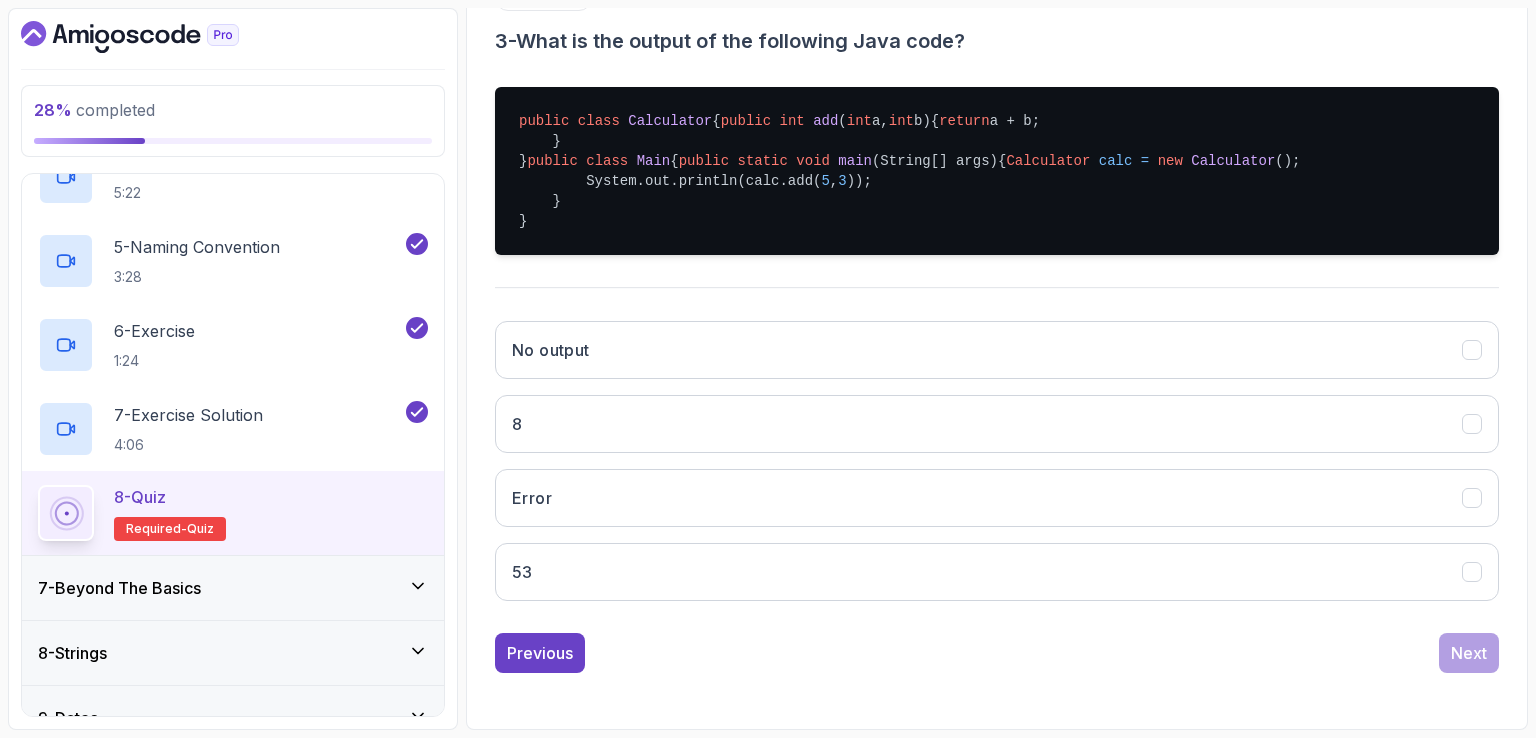scroll, scrollTop: 484, scrollLeft: 0, axis: vertical 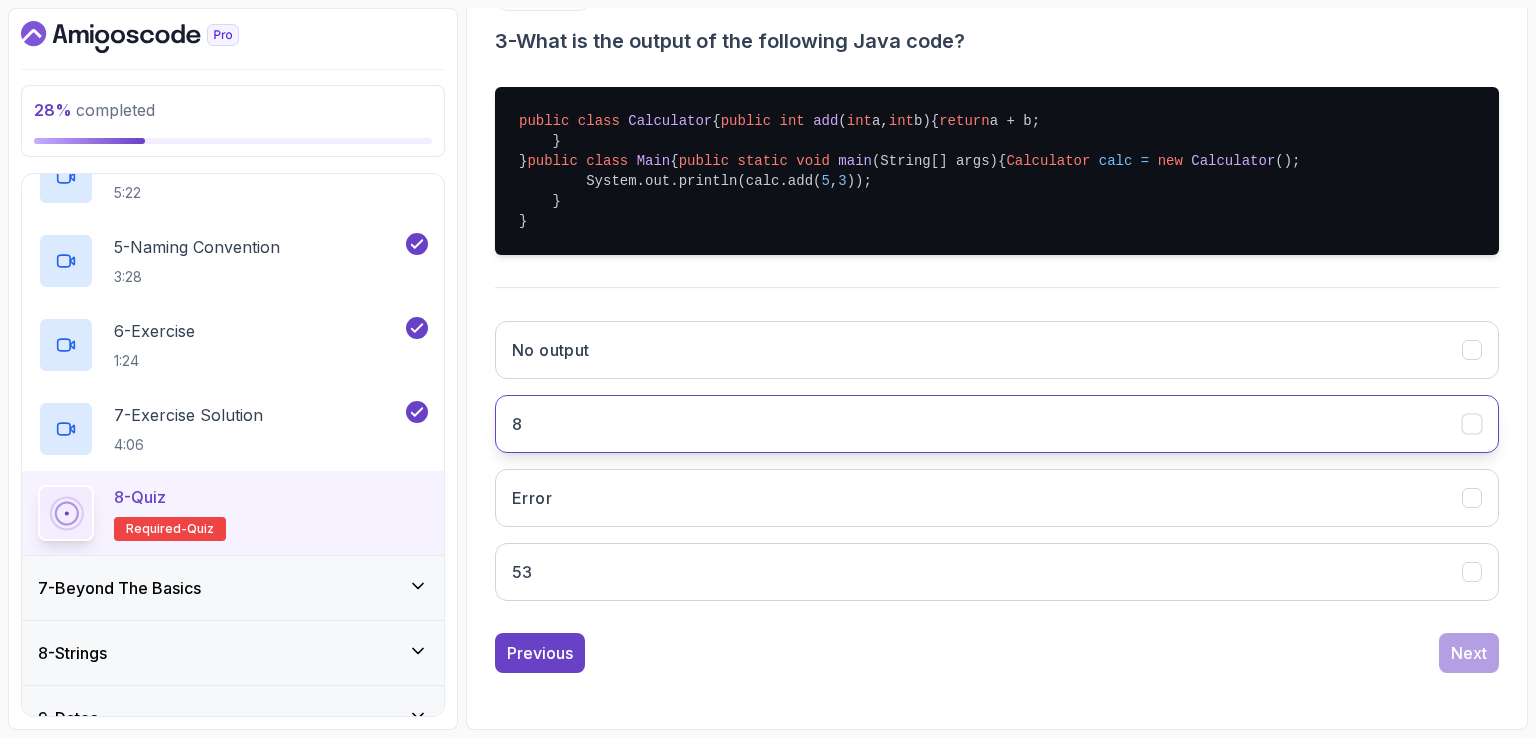 click on "8" at bounding box center (997, 424) 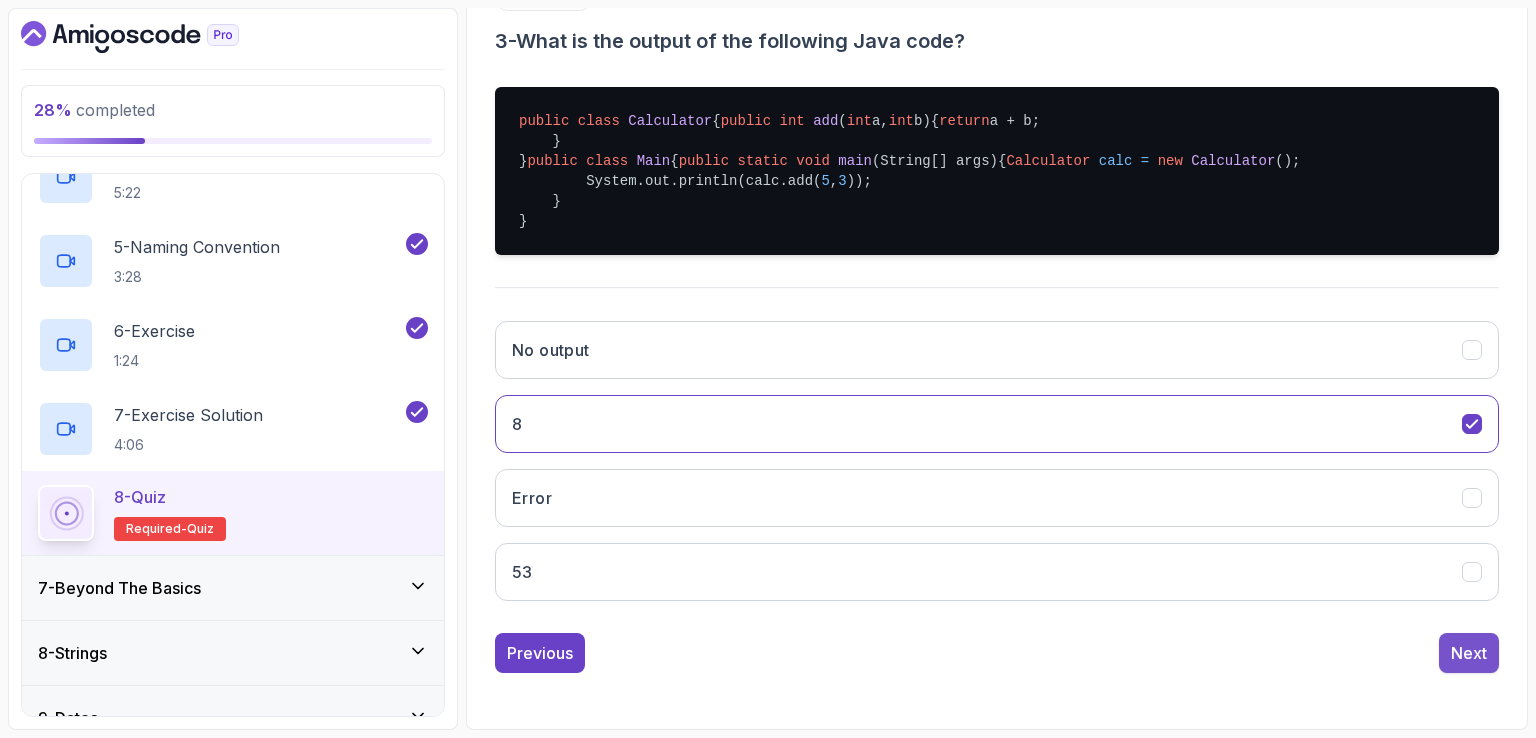 click on "Next" at bounding box center [1469, 653] 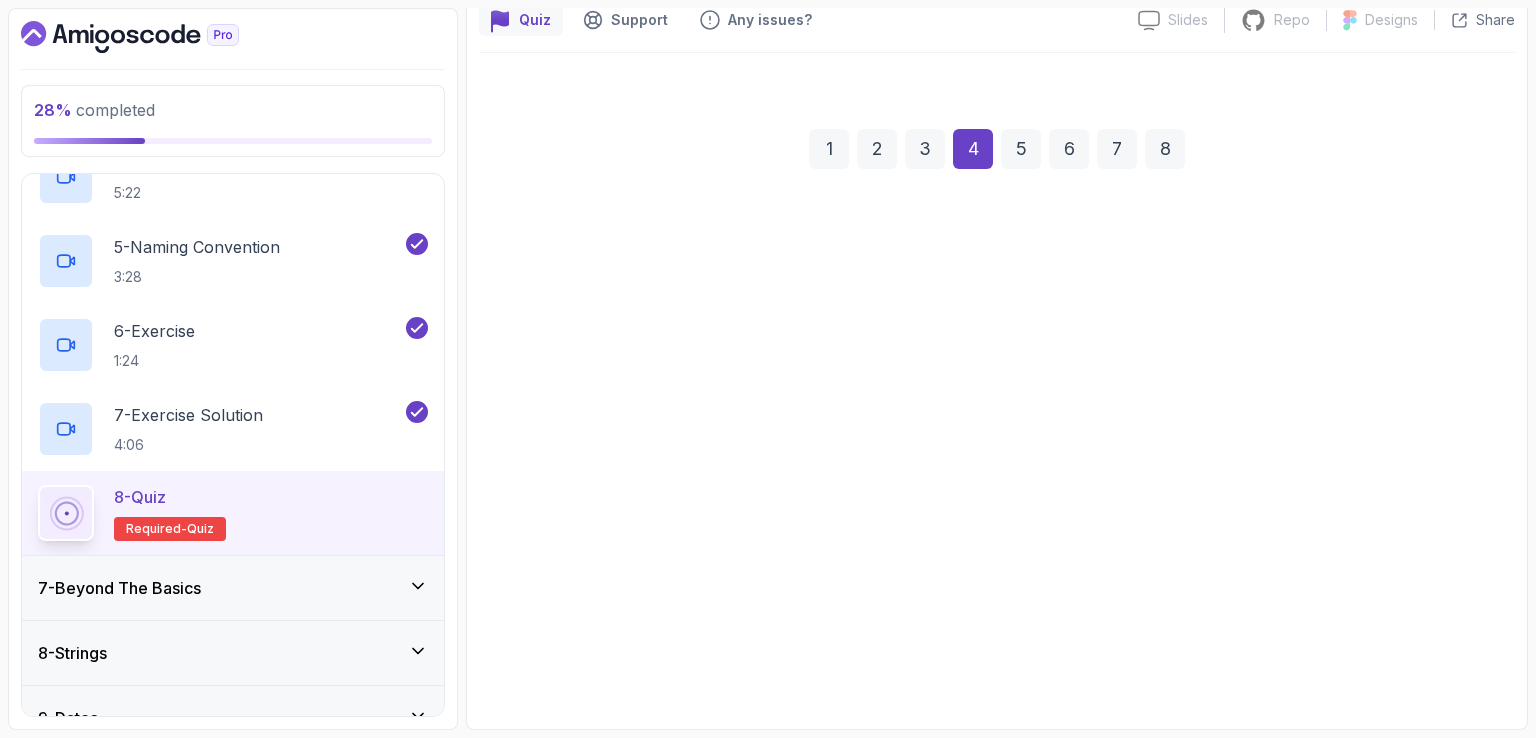 scroll, scrollTop: 184, scrollLeft: 0, axis: vertical 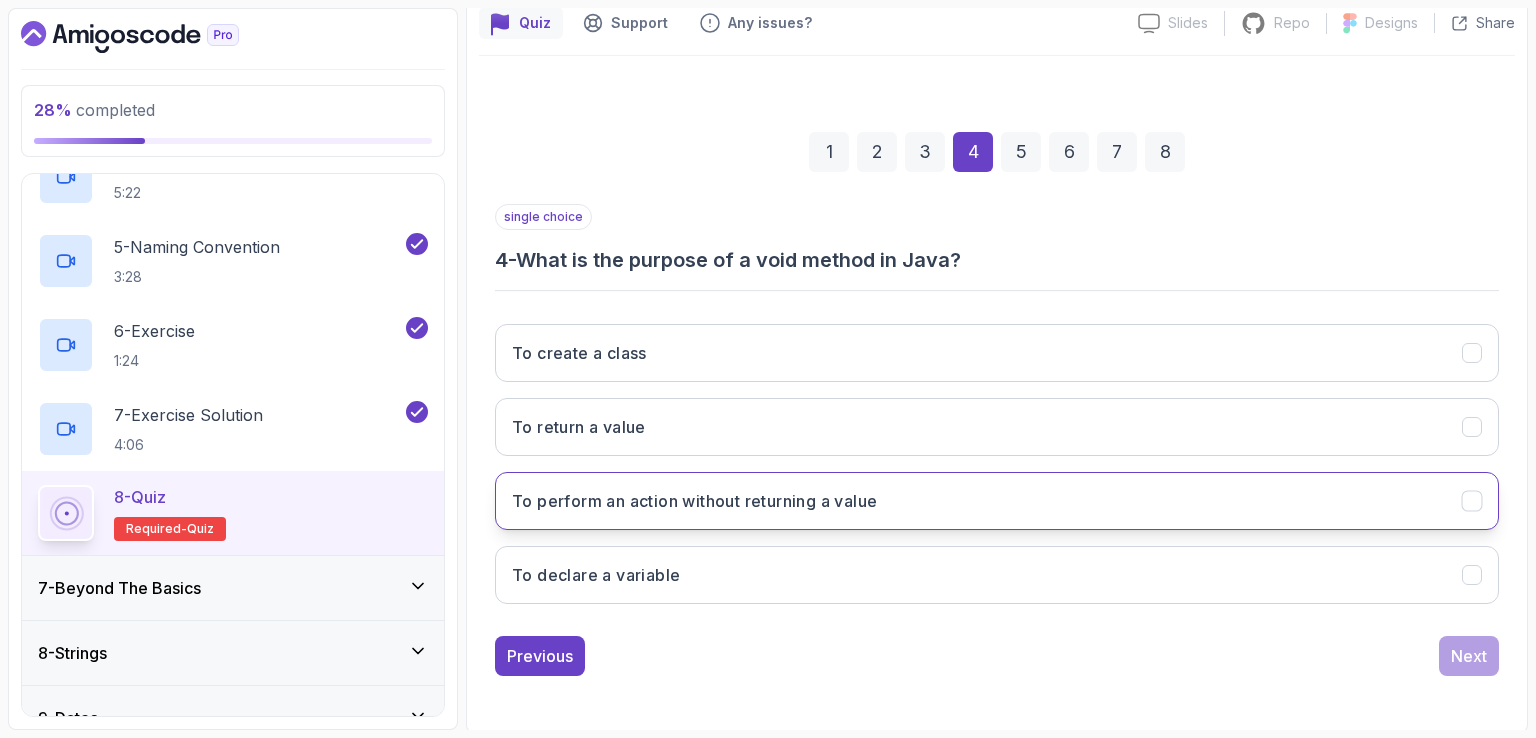 click on "To perform an action without returning a value" at bounding box center (997, 501) 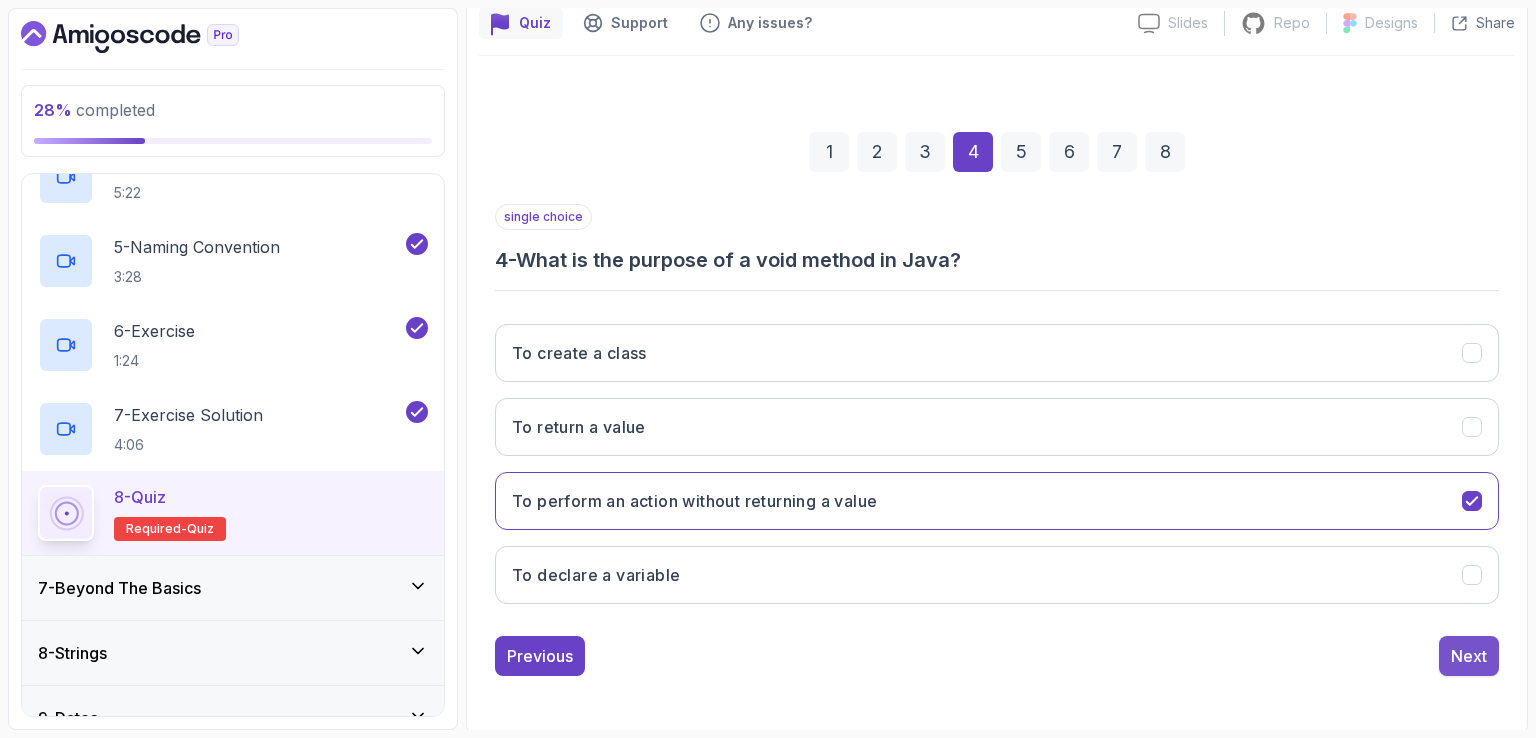 click on "Next" at bounding box center [1469, 656] 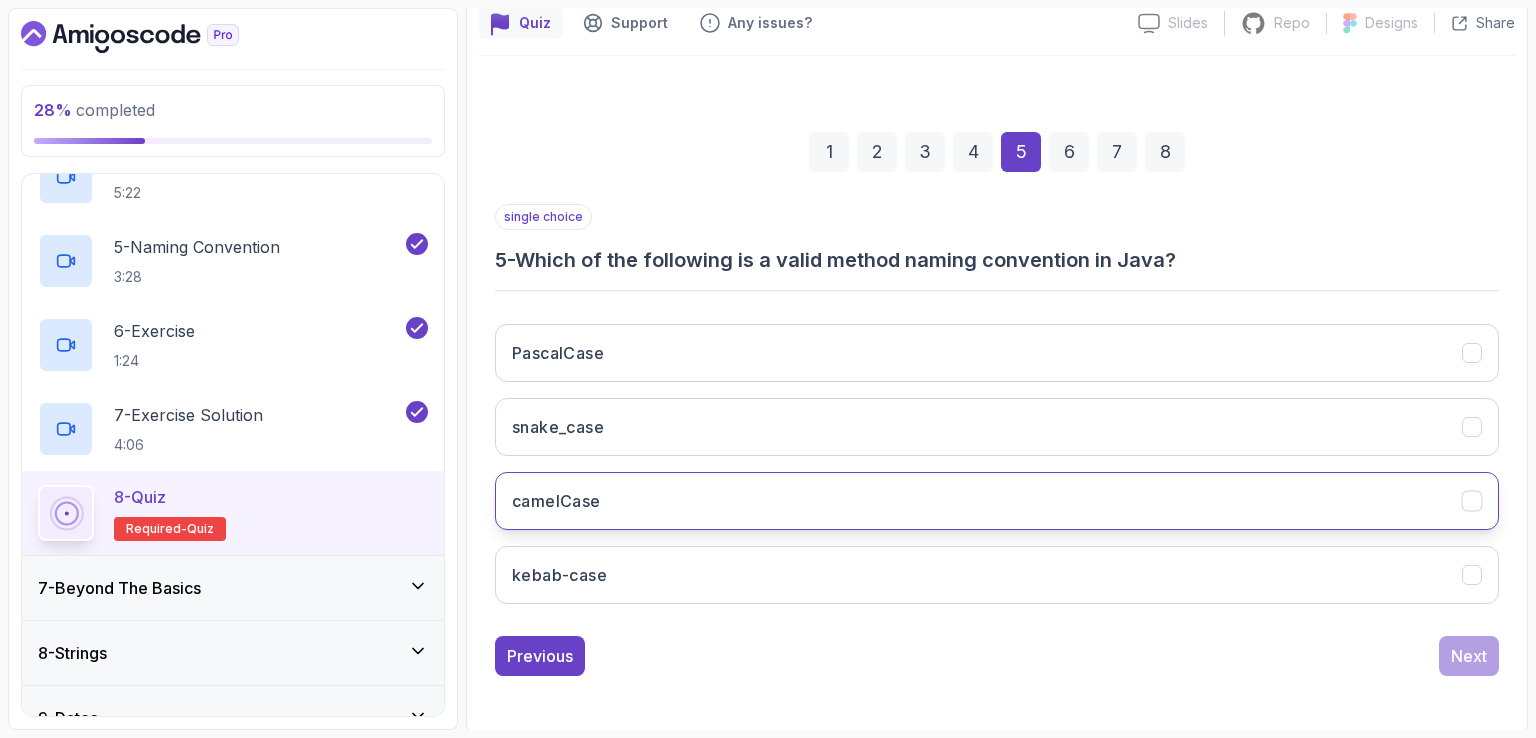 click on "camelCase" at bounding box center (997, 501) 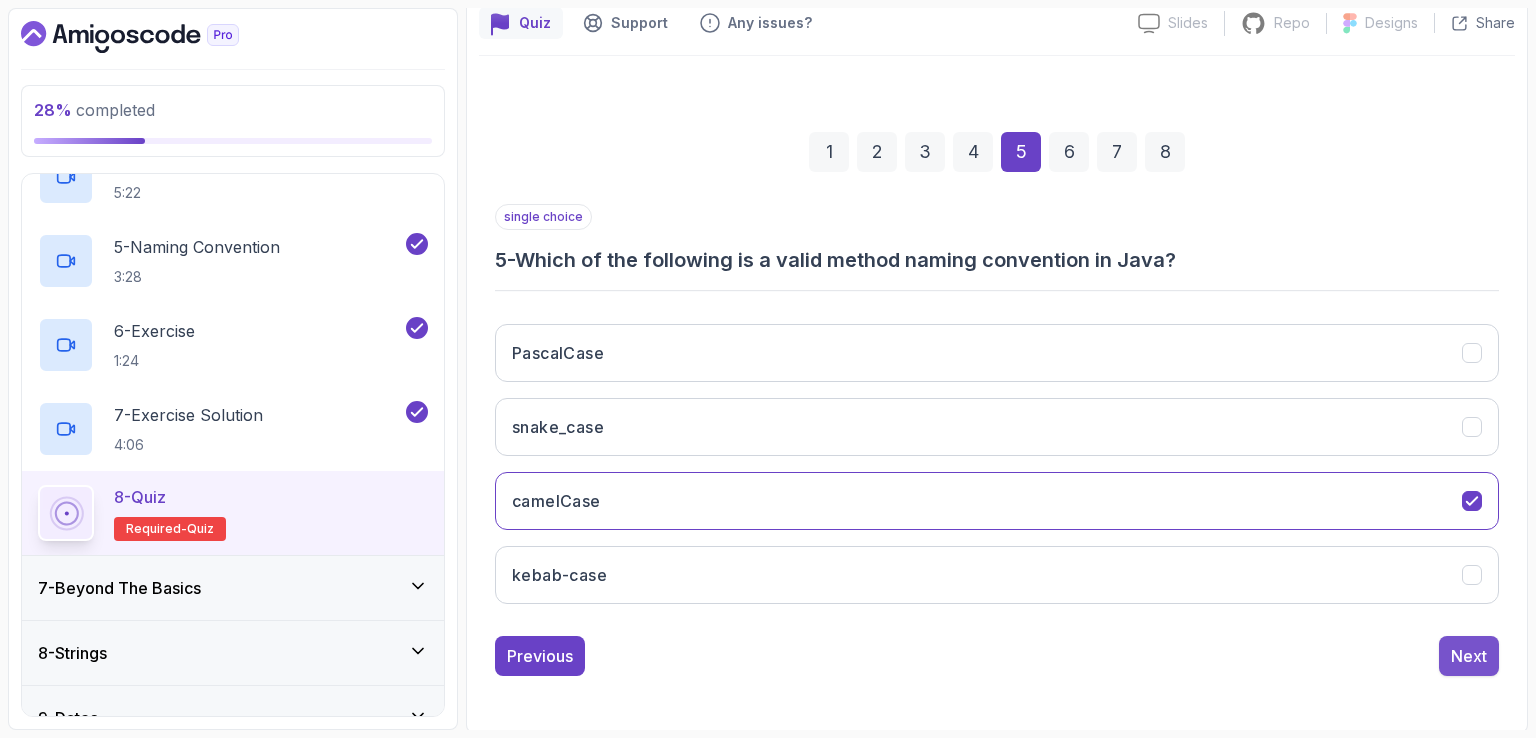 drag, startPoint x: 1471, startPoint y: 652, endPoint x: 1444, endPoint y: 648, distance: 27.294687 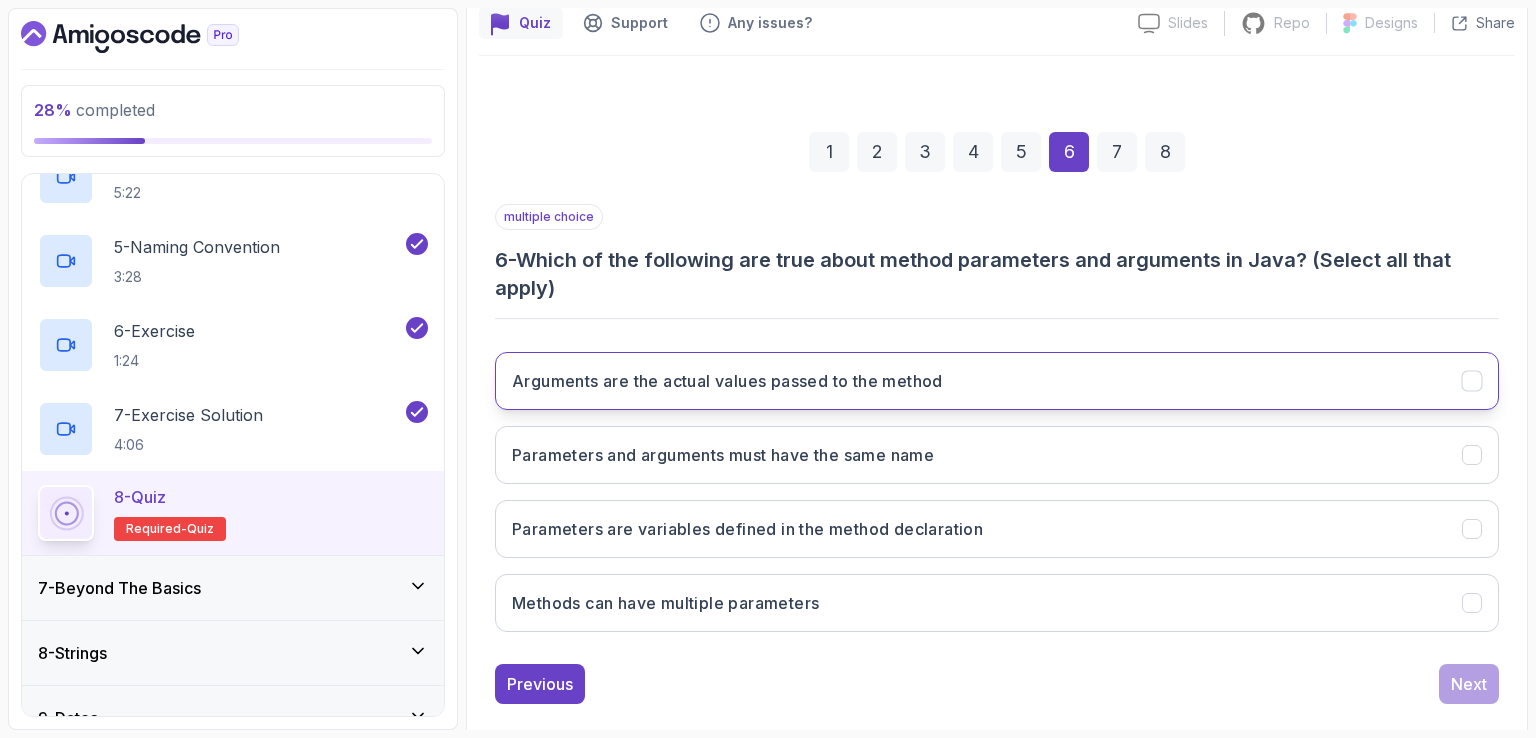 click on "Arguments are the actual values passed to the method" at bounding box center (997, 381) 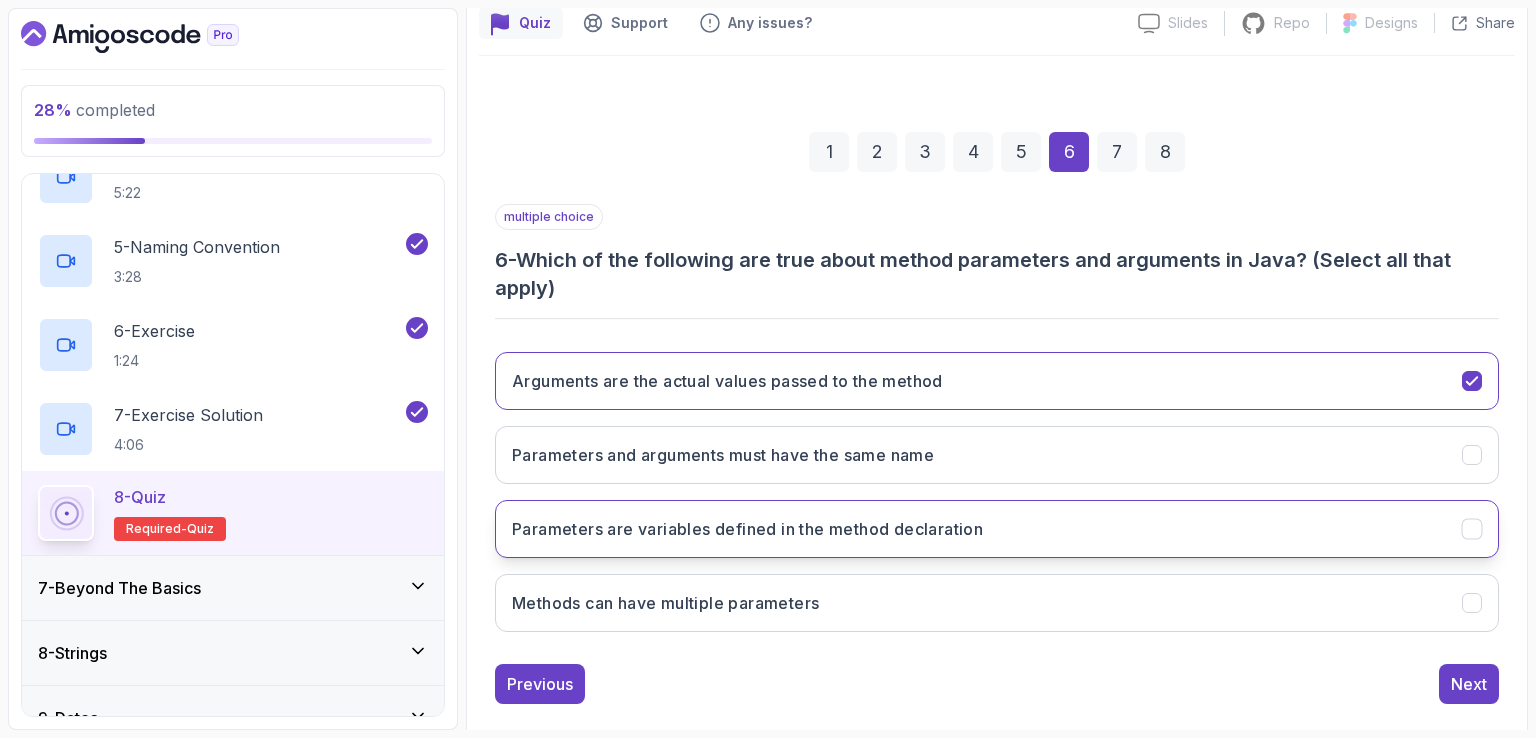 click on "Parameters are variables defined in the method declaration" at bounding box center (997, 529) 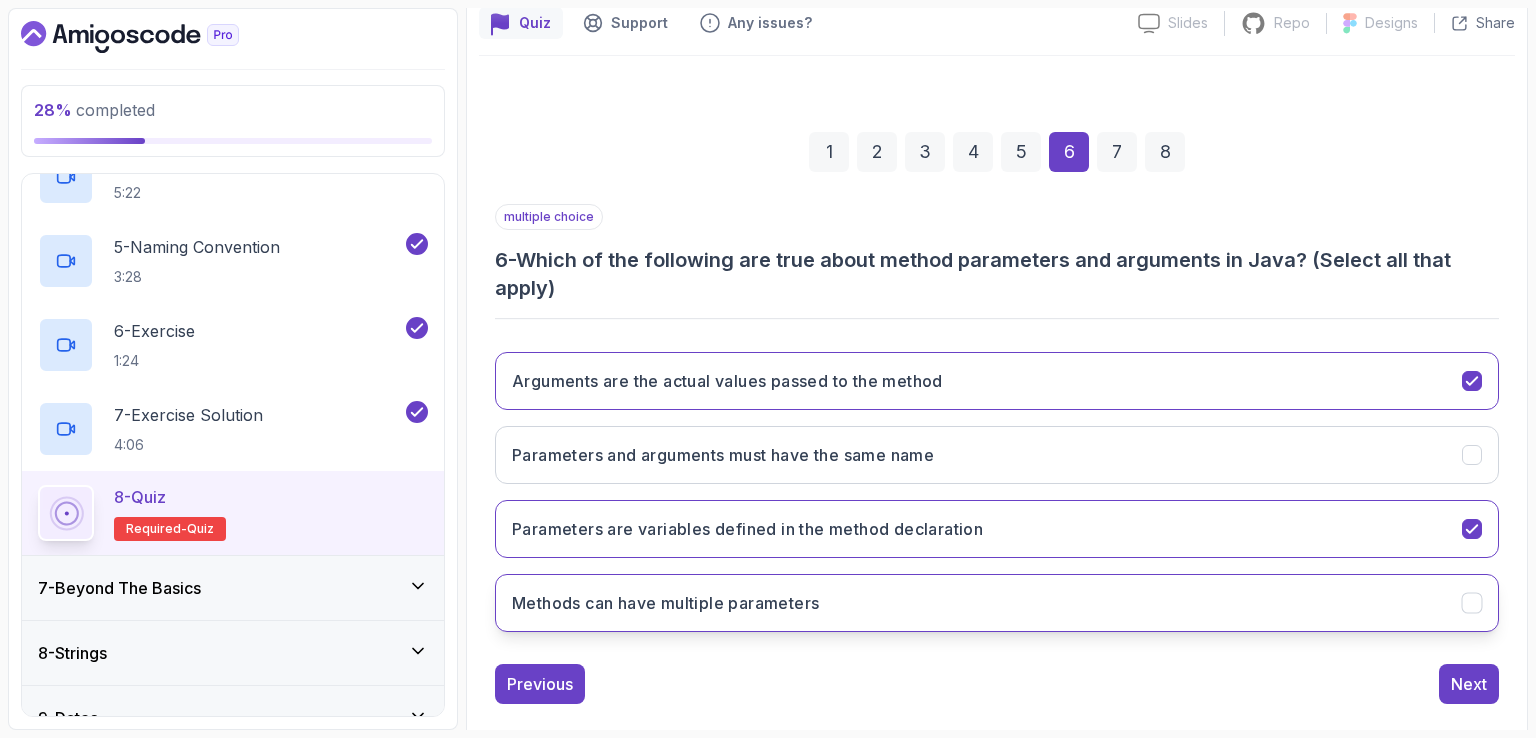 click on "Methods can have multiple parameters" at bounding box center [997, 603] 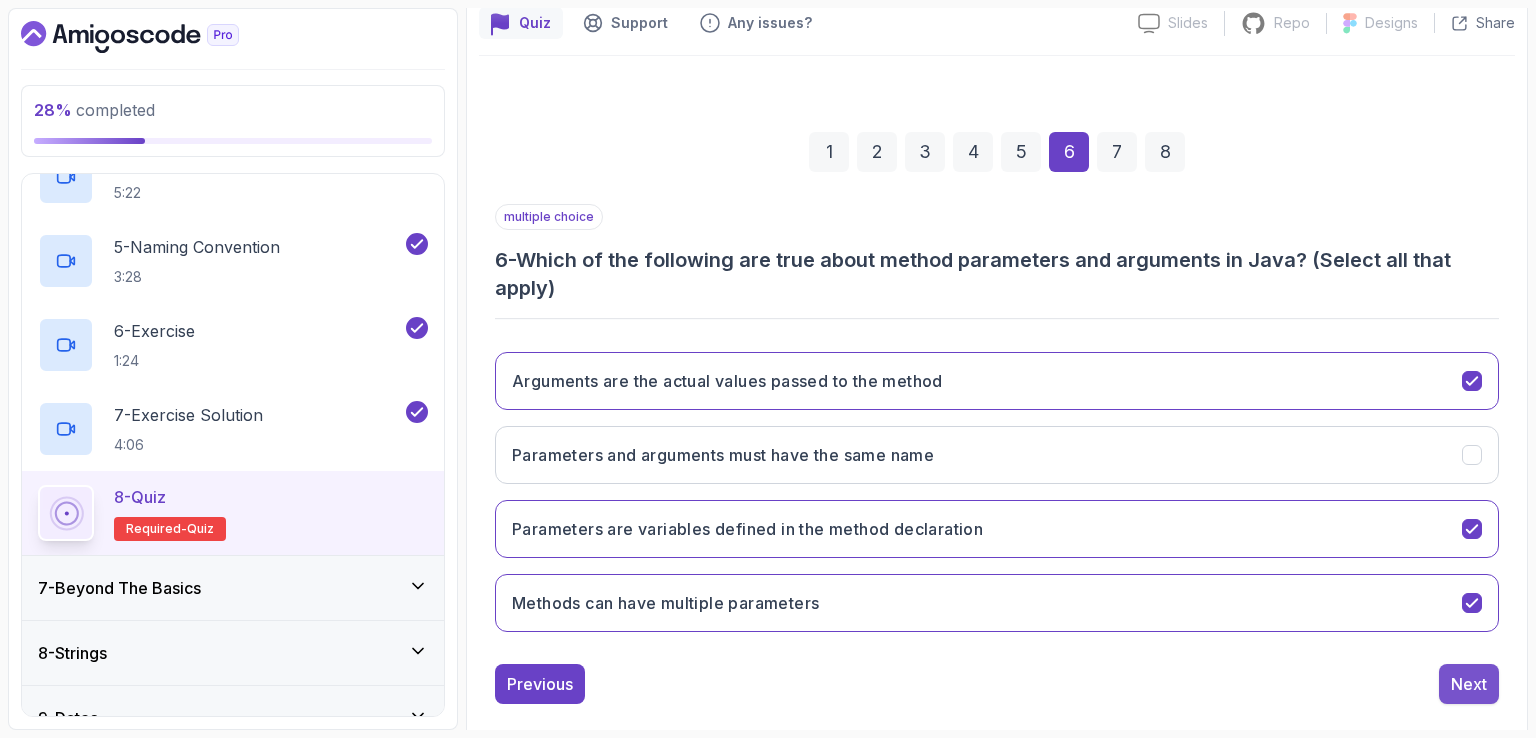 click on "Next" at bounding box center (1469, 684) 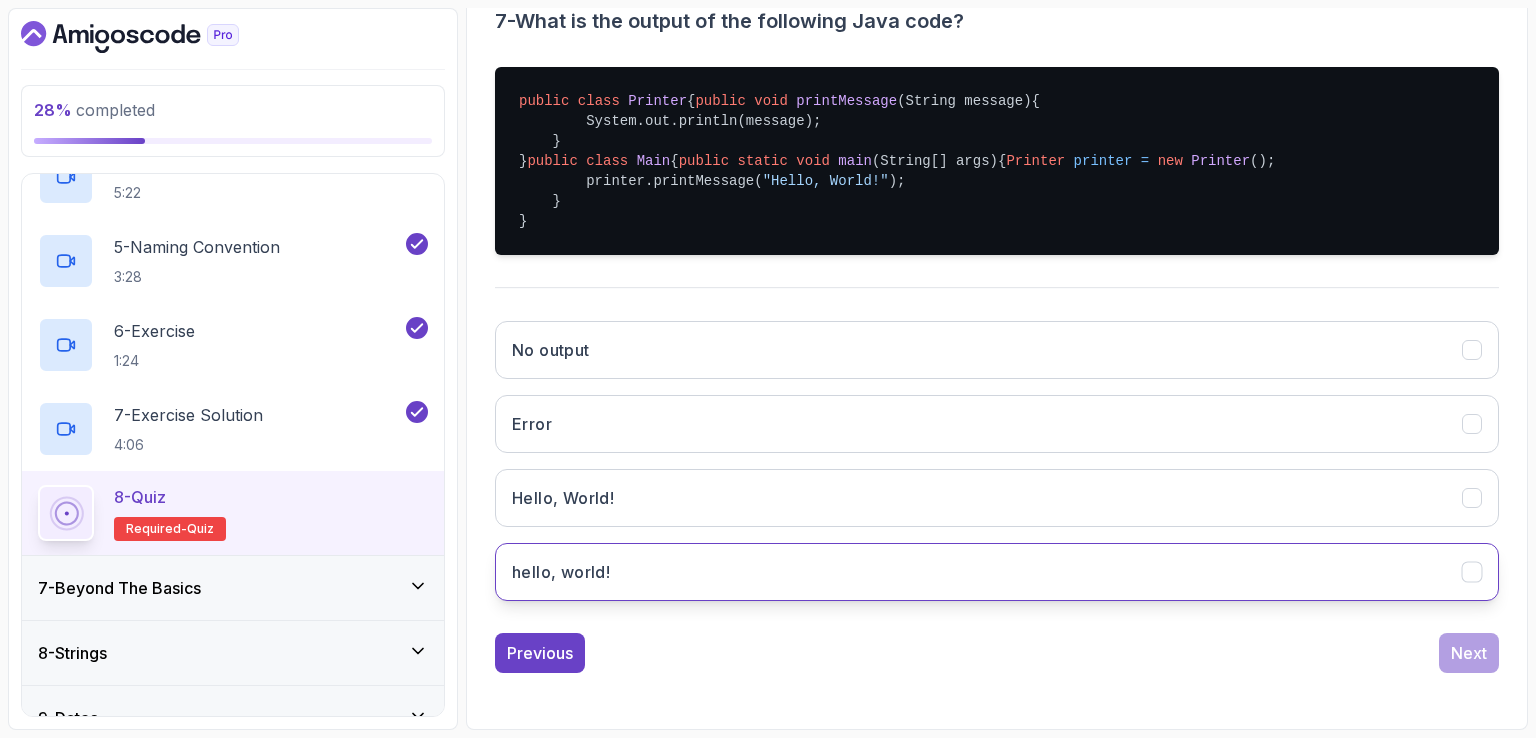 scroll, scrollTop: 484, scrollLeft: 0, axis: vertical 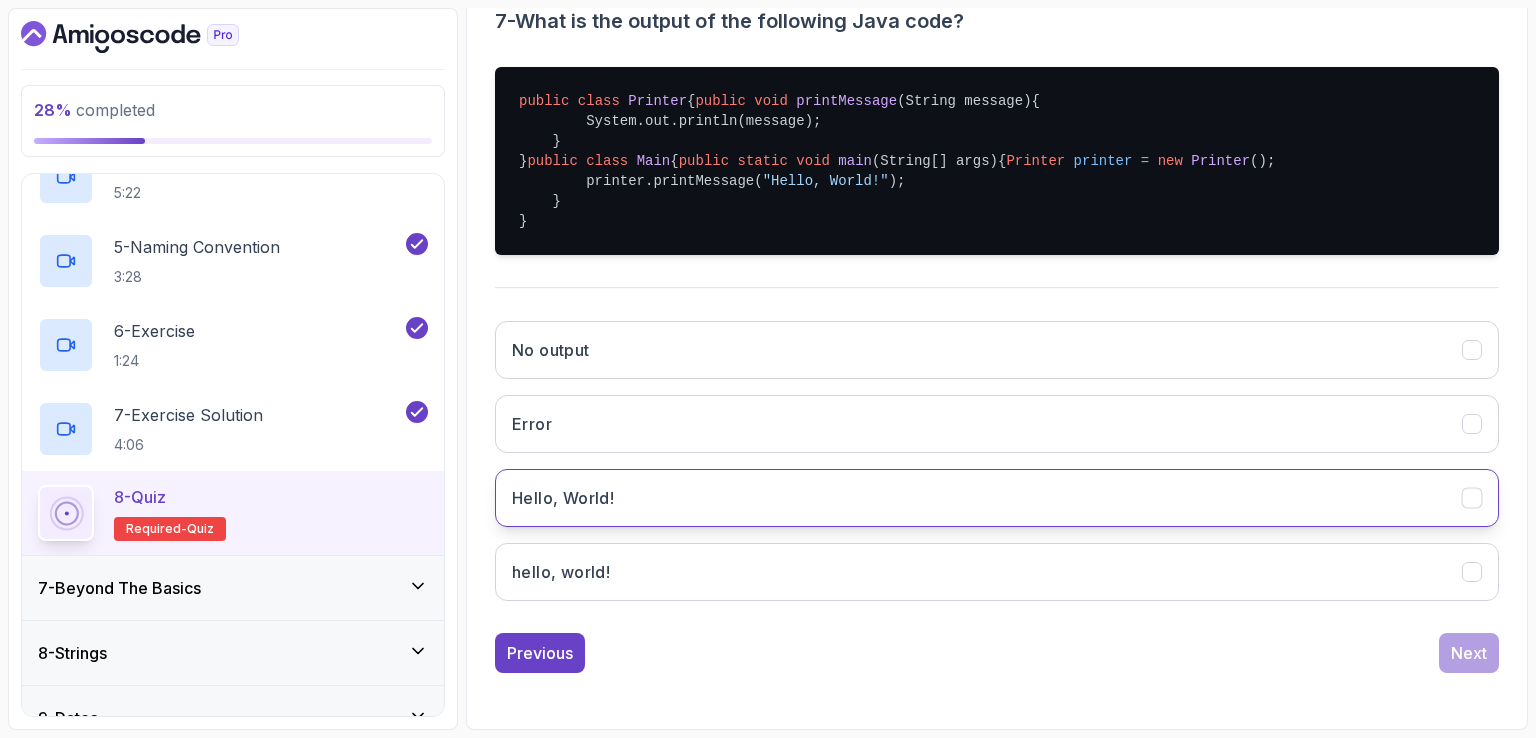 click on "Hello, World!" at bounding box center (997, 498) 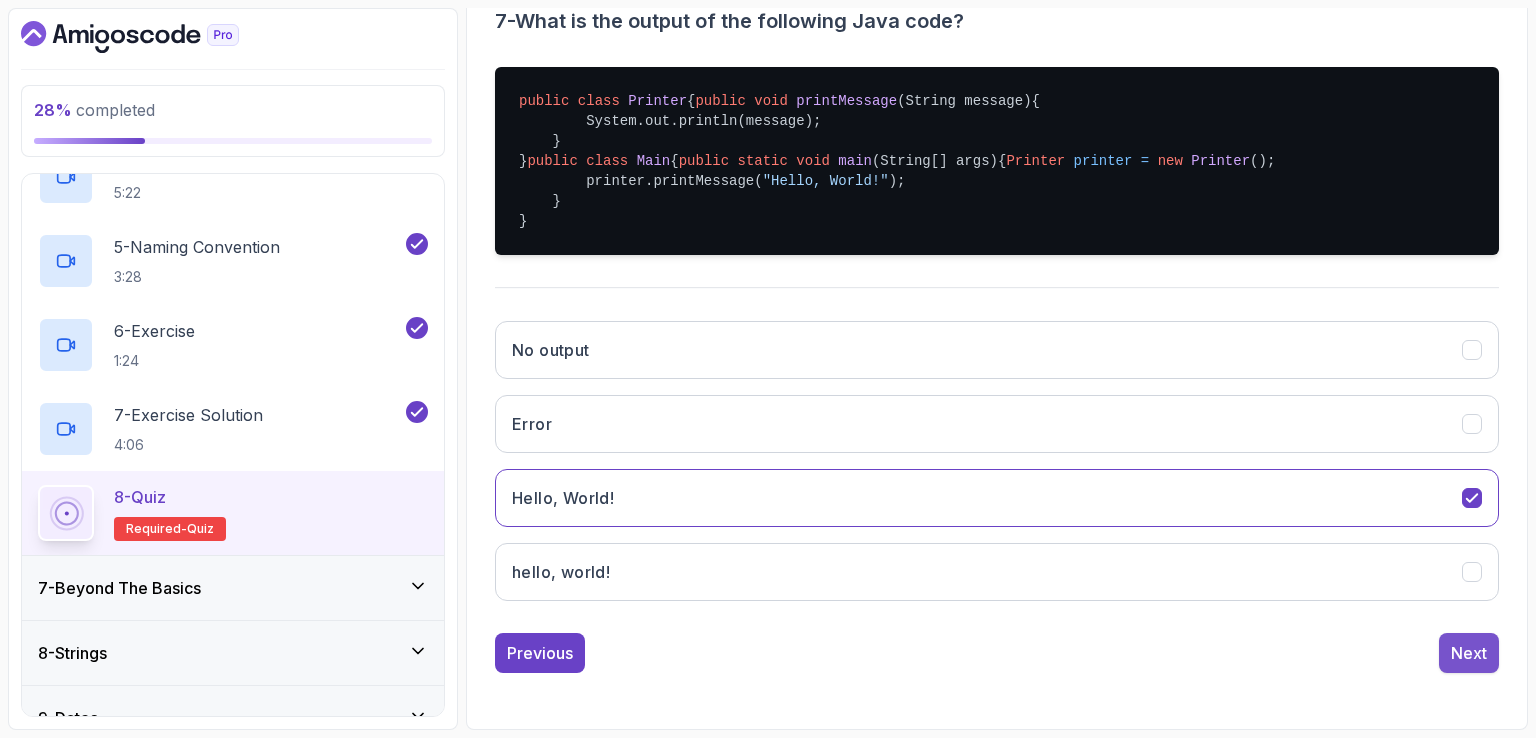 click on "Next" at bounding box center (1469, 653) 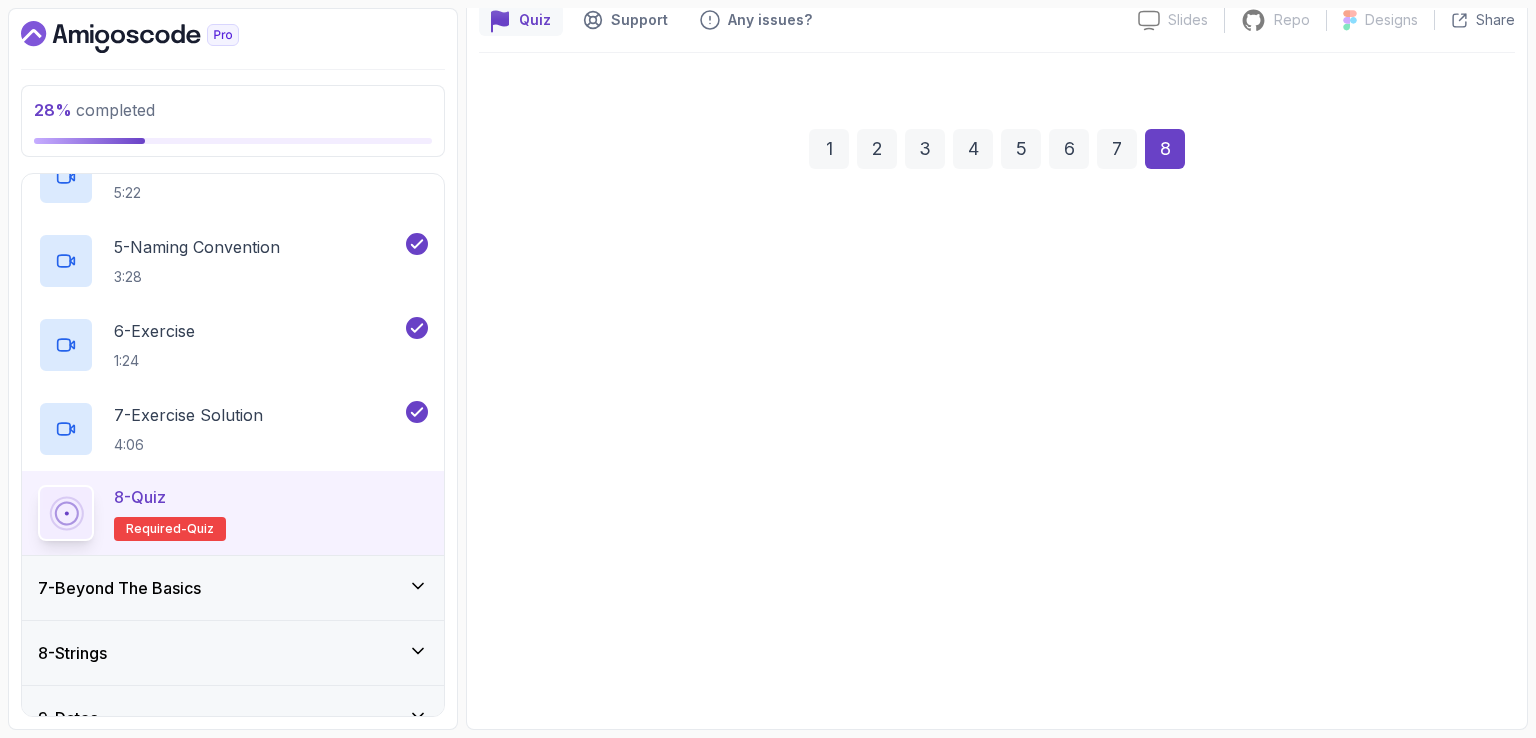 scroll, scrollTop: 184, scrollLeft: 0, axis: vertical 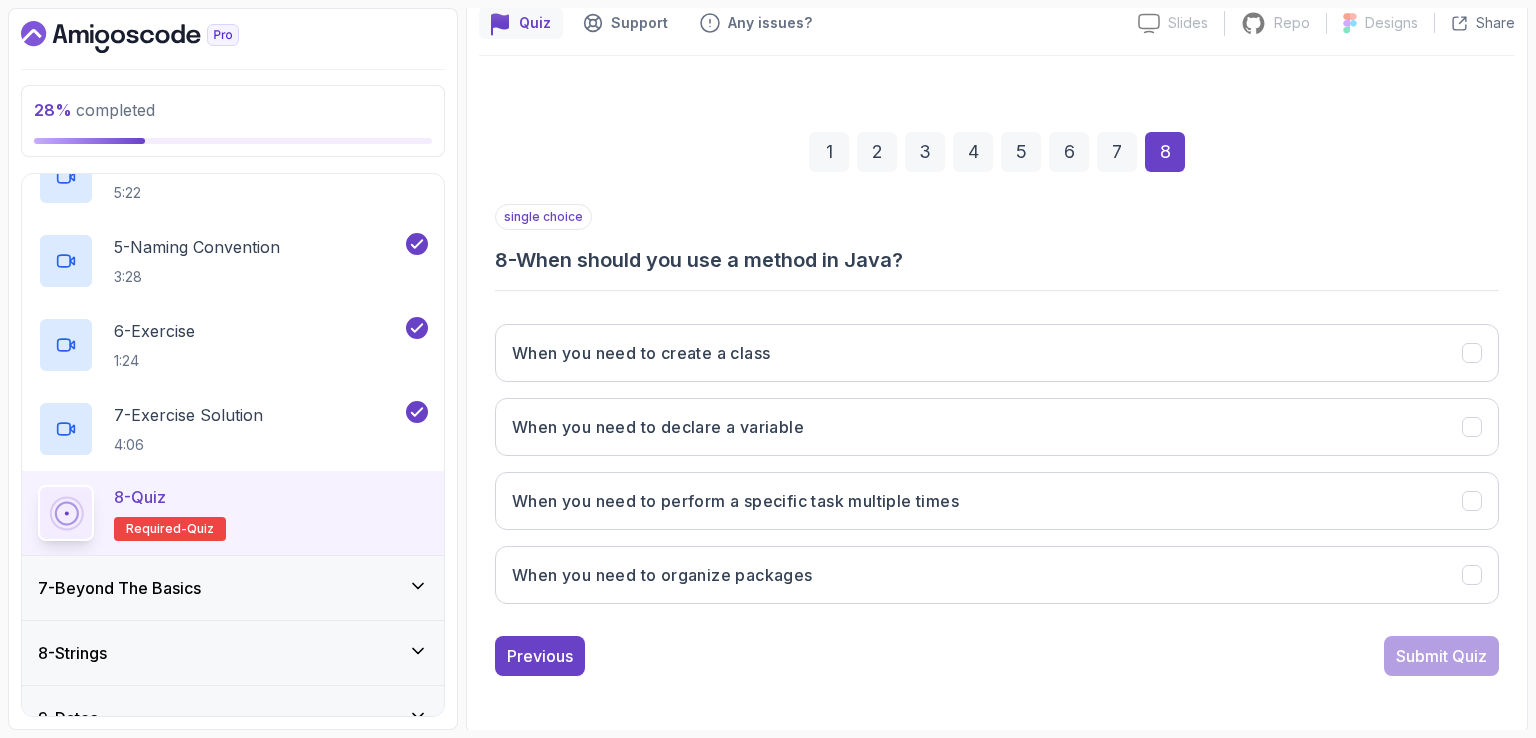 click on "single choice 8 - When should you use a method in Java?" at bounding box center (997, 239) 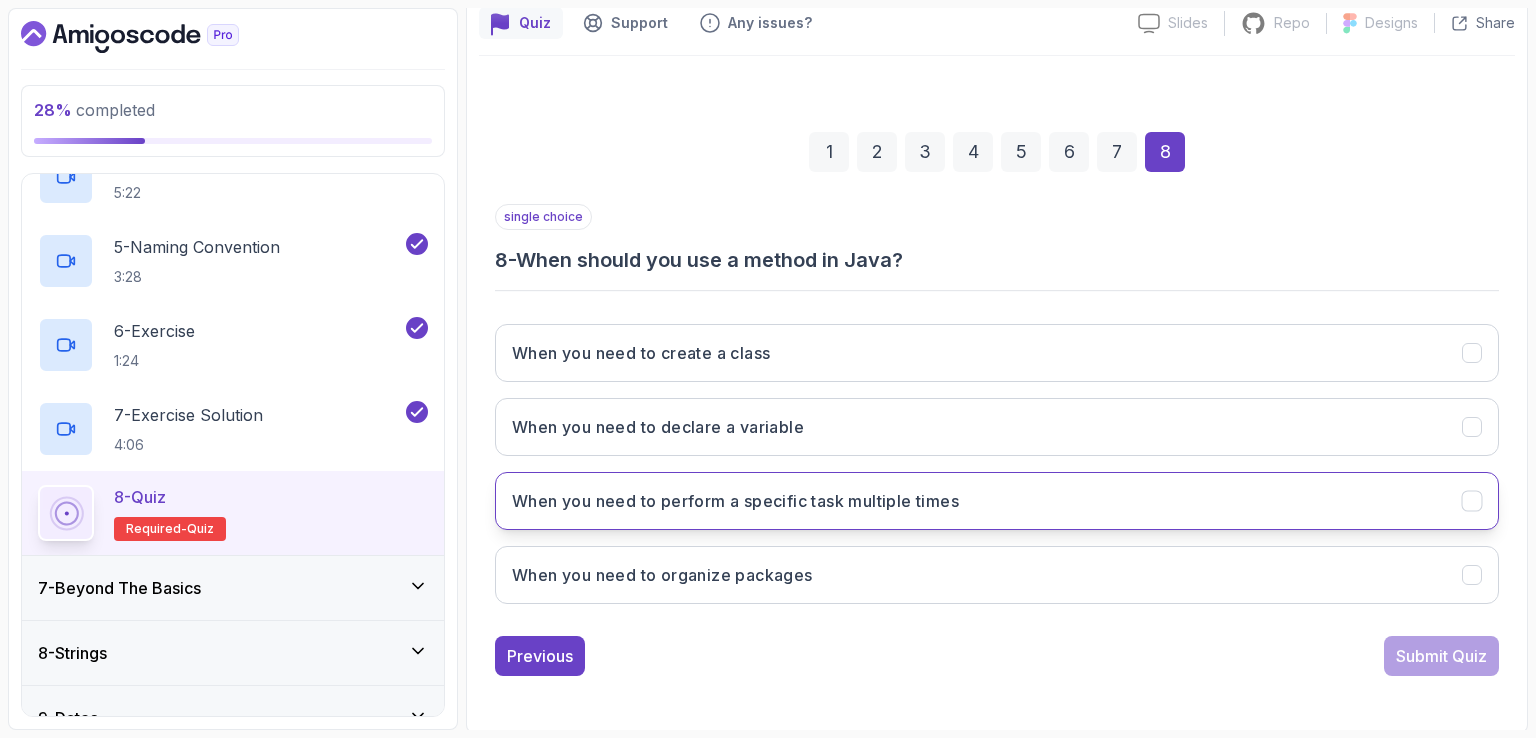 click on "When you need to perform a specific task multiple times" at bounding box center (997, 501) 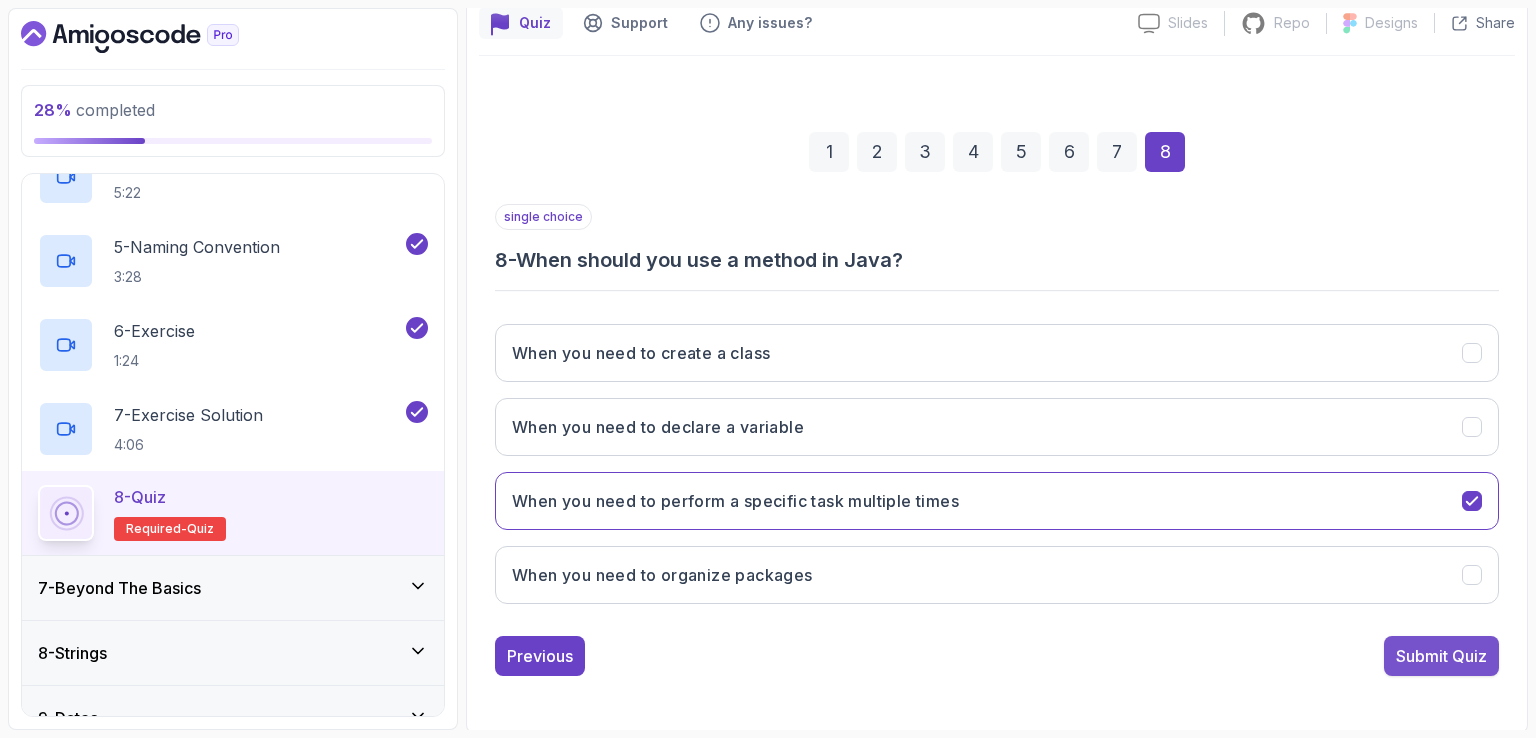 click on "Submit Quiz" at bounding box center (1441, 656) 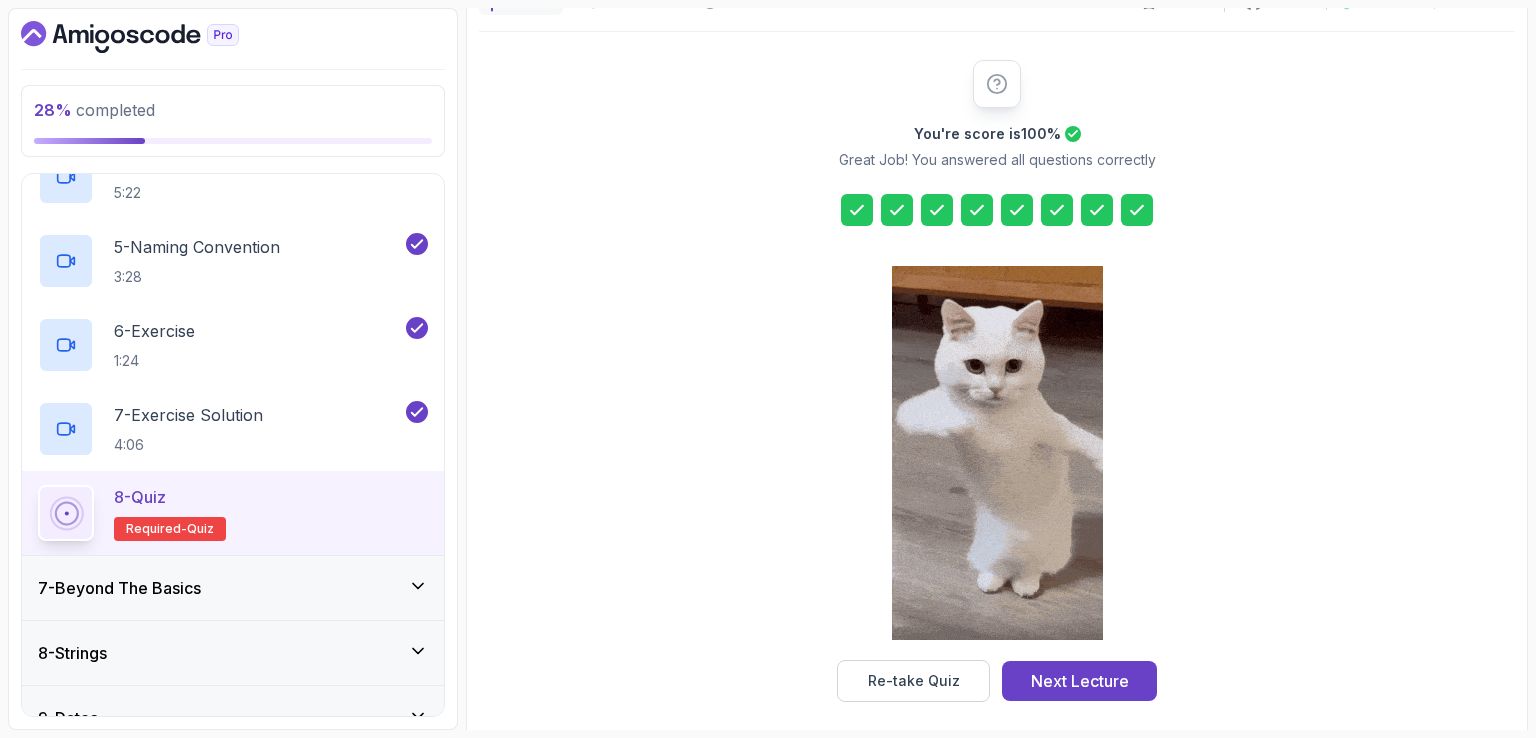 scroll, scrollTop: 220, scrollLeft: 0, axis: vertical 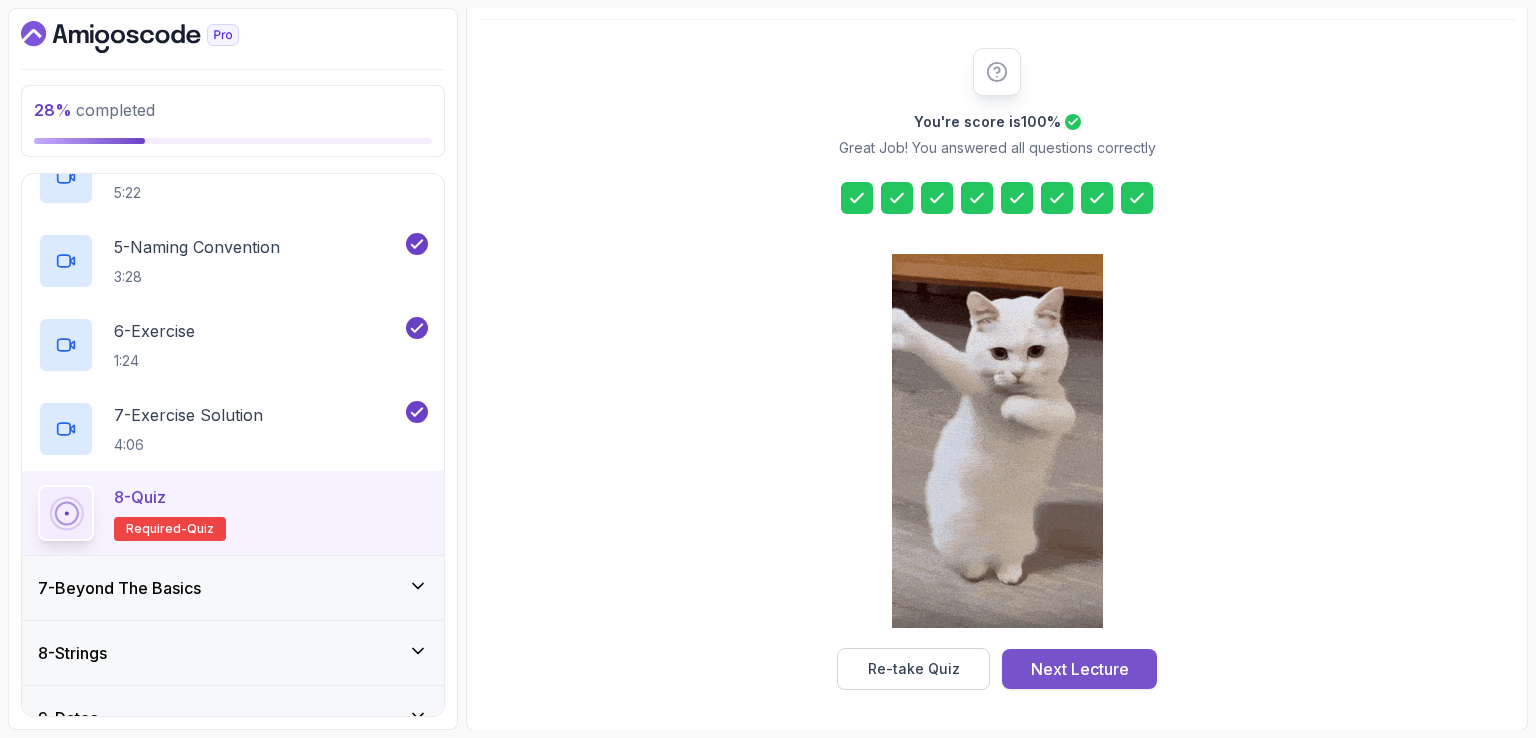 click on "Next Lecture" at bounding box center [1080, 669] 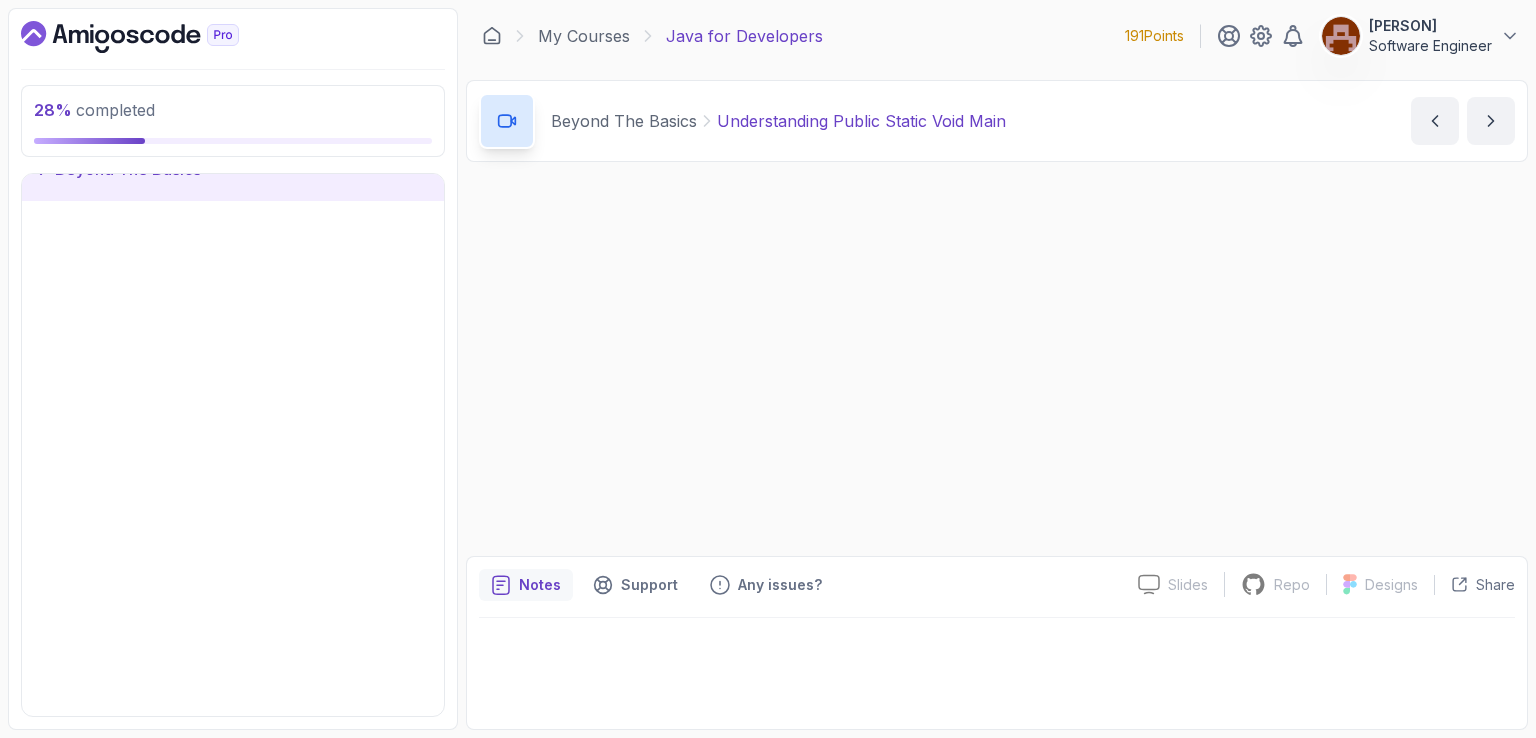 scroll, scrollTop: 0, scrollLeft: 0, axis: both 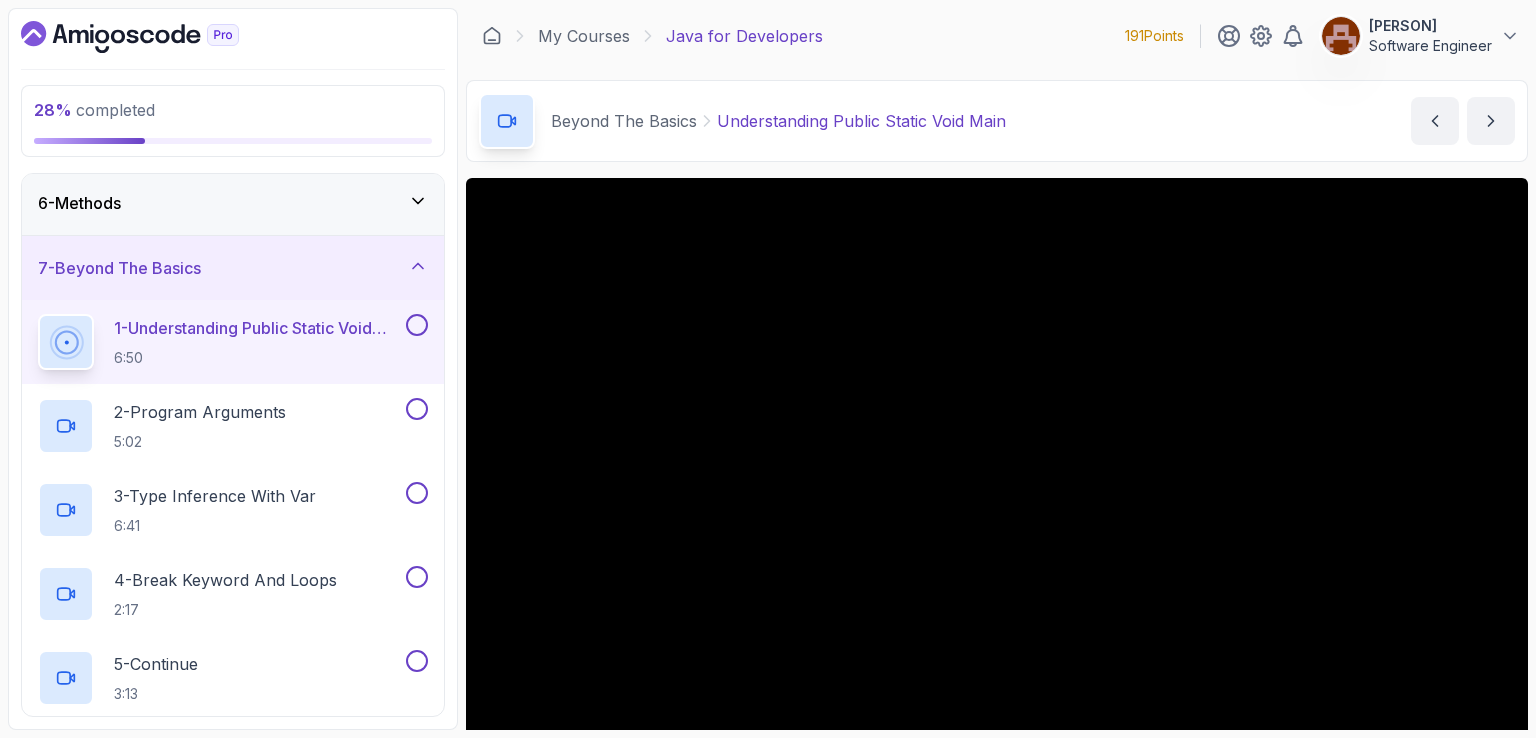 drag, startPoint x: 60, startPoint y: 275, endPoint x: 130, endPoint y: 277, distance: 70.028564 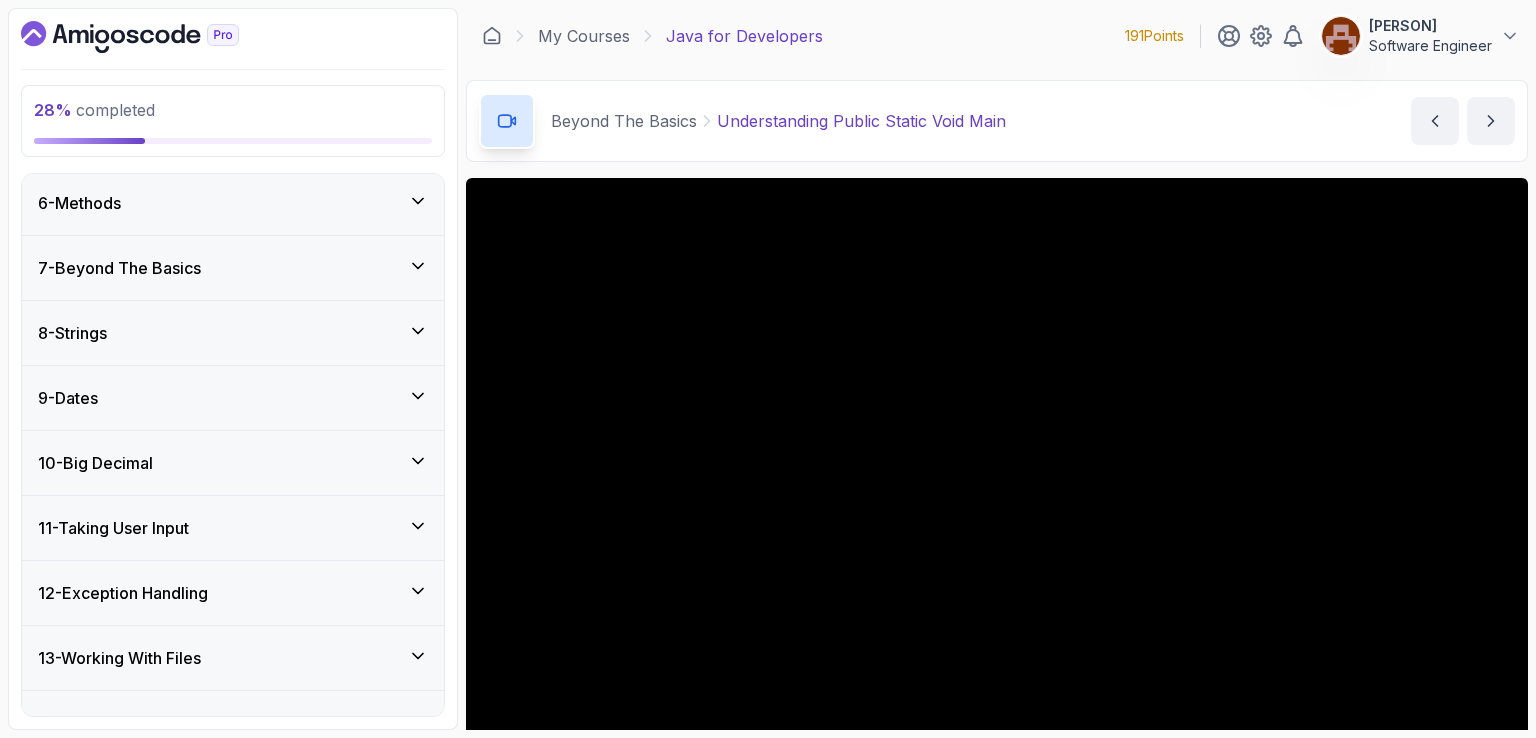 click on "7  -  Beyond The Basics" at bounding box center [233, 268] 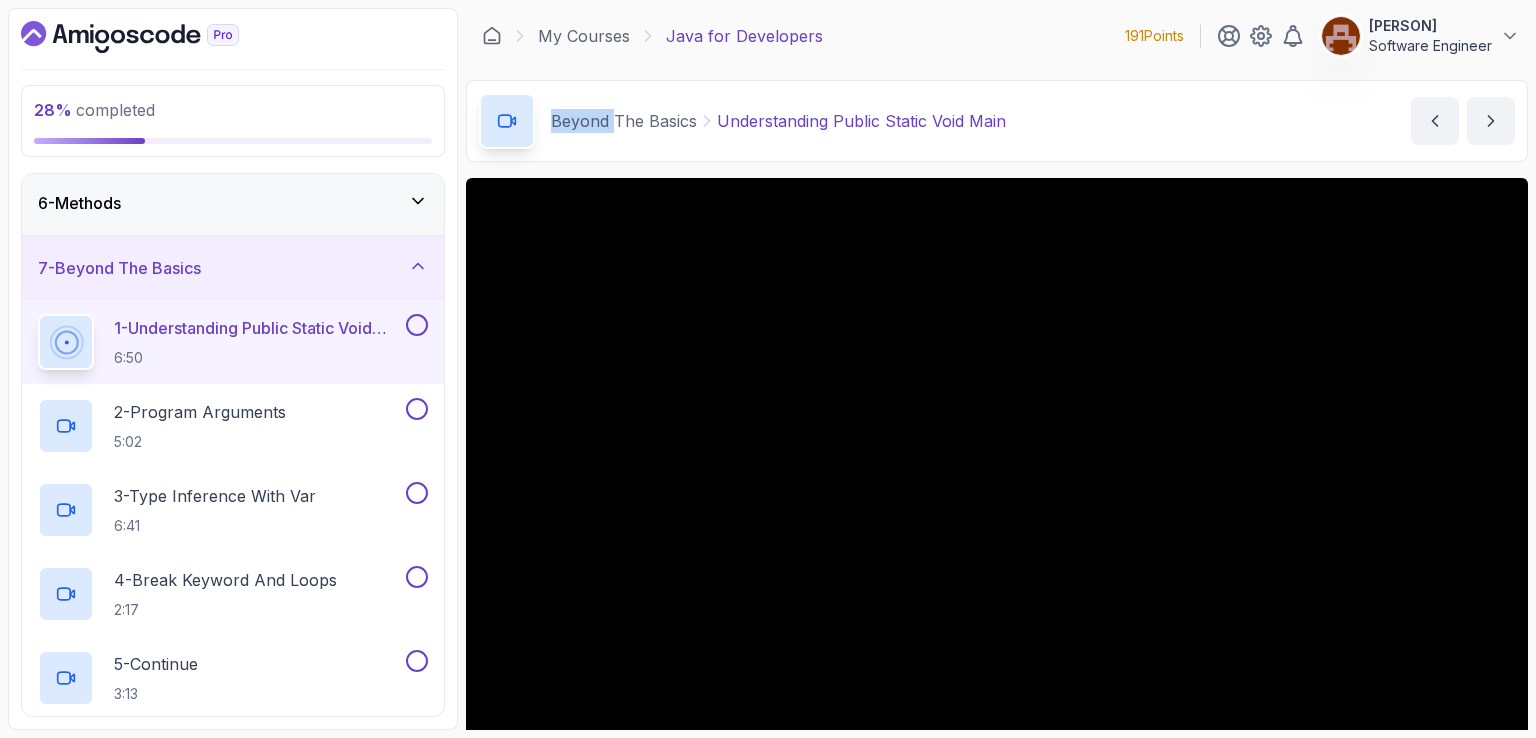 drag, startPoint x: 564, startPoint y: 125, endPoint x: 615, endPoint y: 123, distance: 51.0392 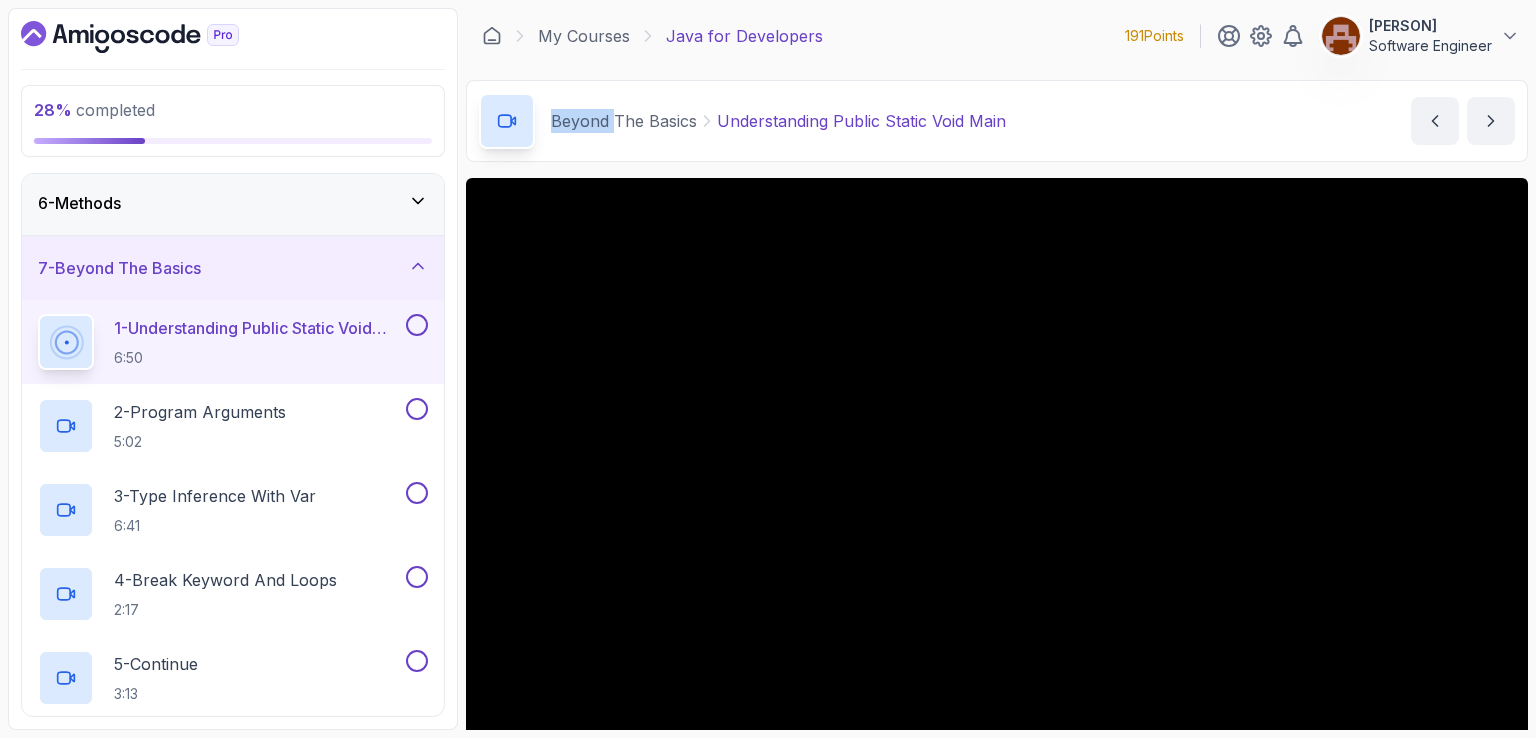 click on "Beyond The Basics Understanding Public Static Void Main" at bounding box center [742, 121] 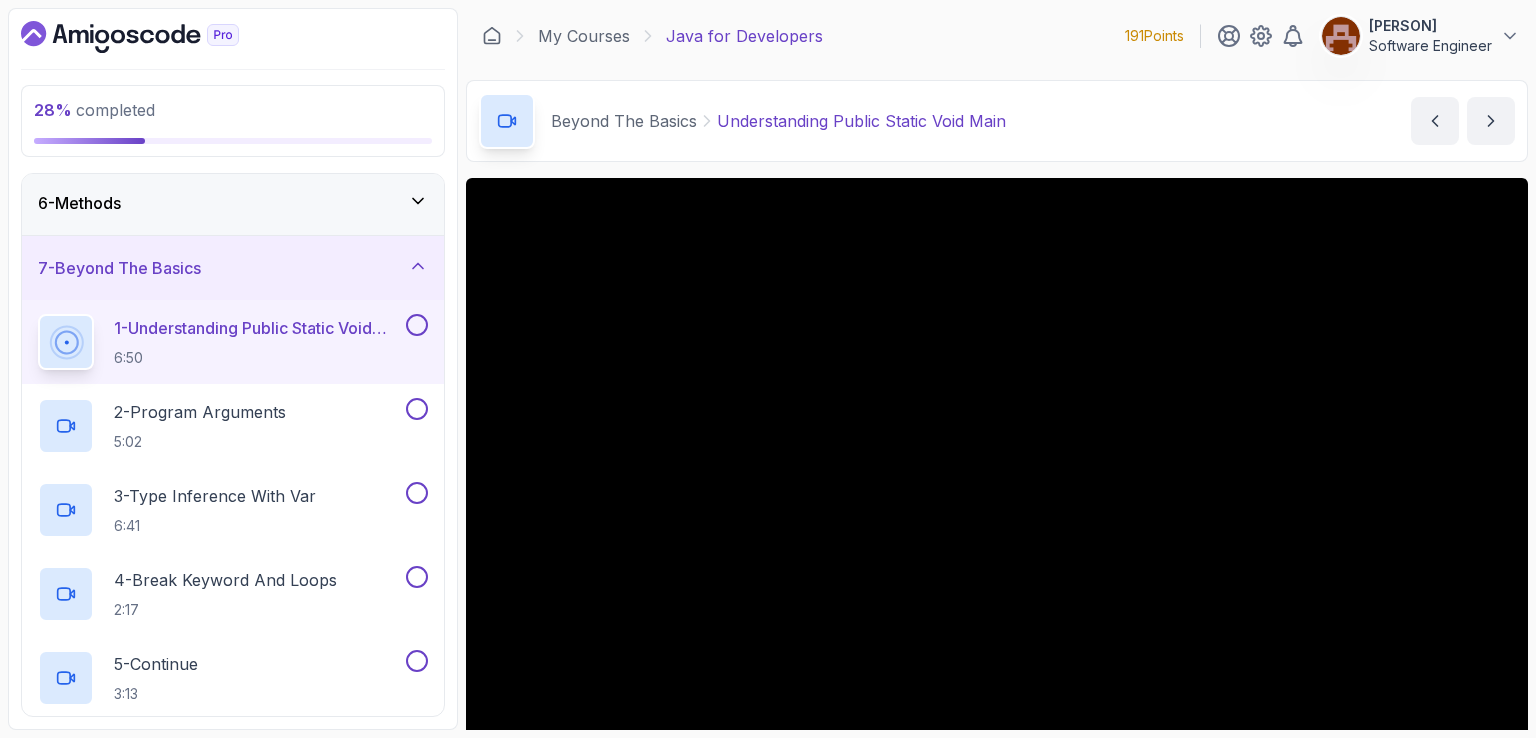 click on "Beyond The Basics Understanding Public Static Void Main Understanding Public Static Void Main by [PERSON]" at bounding box center [997, 121] 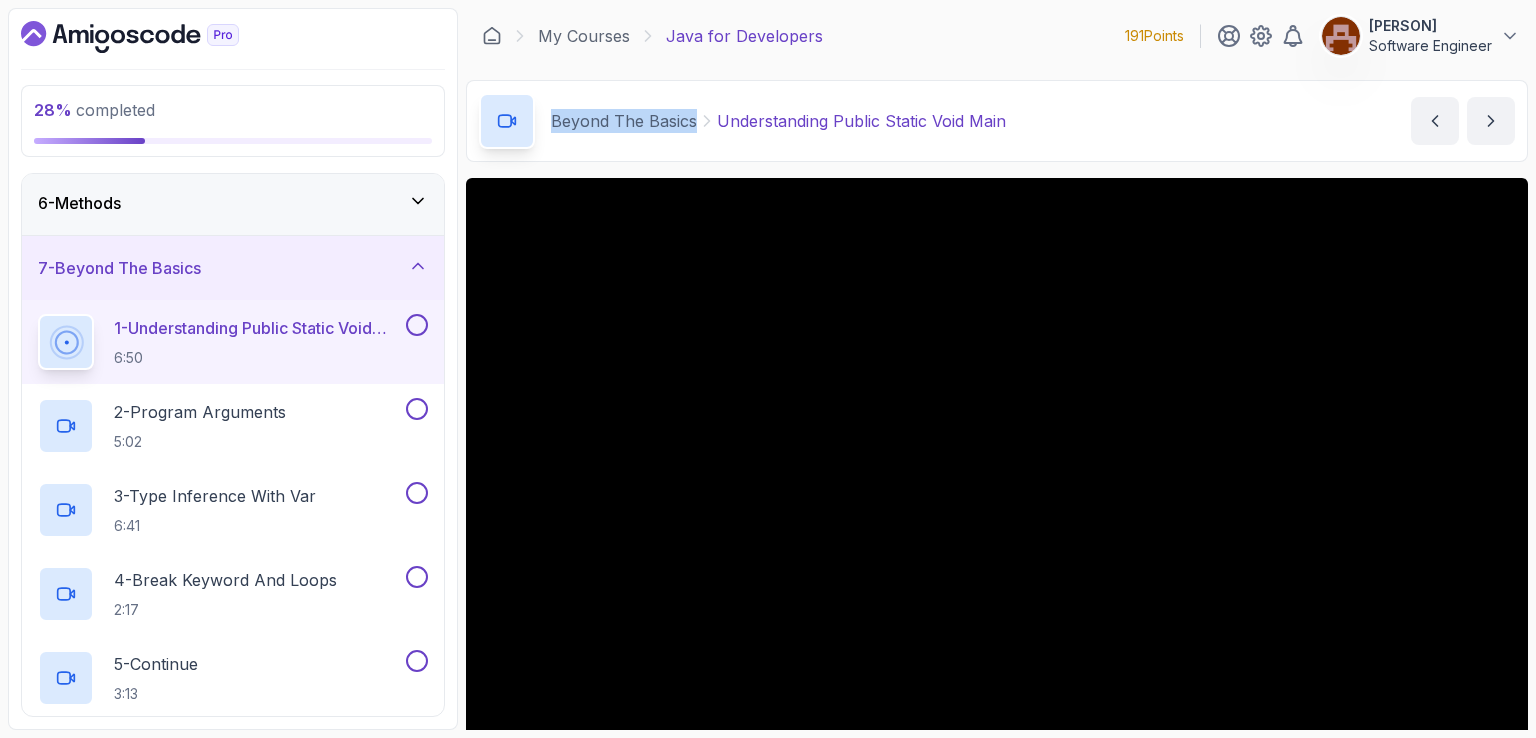 drag, startPoint x: 552, startPoint y: 118, endPoint x: 692, endPoint y: 121, distance: 140.03214 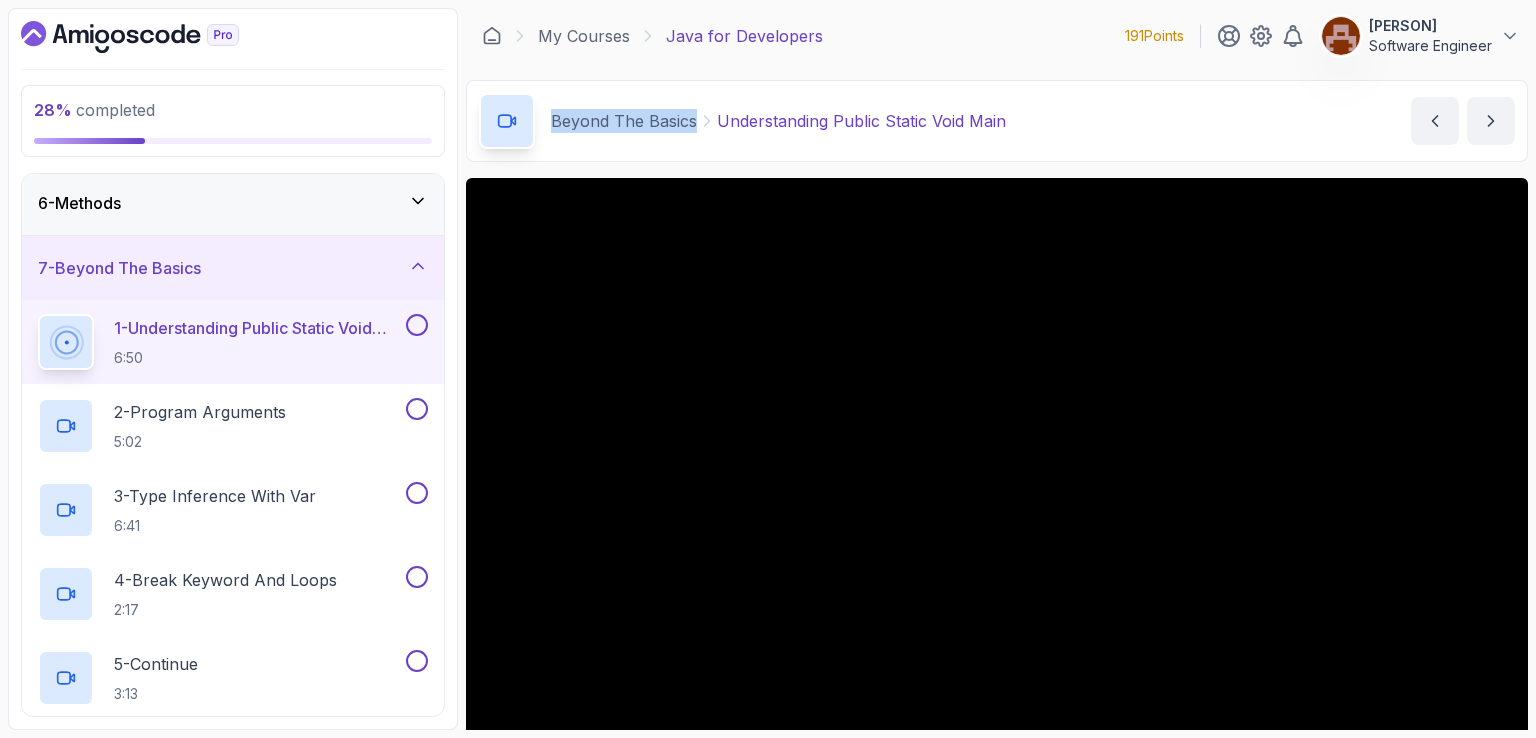 click on "Beyond The Basics" at bounding box center (624, 121) 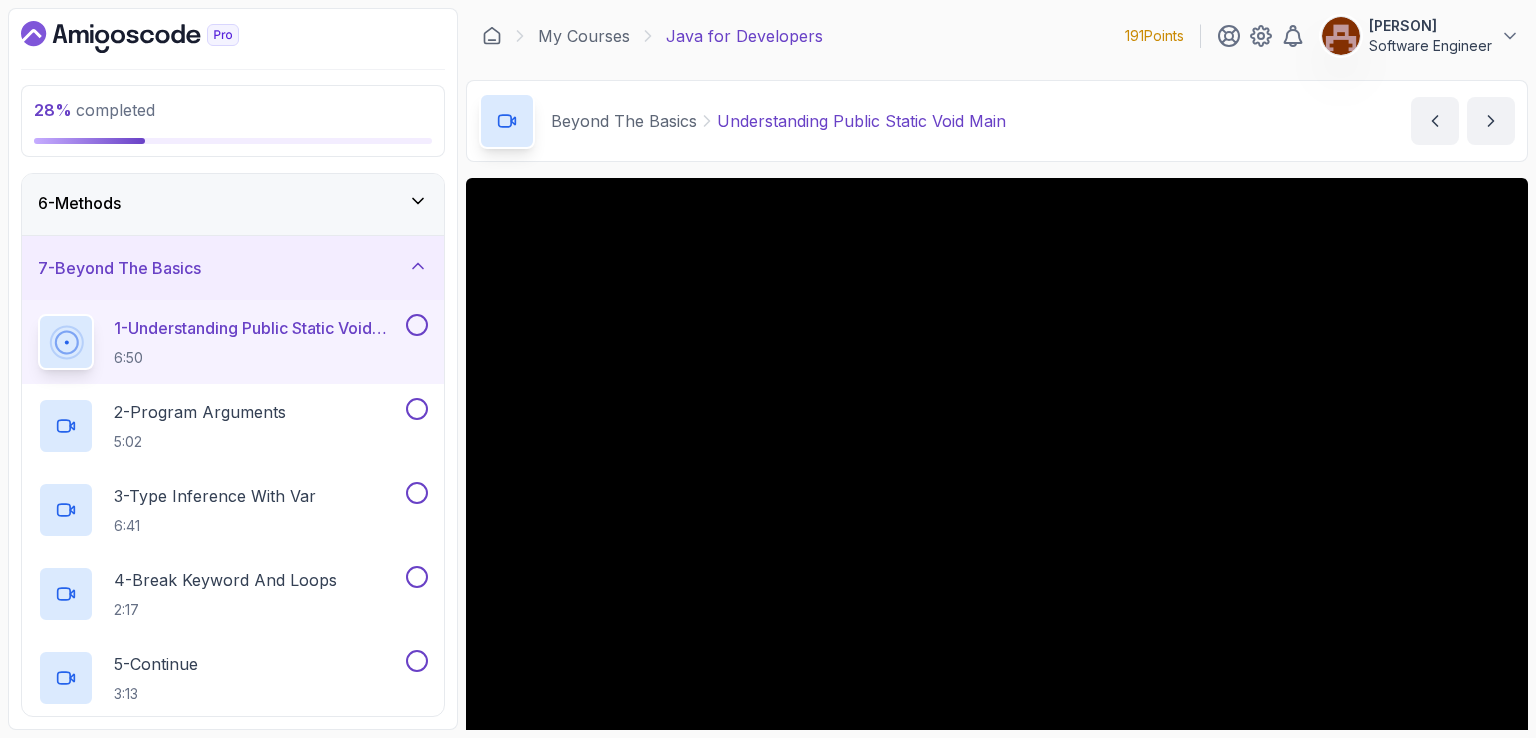 click on "My Courses Java for Developers 191 Points [PERSON] Software Engineer 13 - Beyond The Basics 28 % completed Beyond The Basics Understanding Public Static Void Main Understanding Public Static Void Main by [PERSON] Slides Slides not available Repo Repository not available Designs Design not available Share Notes Support Any issues? Slides Slides not available Repo Repository not available Designs Design not available Share" at bounding box center (997, 369) 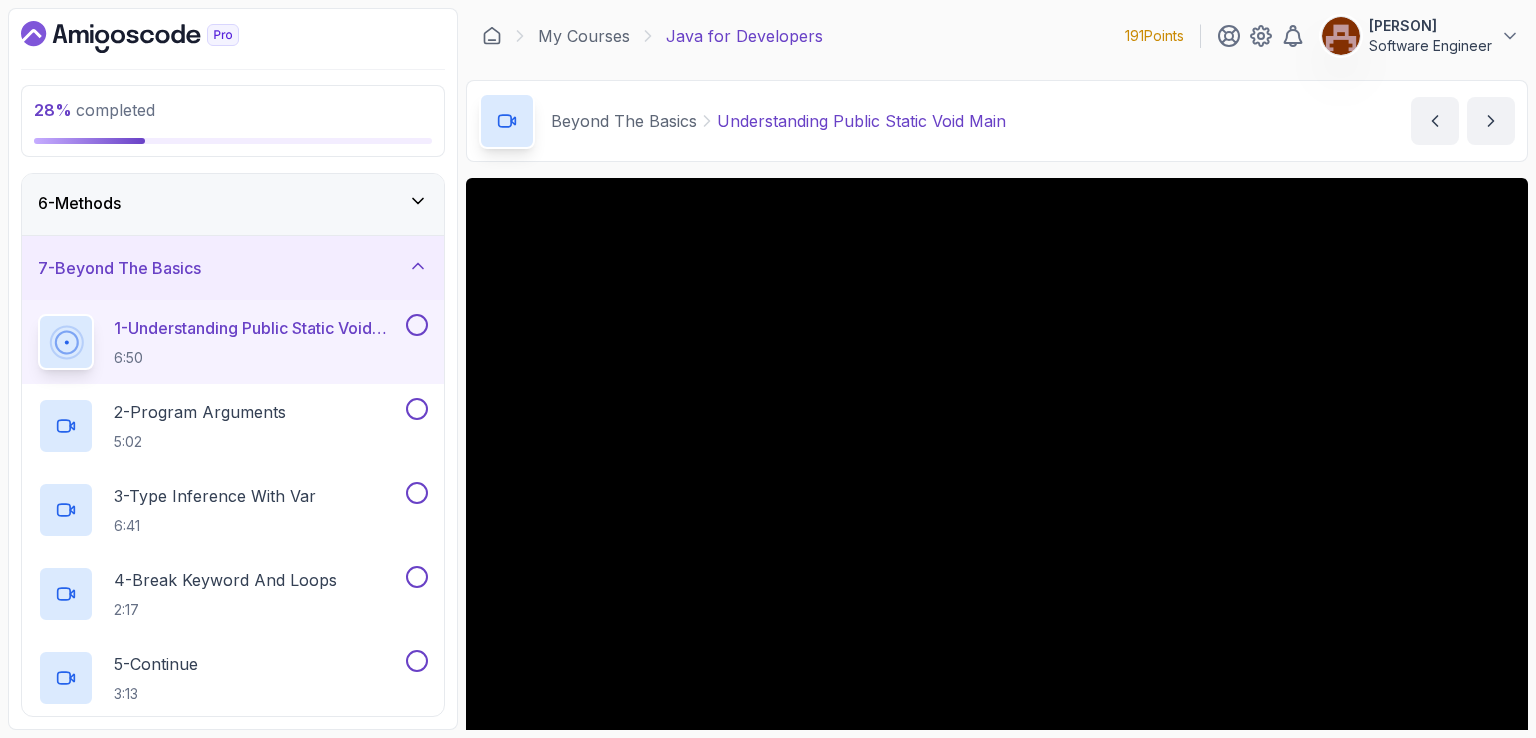 click on "My Courses Java for Developers 191 Points [PERSON] Software Engineer" at bounding box center [997, 36] 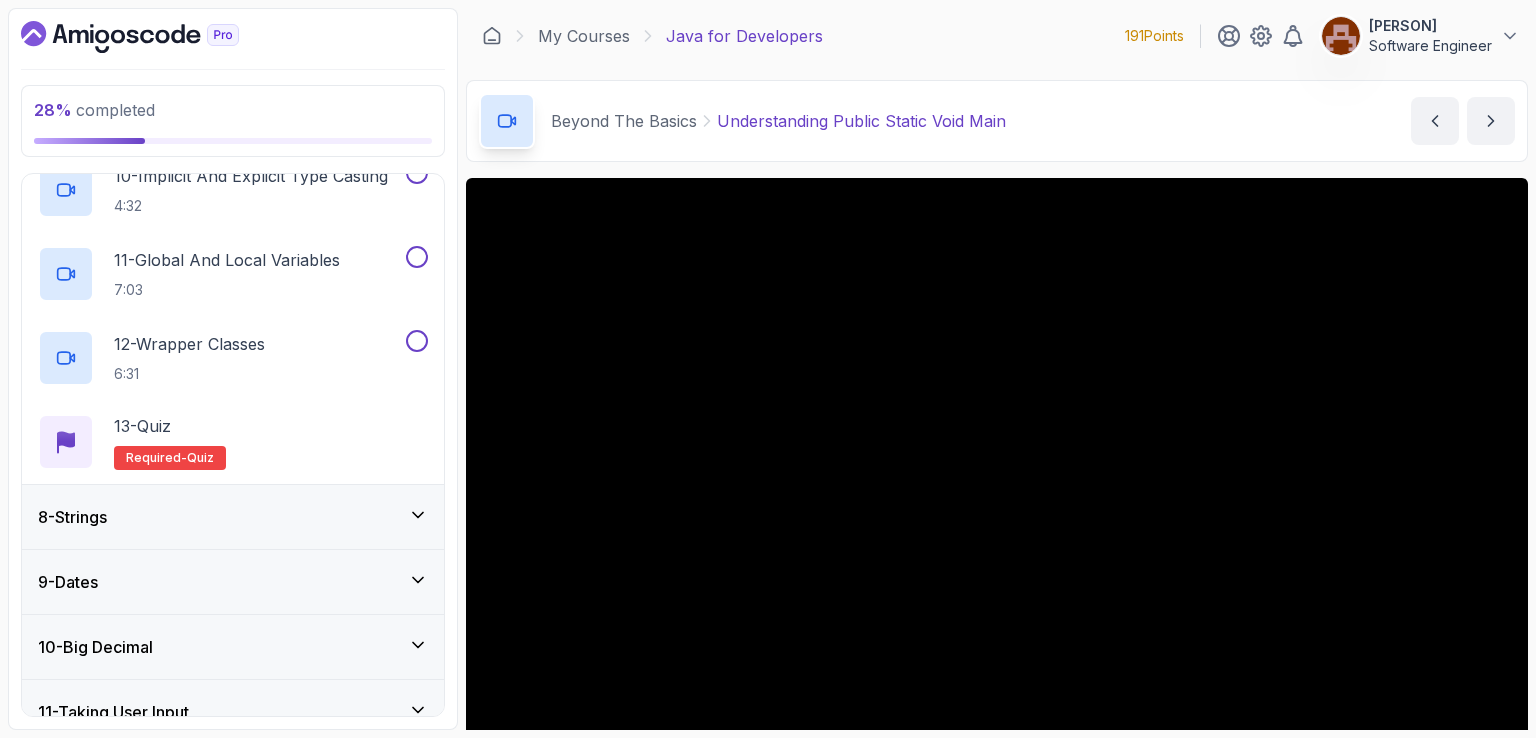 scroll, scrollTop: 1328, scrollLeft: 0, axis: vertical 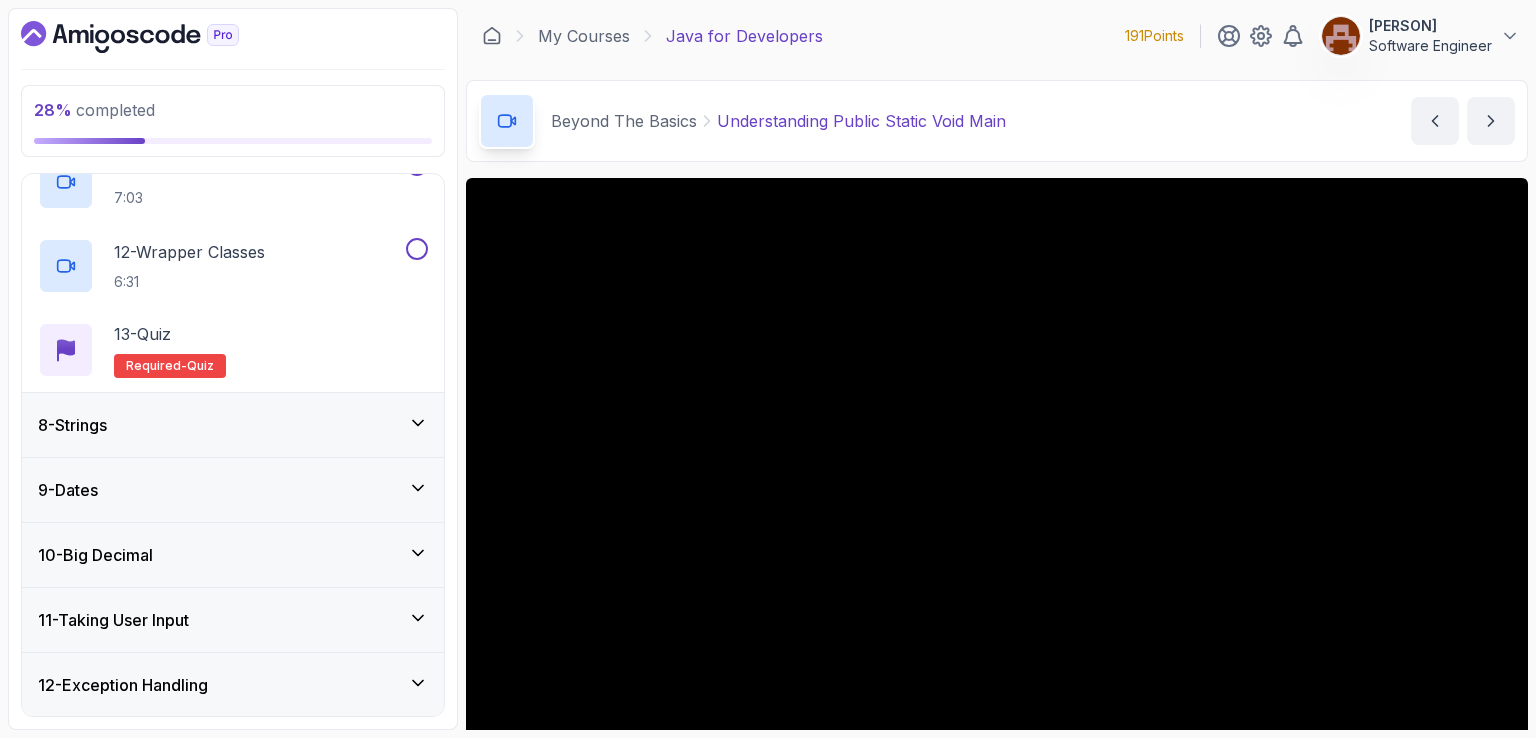 click 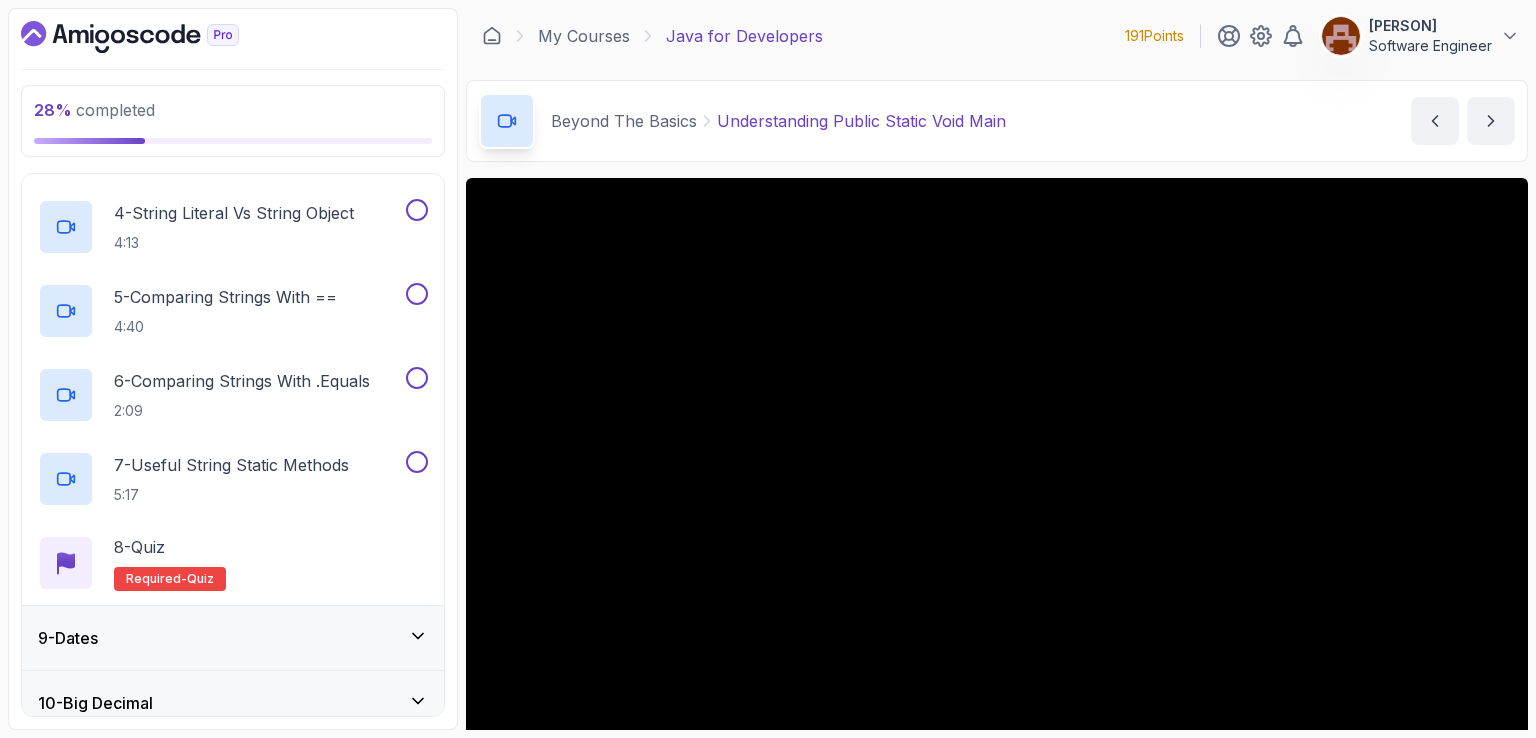 scroll, scrollTop: 360, scrollLeft: 0, axis: vertical 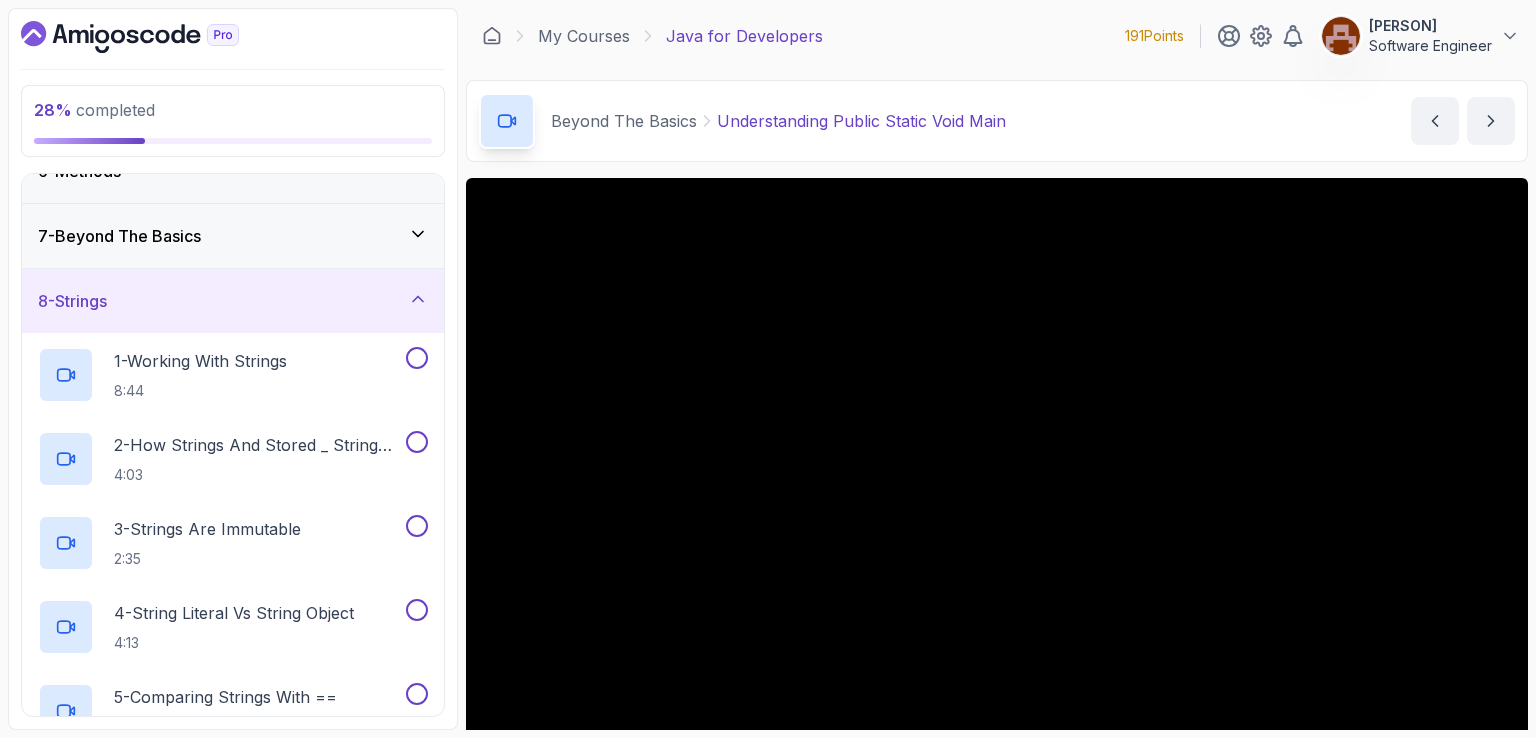 click 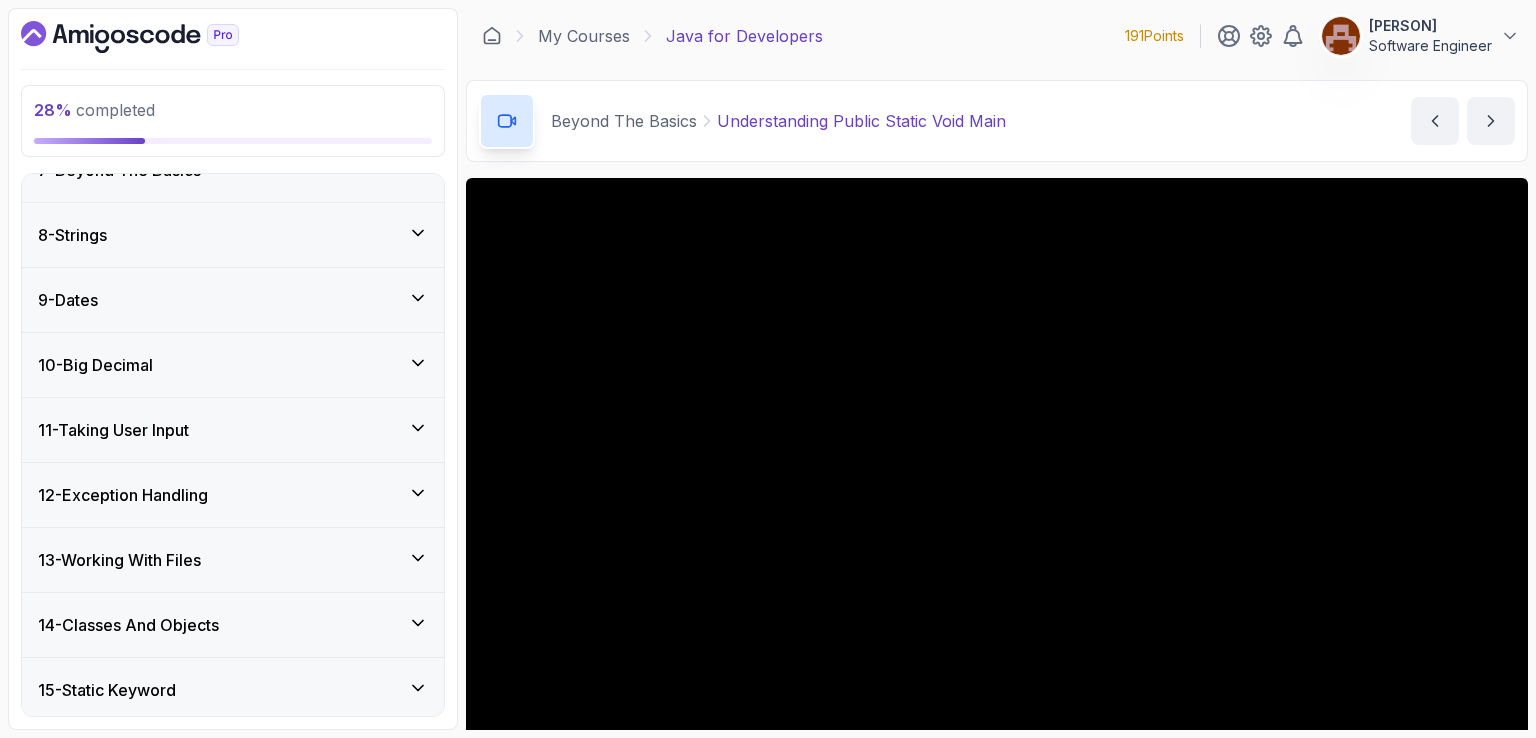 scroll, scrollTop: 460, scrollLeft: 0, axis: vertical 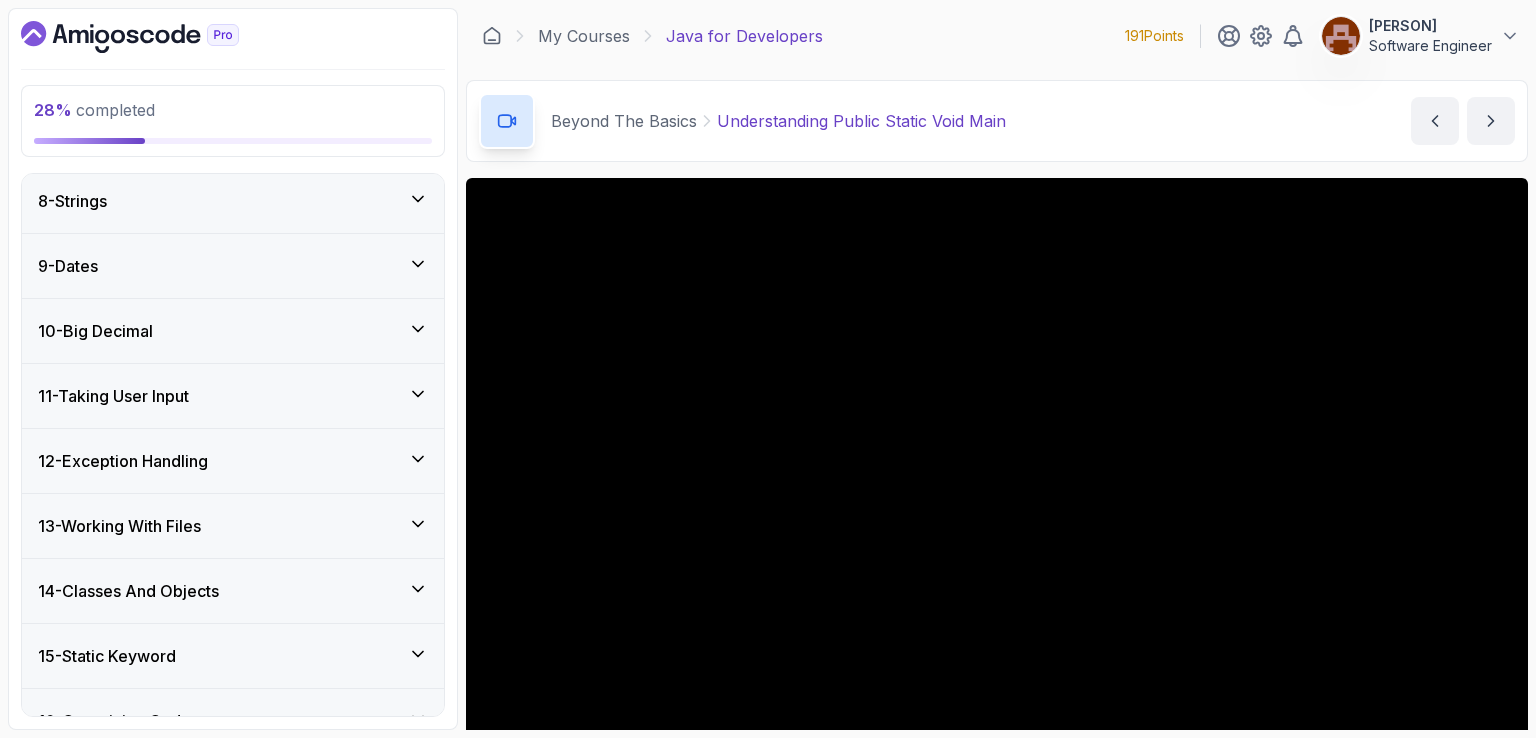 click on "10  -  Big Decimal" at bounding box center [233, 331] 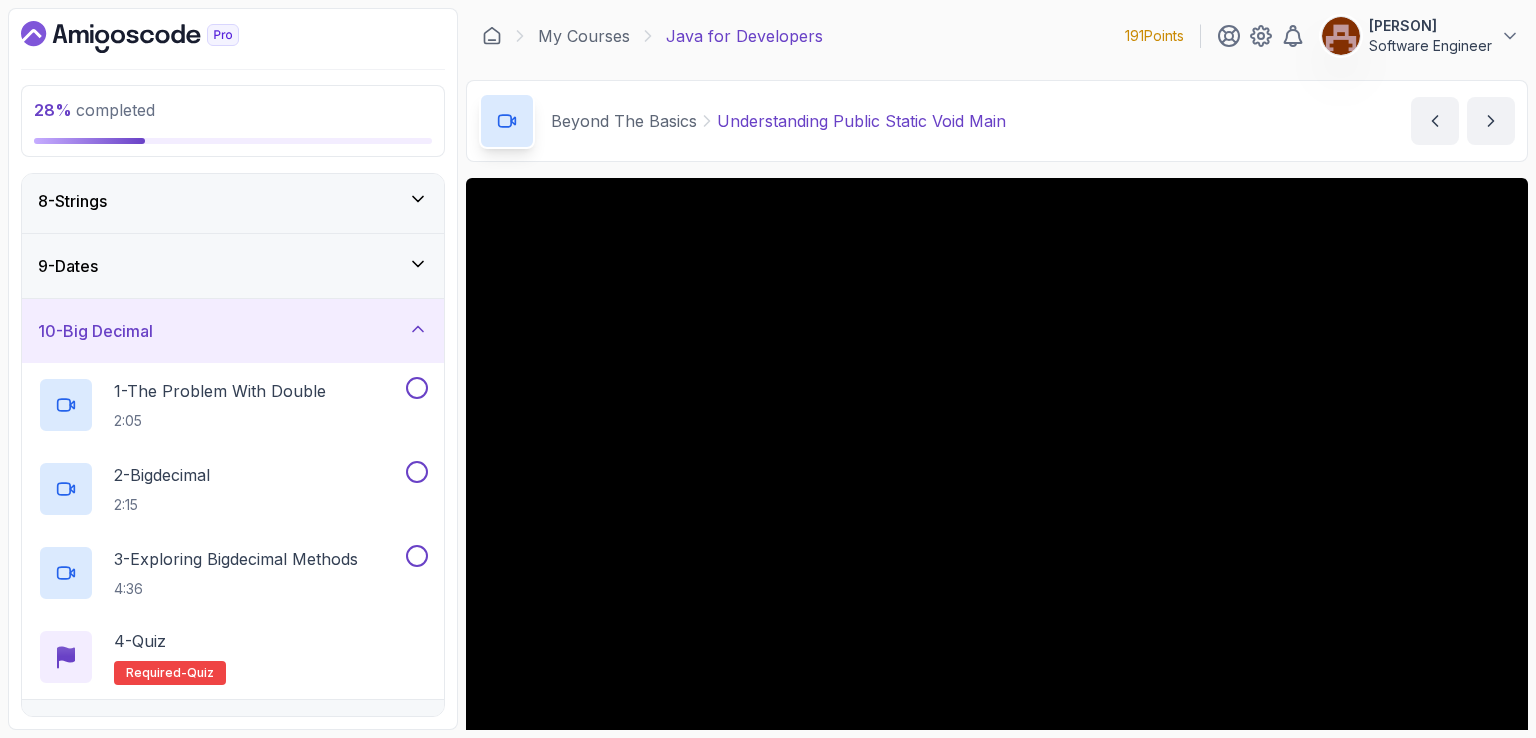 click on "10  -  Big Decimal" at bounding box center (233, 331) 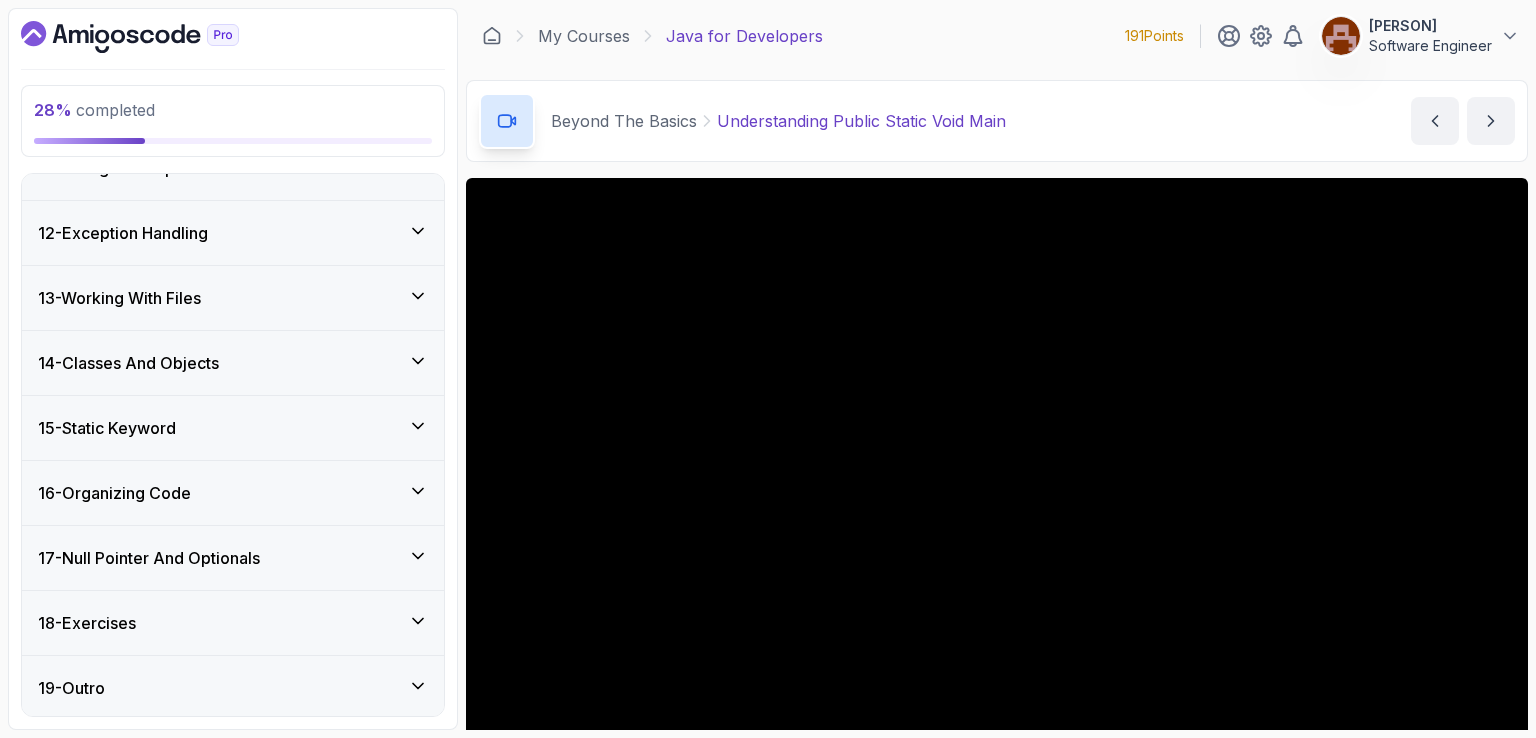 scroll, scrollTop: 88, scrollLeft: 0, axis: vertical 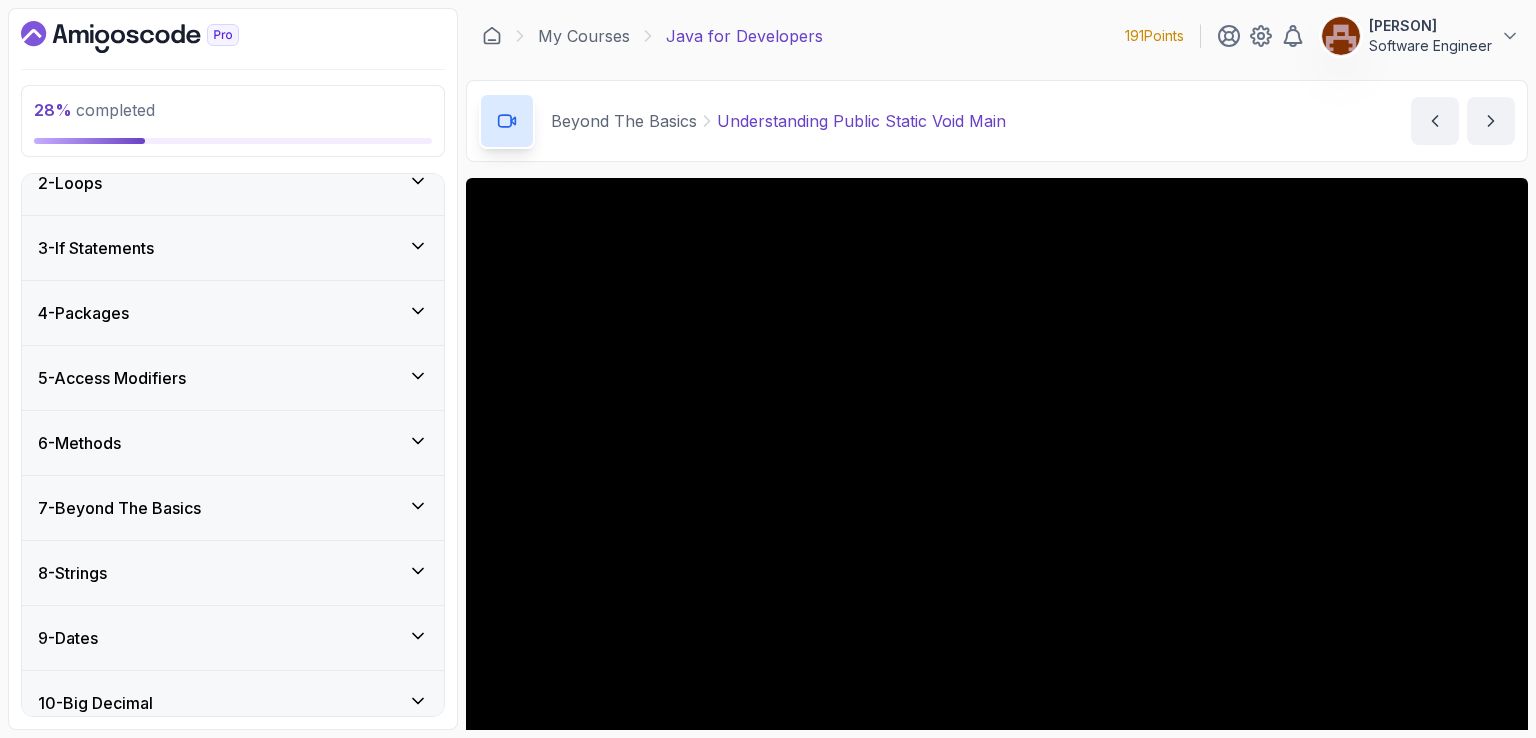 click on "7  -  Beyond The Basics" at bounding box center (233, 508) 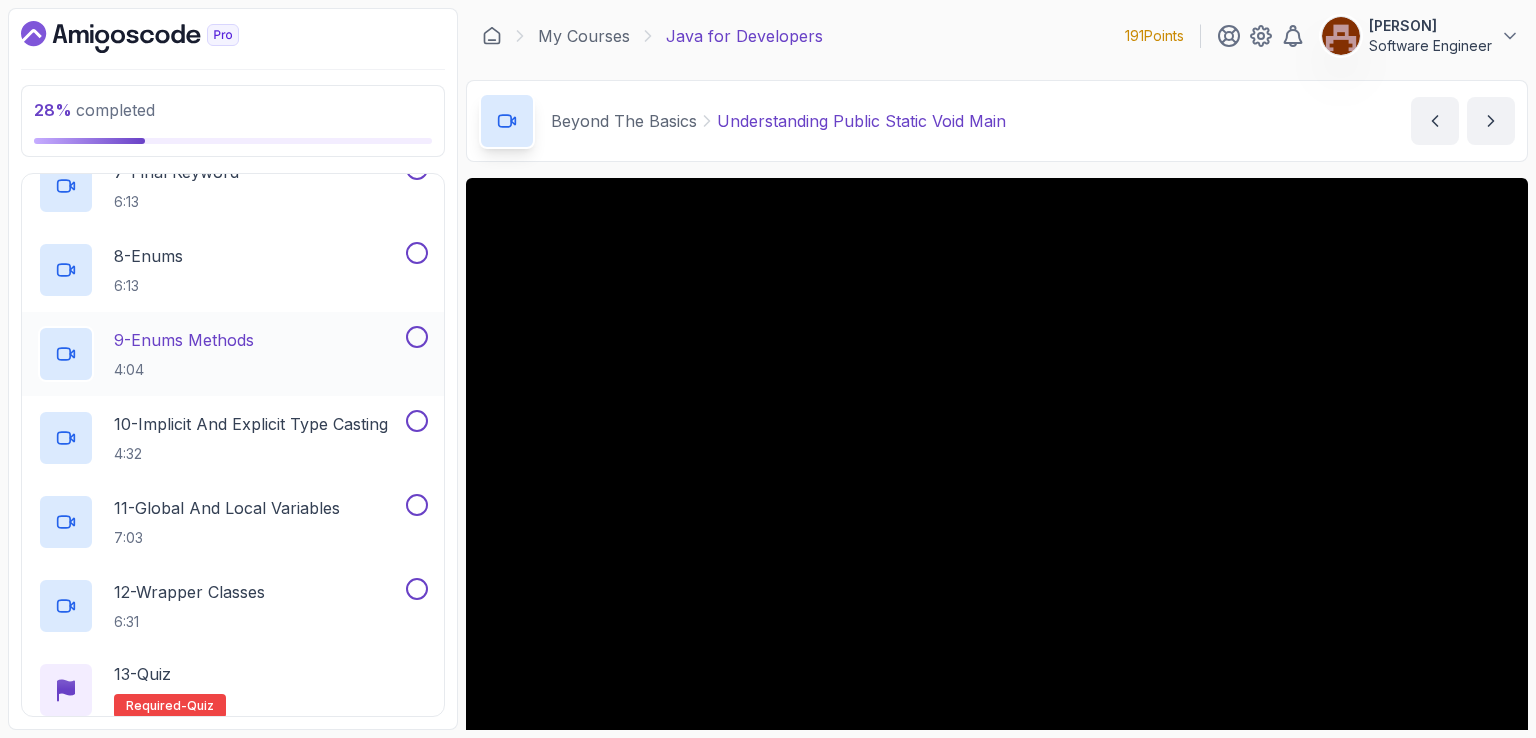 scroll, scrollTop: 788, scrollLeft: 0, axis: vertical 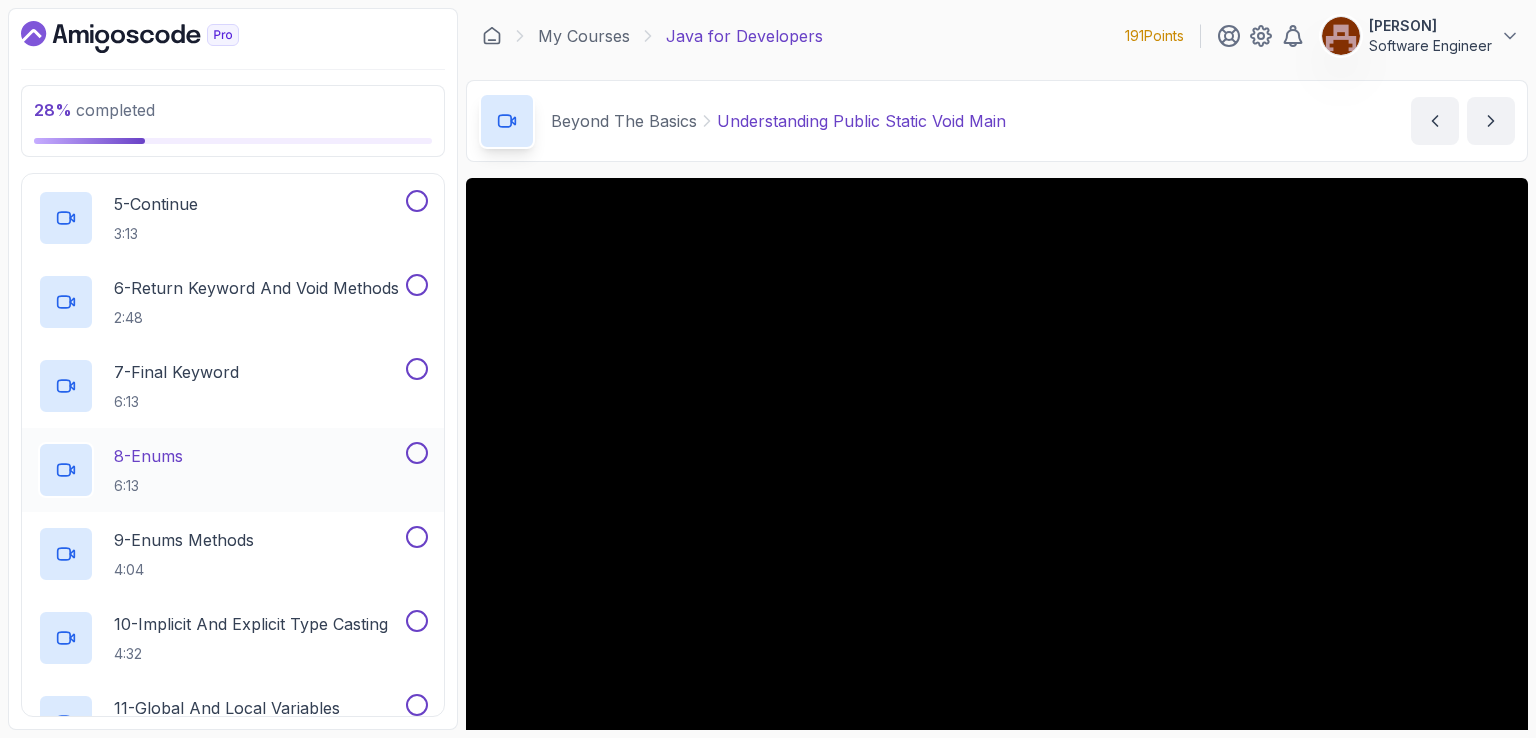 type 